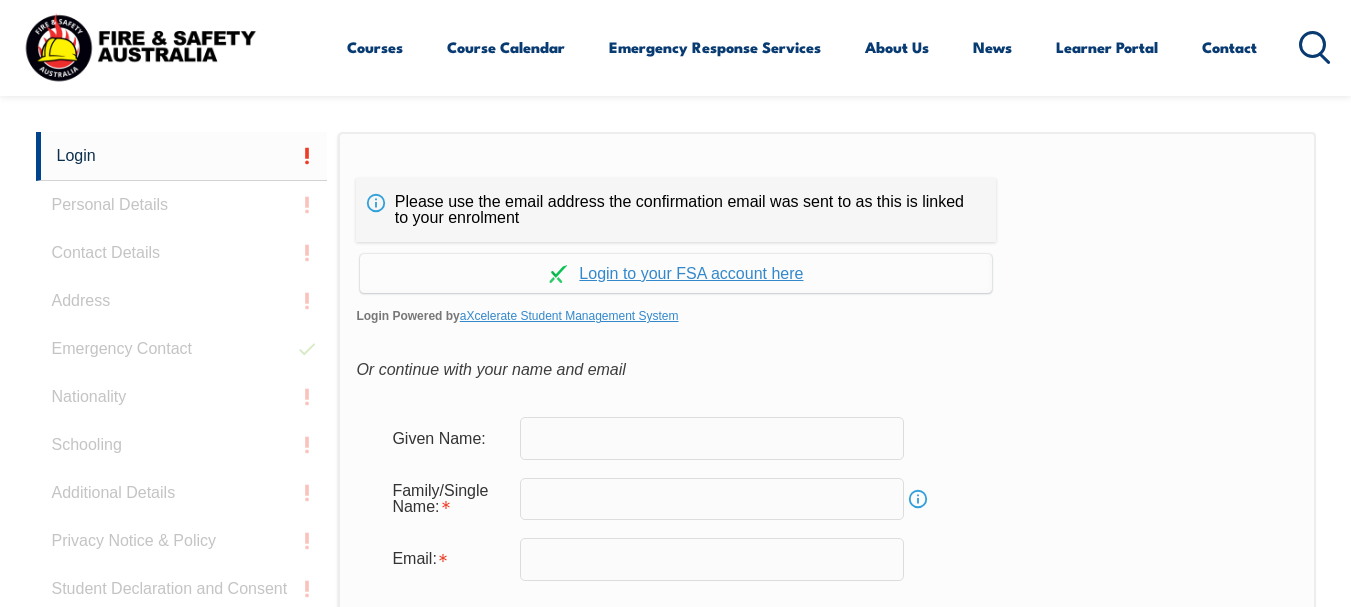 scroll, scrollTop: 473, scrollLeft: 0, axis: vertical 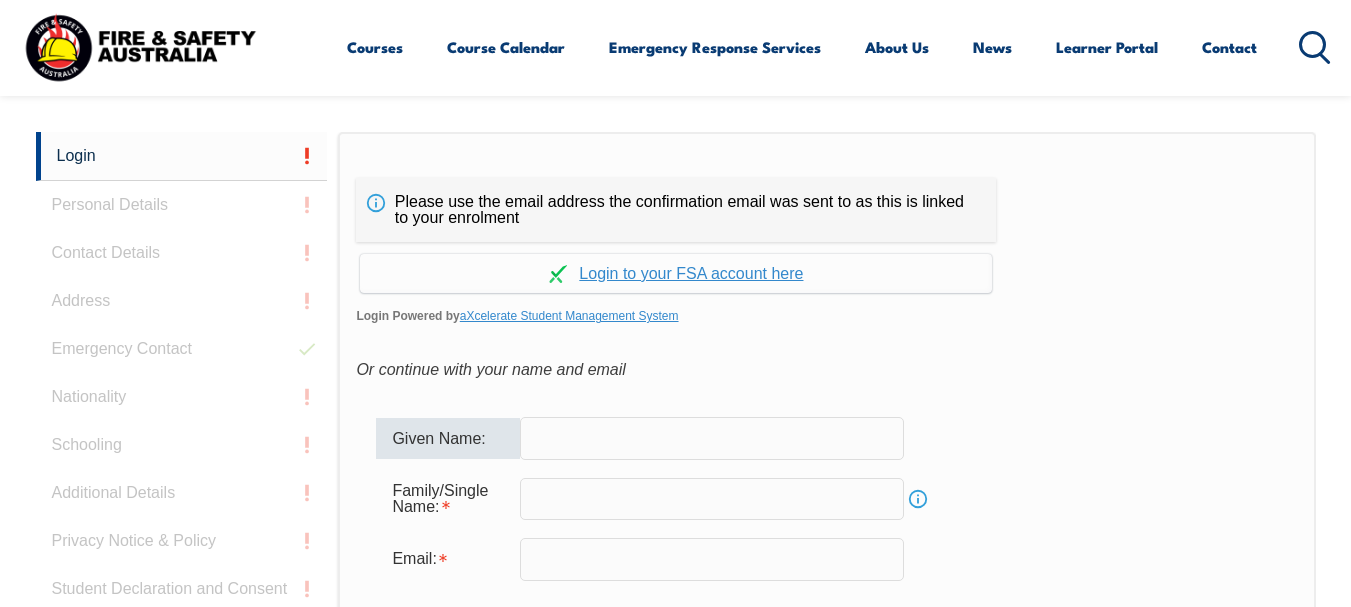 click at bounding box center [712, 438] 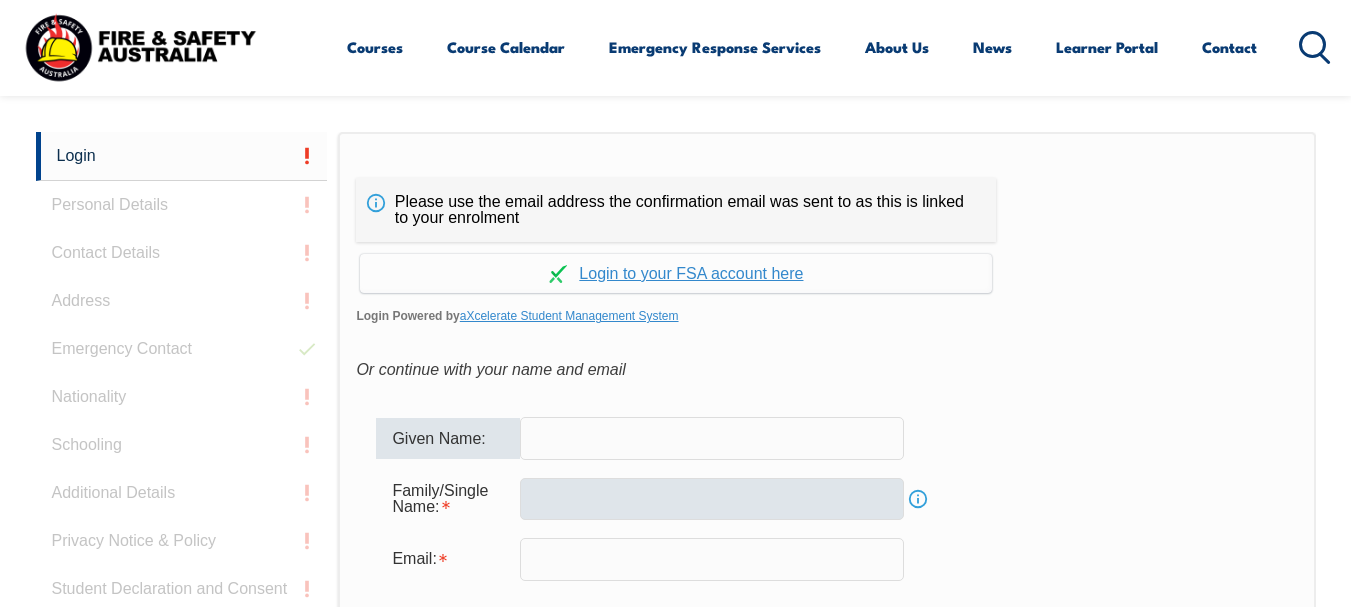 type on "Maverick" 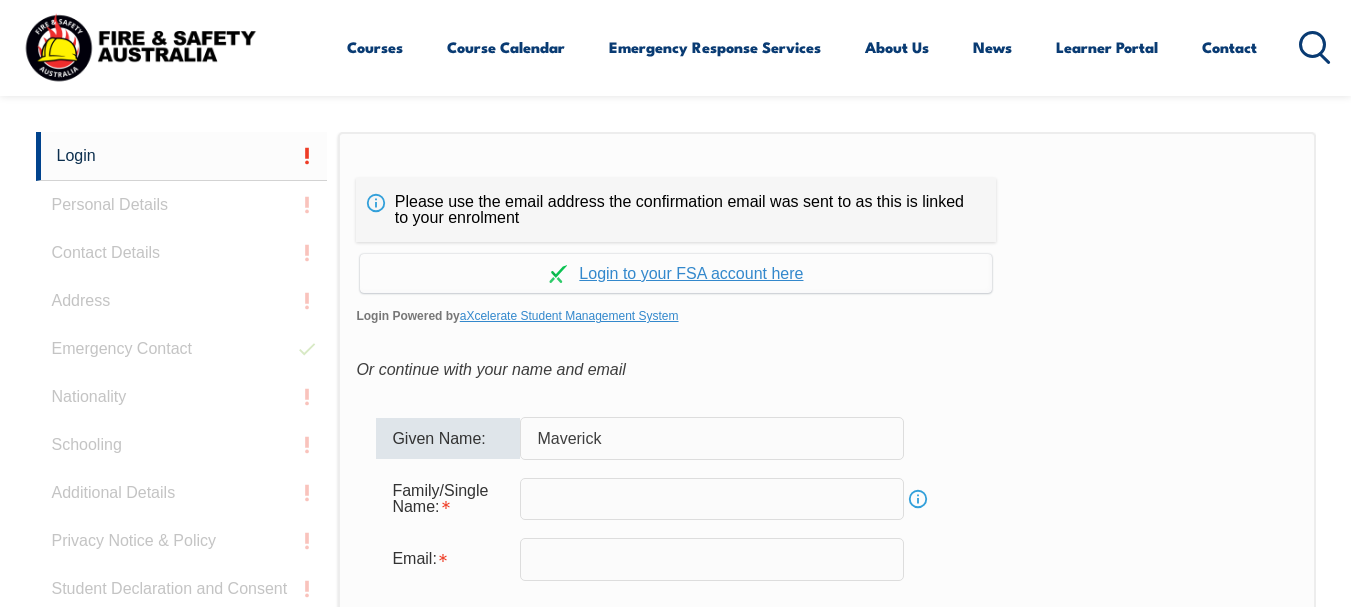 type on "Balanay" 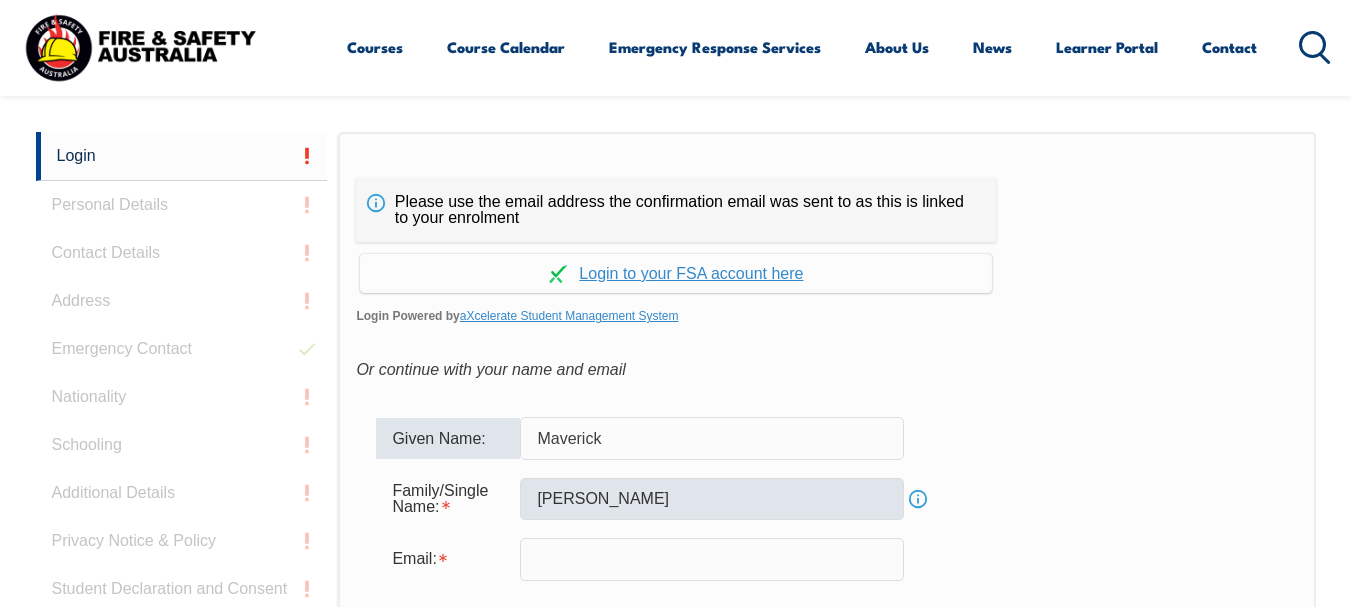 type on "maverickbalanay@gmail.com" 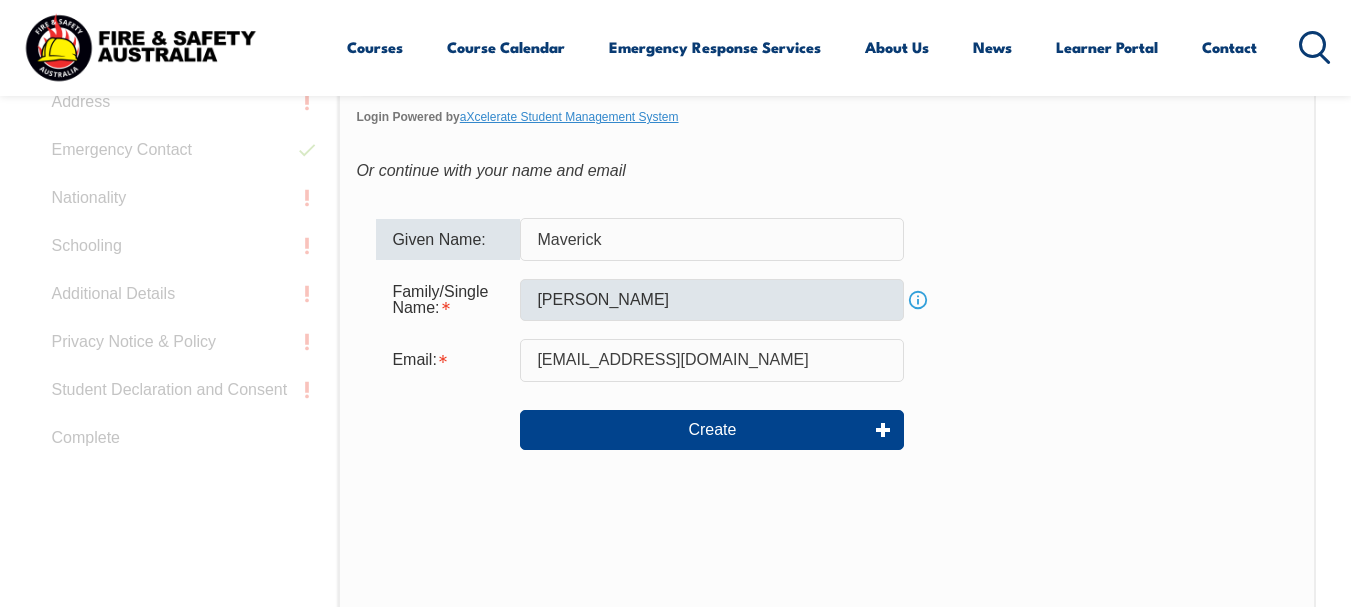 scroll, scrollTop: 673, scrollLeft: 0, axis: vertical 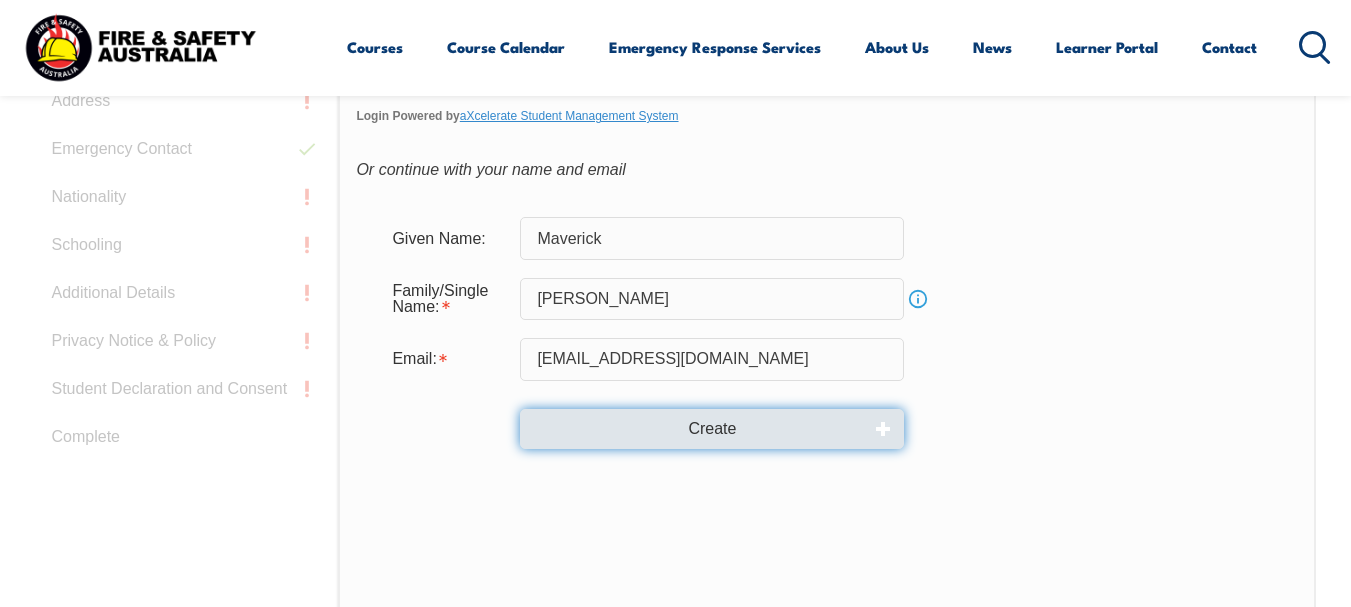 click on "Create" at bounding box center (712, 429) 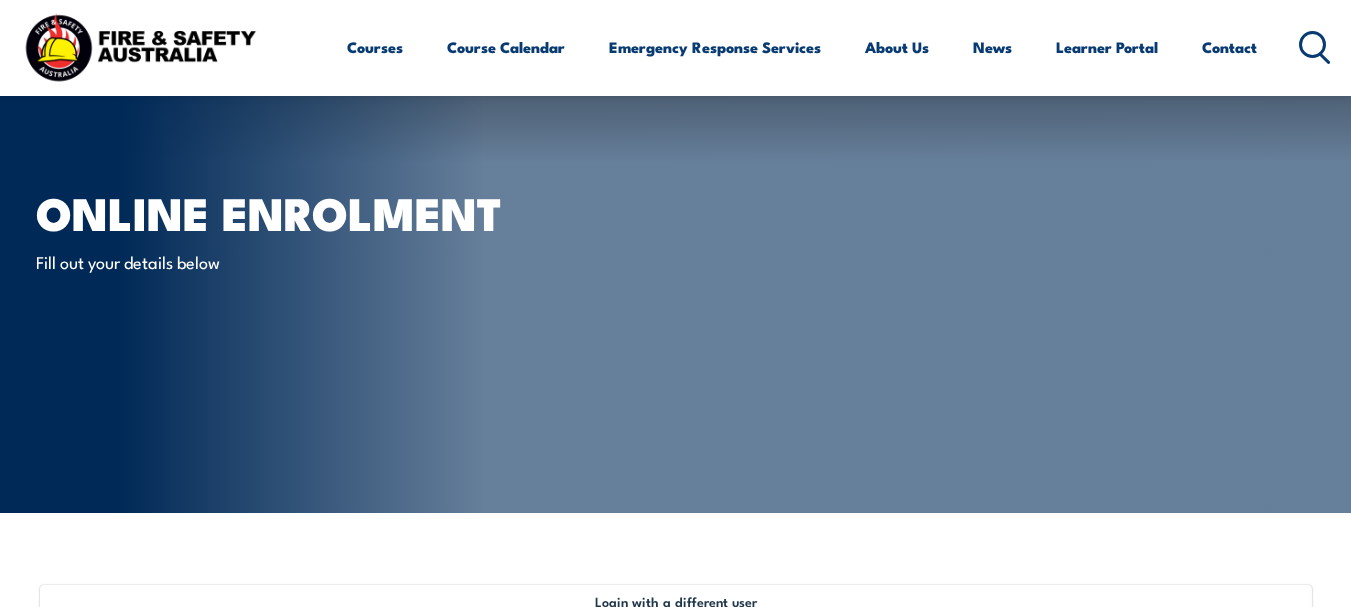scroll, scrollTop: 477, scrollLeft: 0, axis: vertical 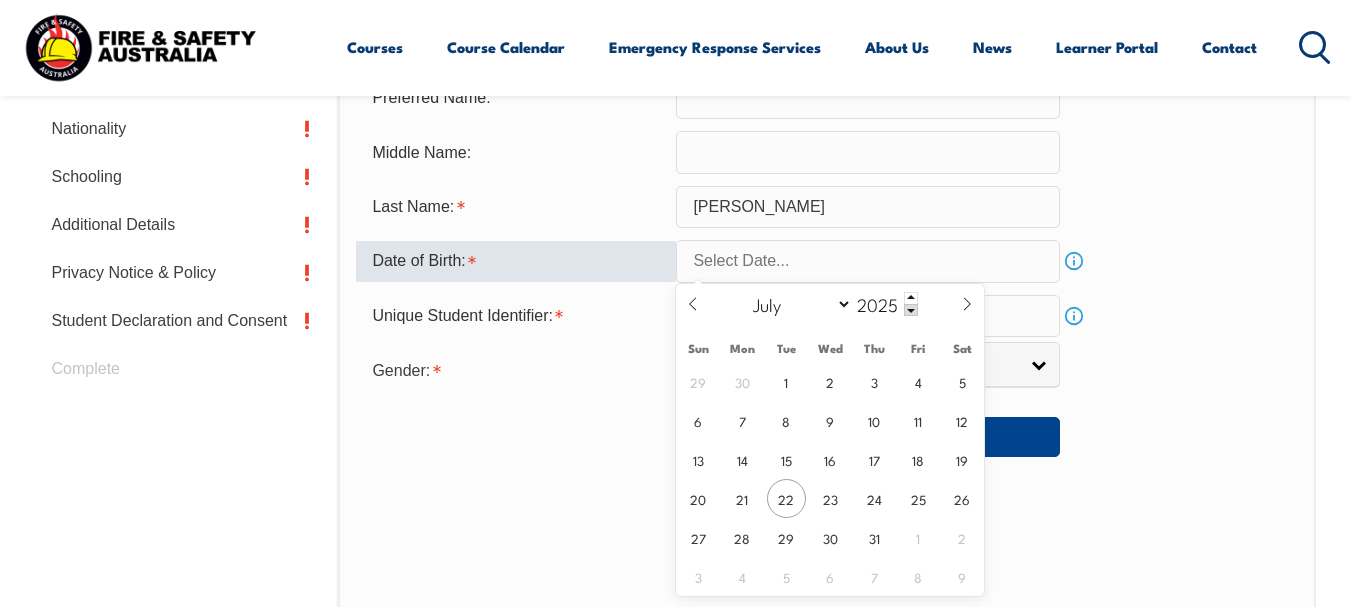 click at bounding box center [868, 261] 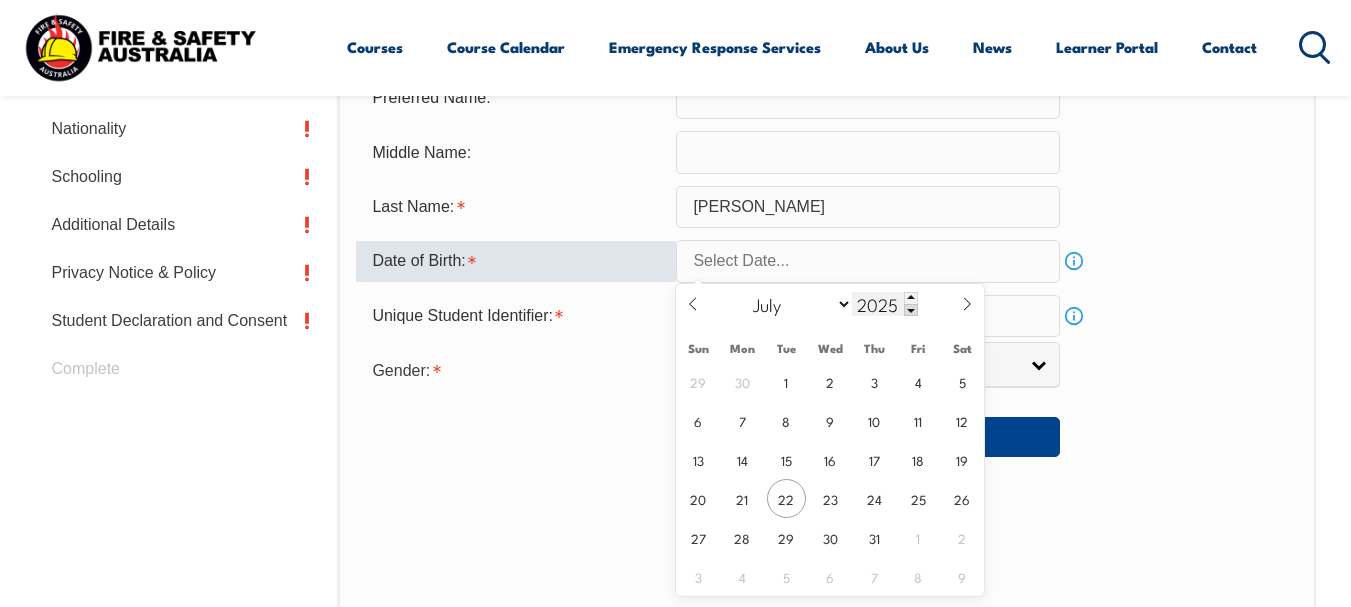 click on "2025" at bounding box center [885, 304] 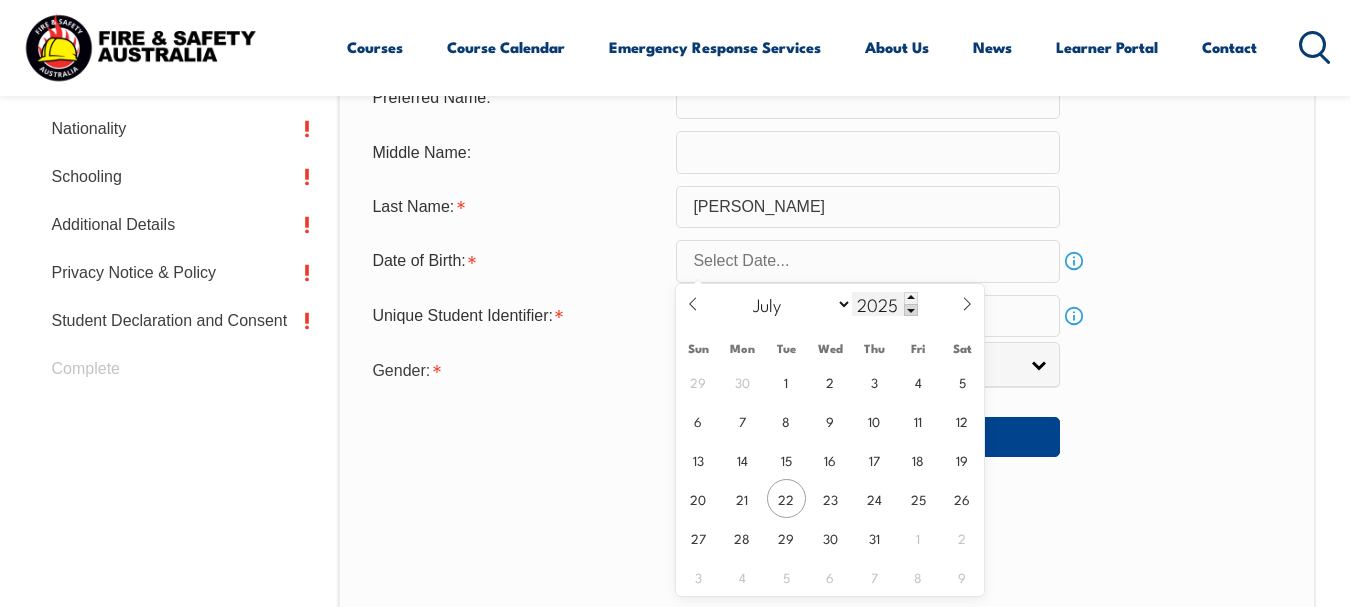 click at bounding box center (911, 310) 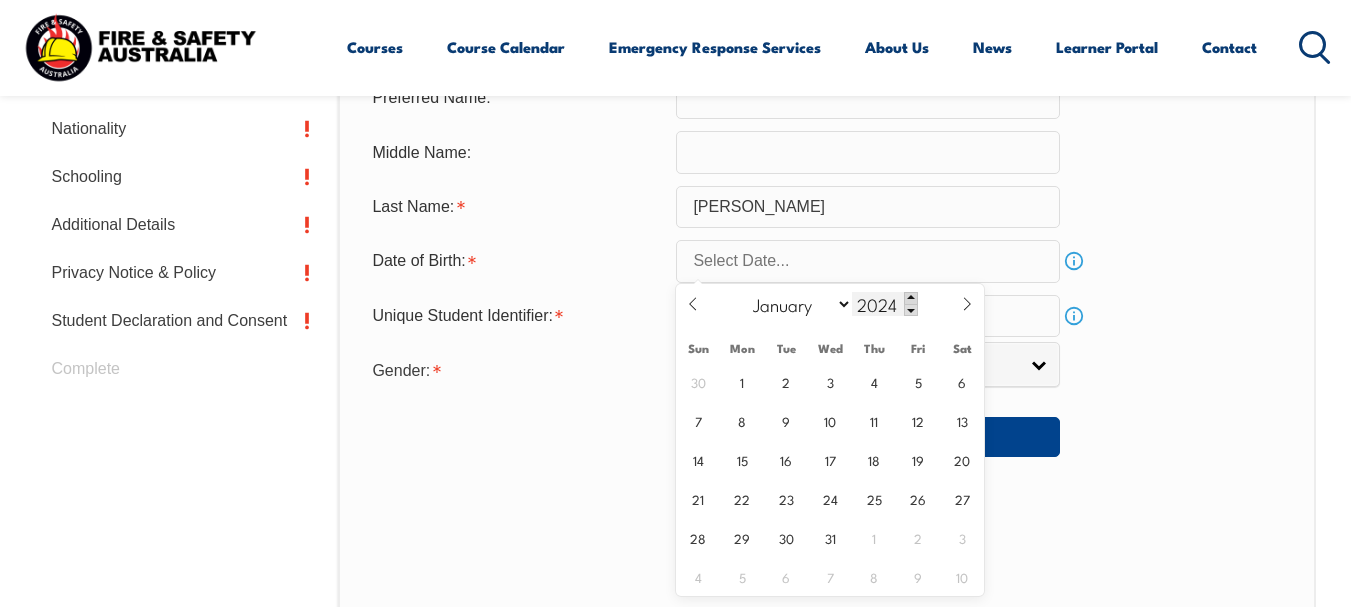 click at bounding box center [911, 298] 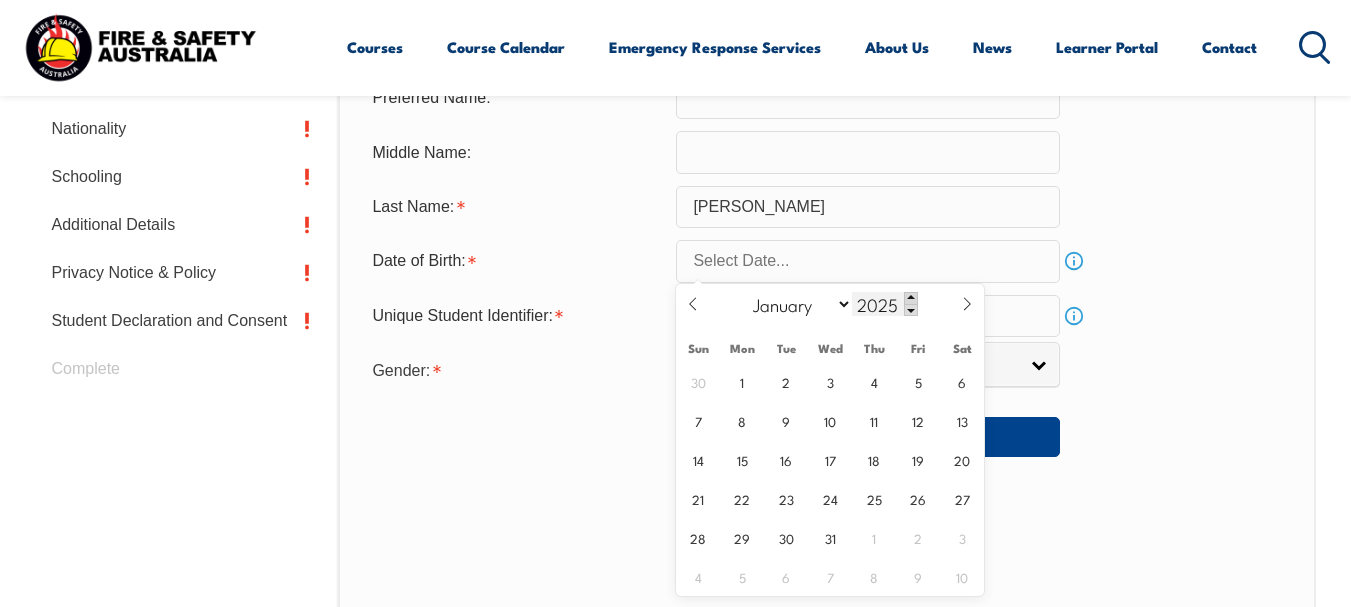 click at bounding box center (911, 298) 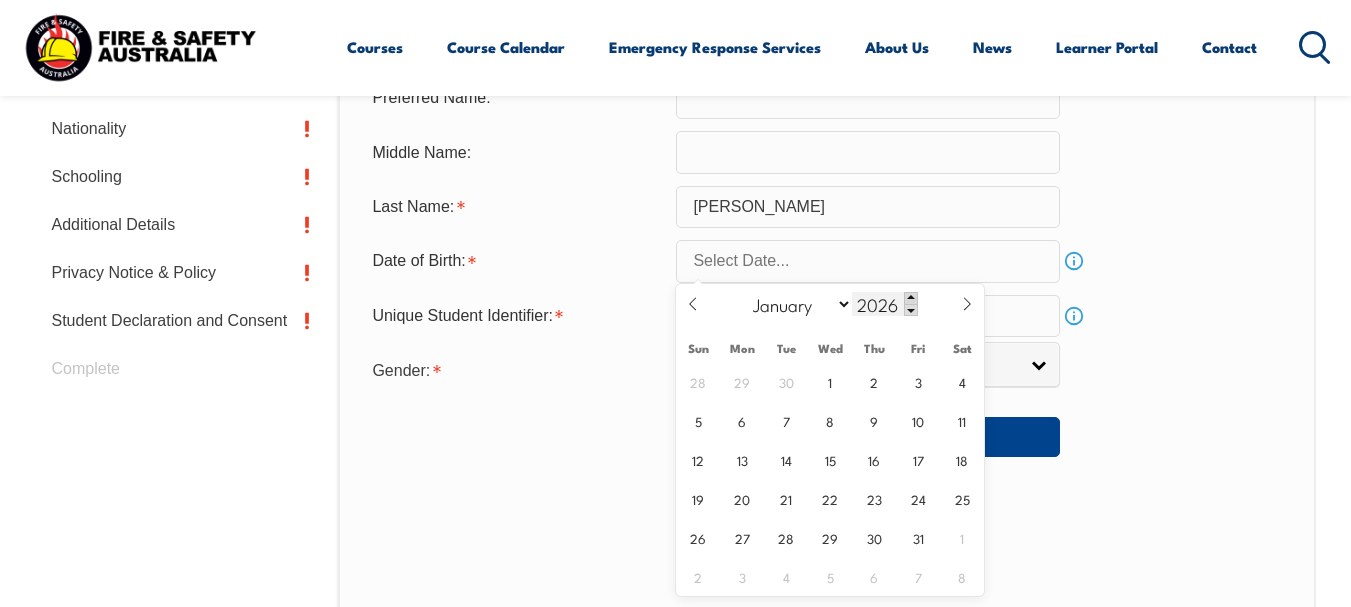 click at bounding box center [911, 298] 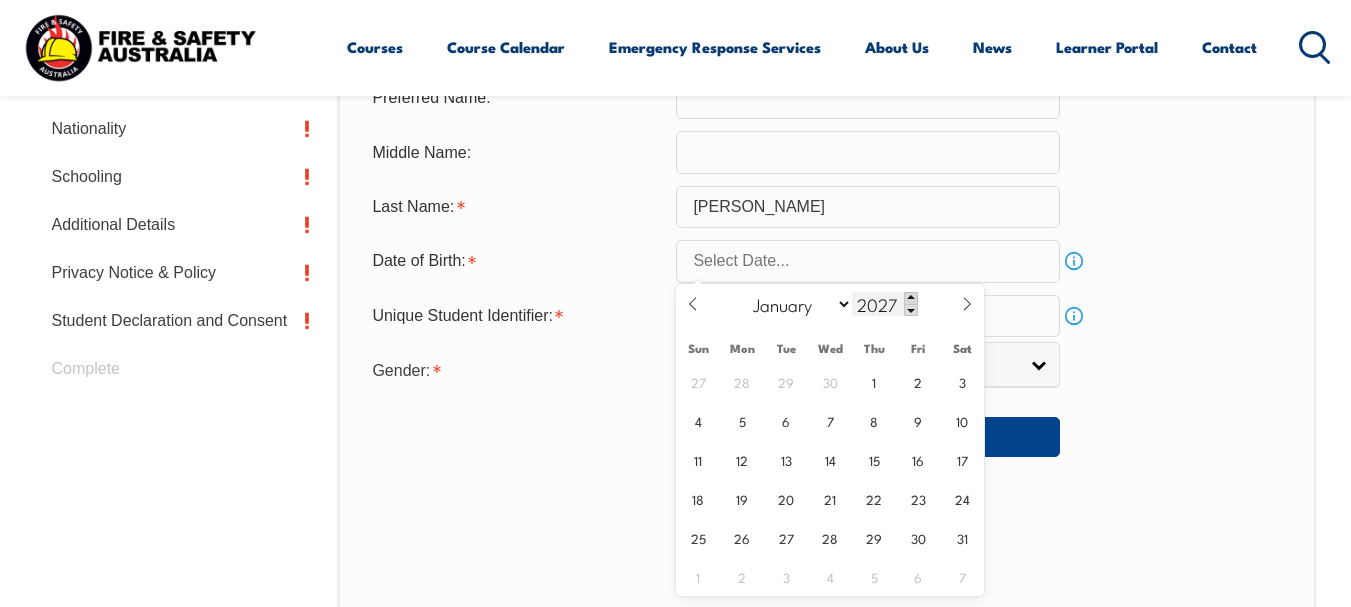 click at bounding box center (911, 298) 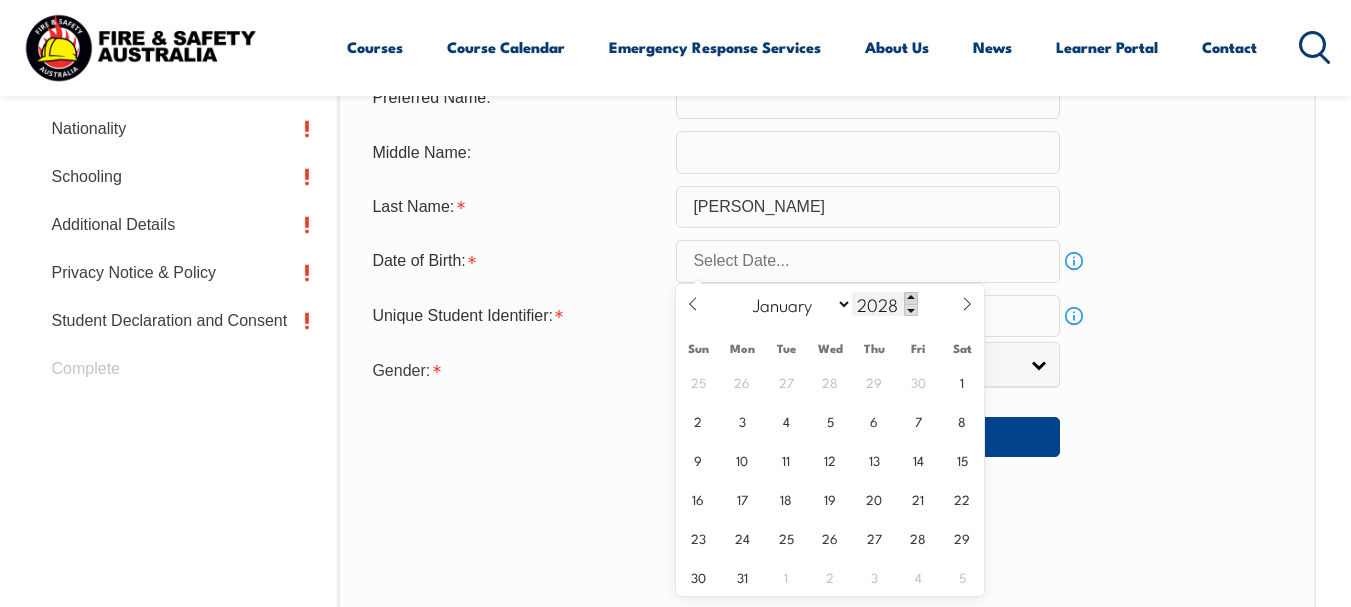 click at bounding box center (911, 298) 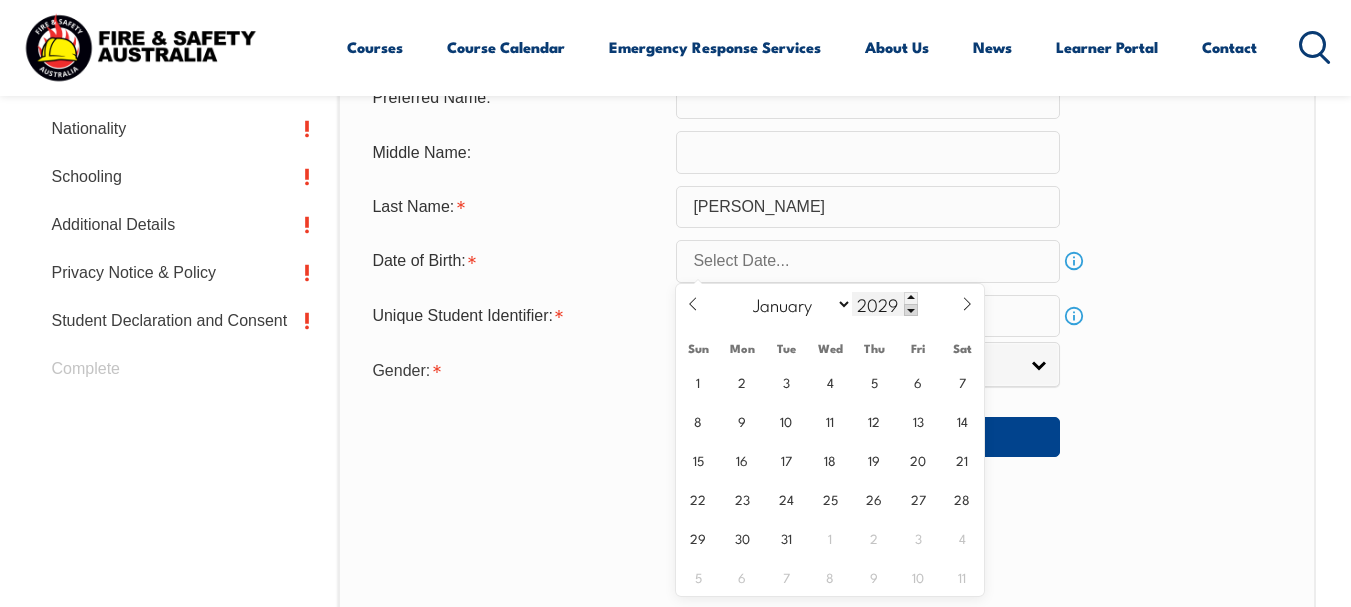 click at bounding box center (911, 310) 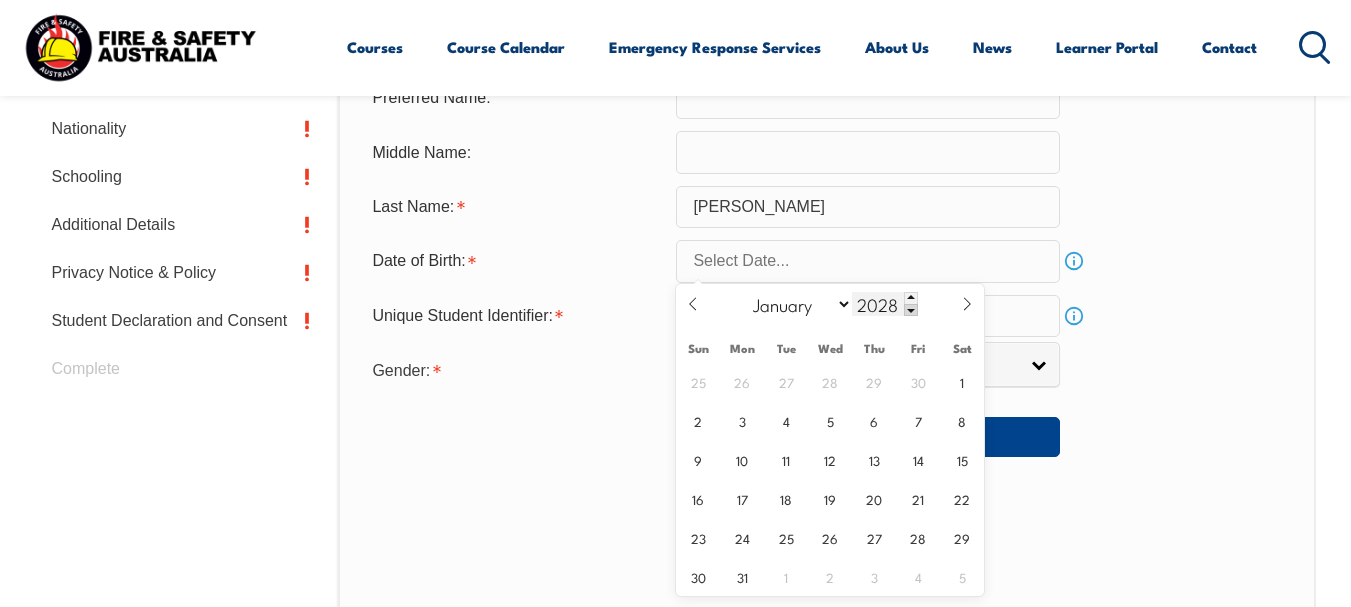 click at bounding box center [911, 310] 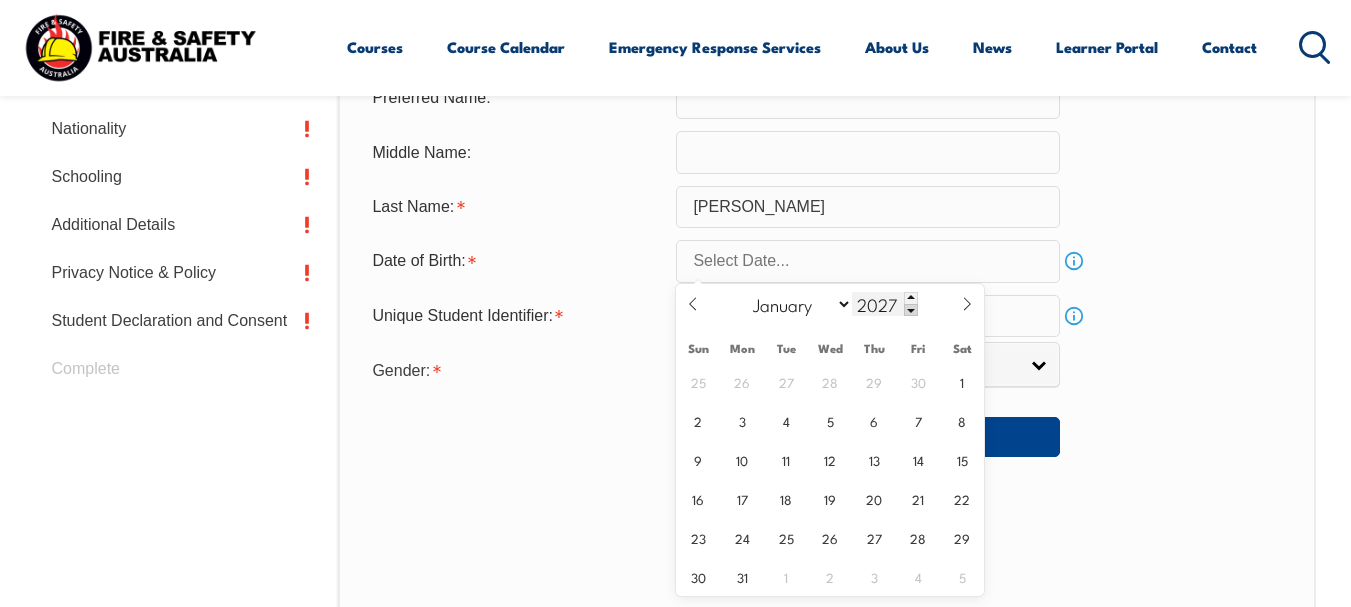 click at bounding box center (911, 310) 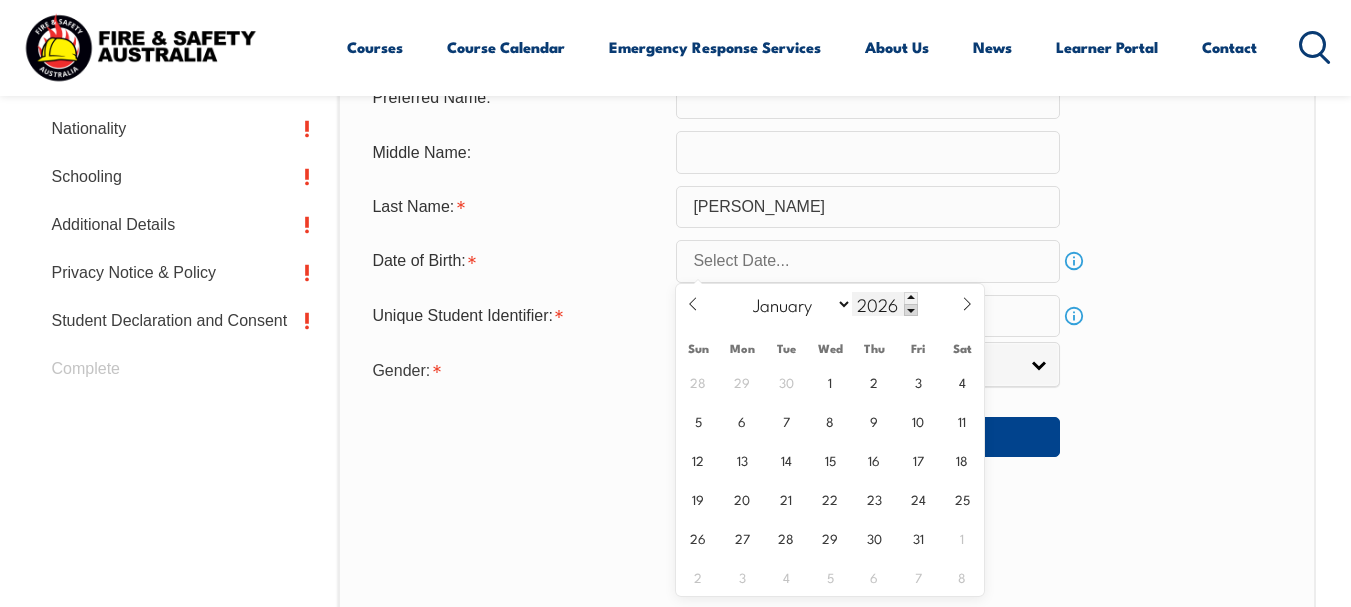 click at bounding box center [911, 310] 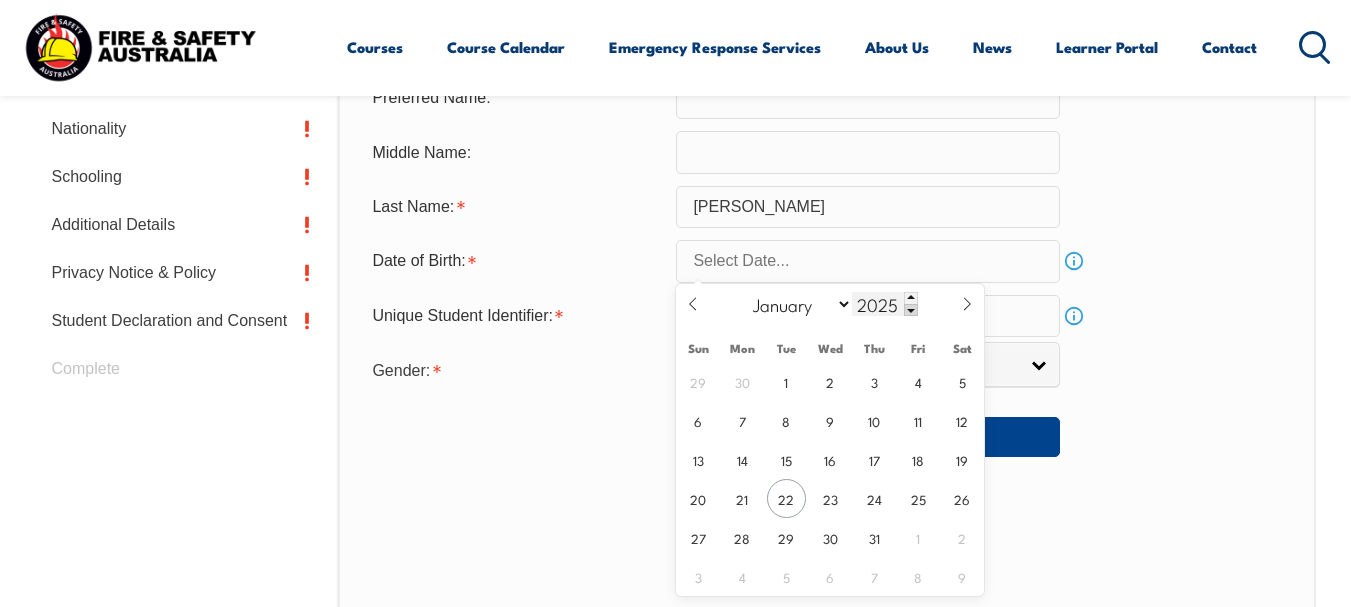 click at bounding box center (911, 310) 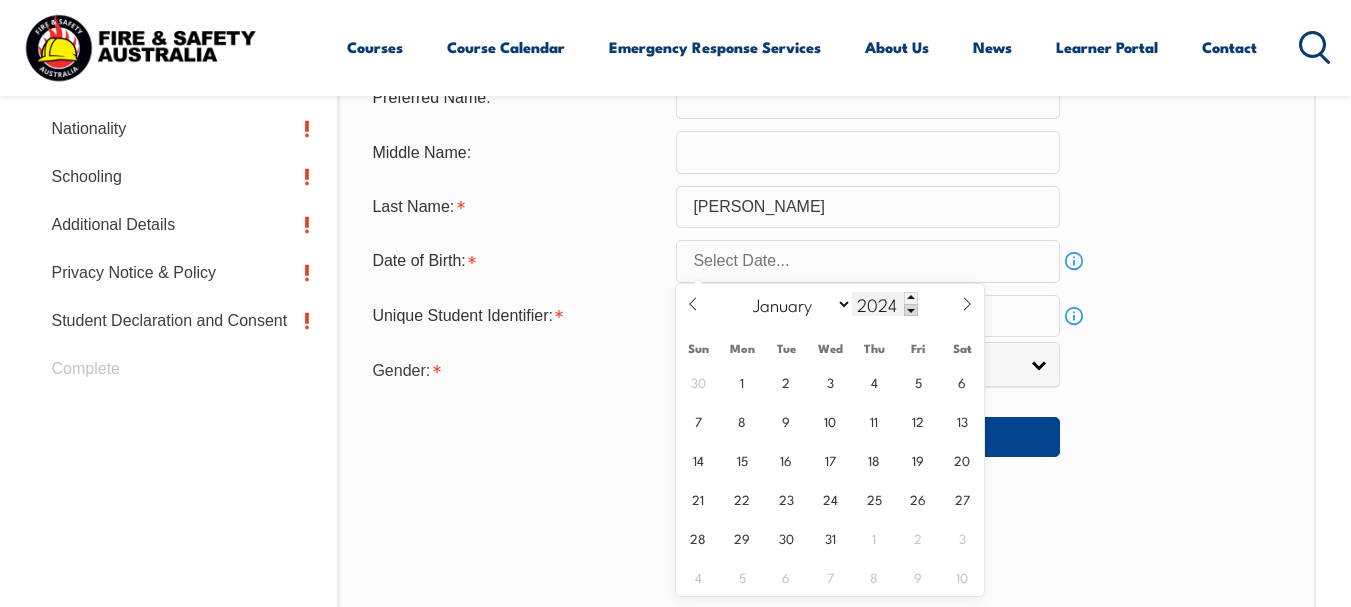 click at bounding box center [911, 310] 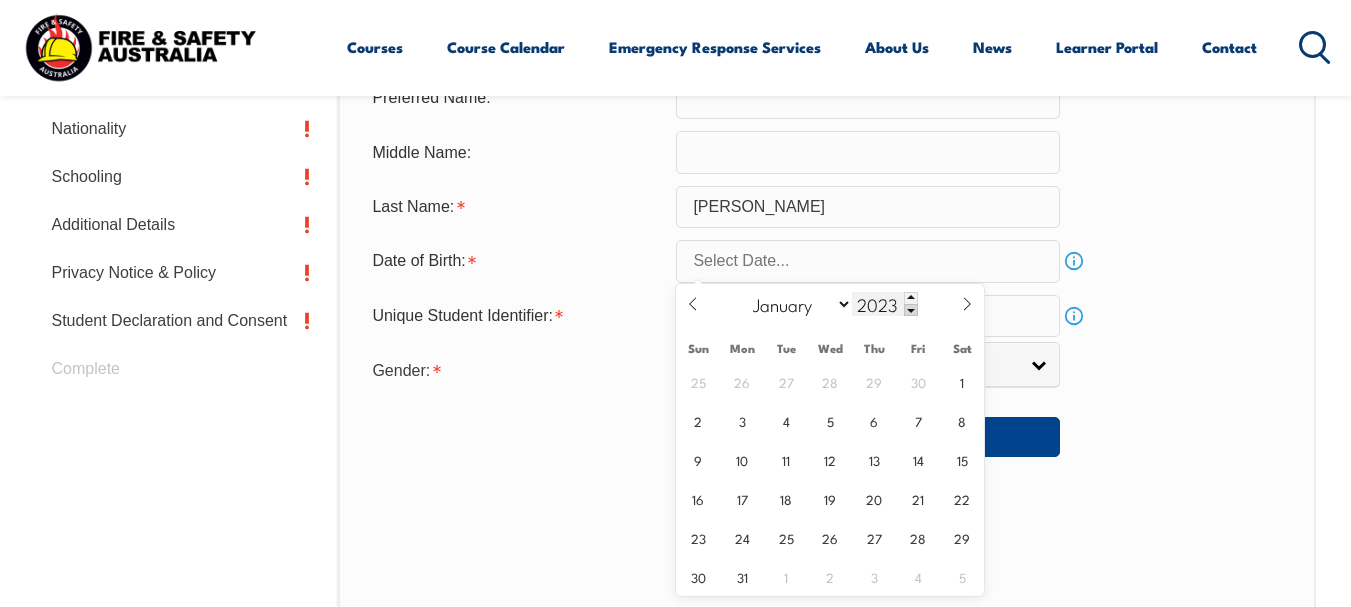 click at bounding box center [911, 310] 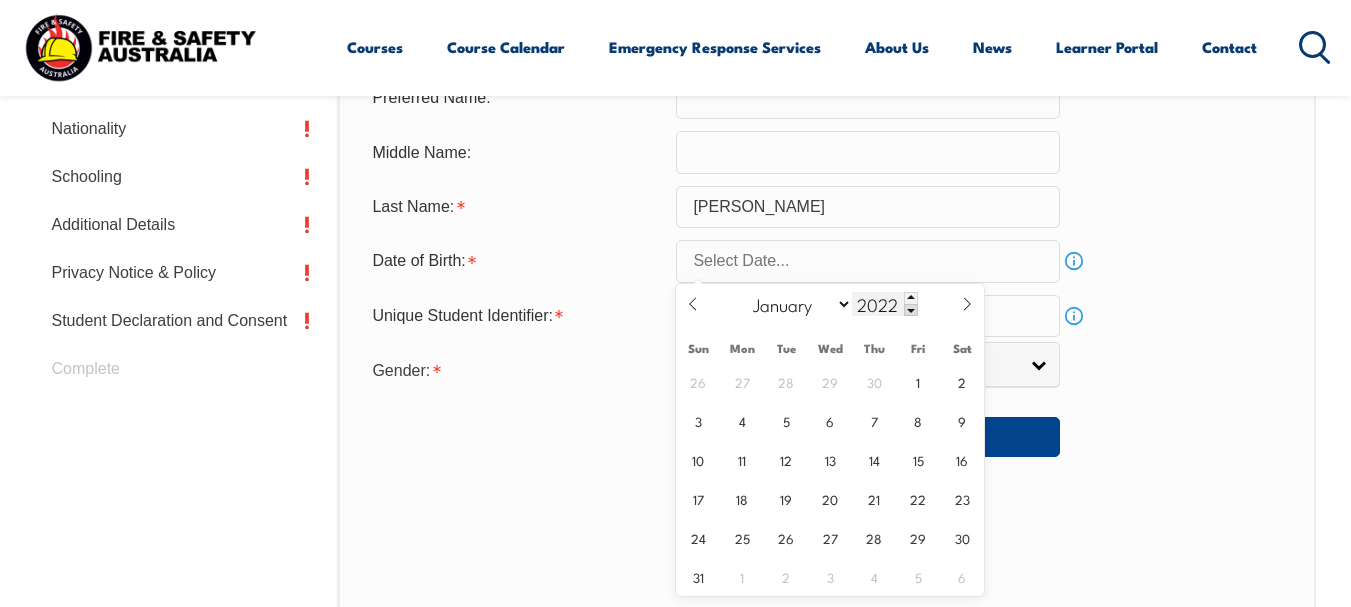 click on "2022" at bounding box center [885, 304] 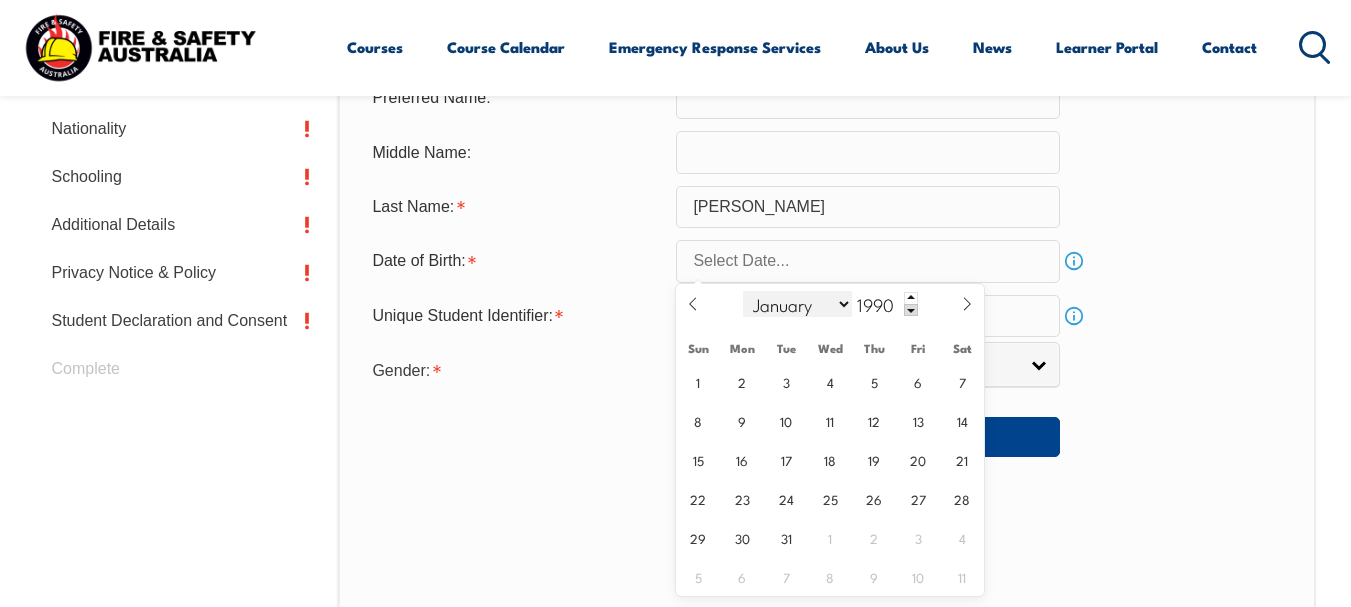 type on "1990" 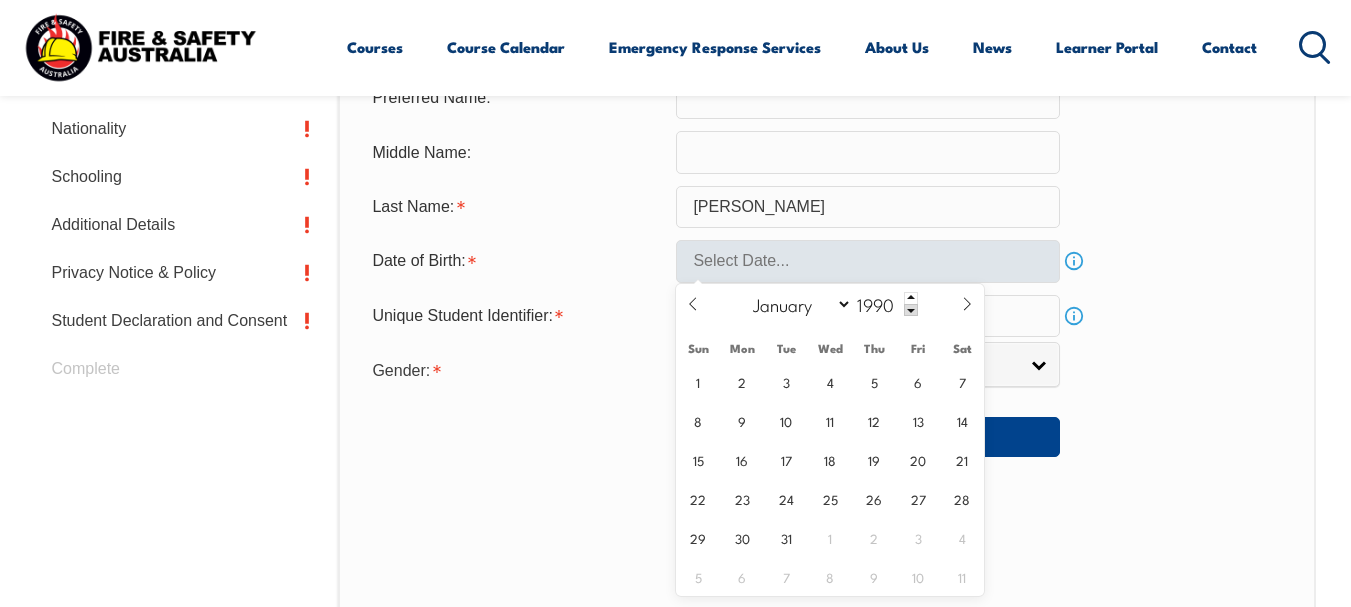 select on "10" 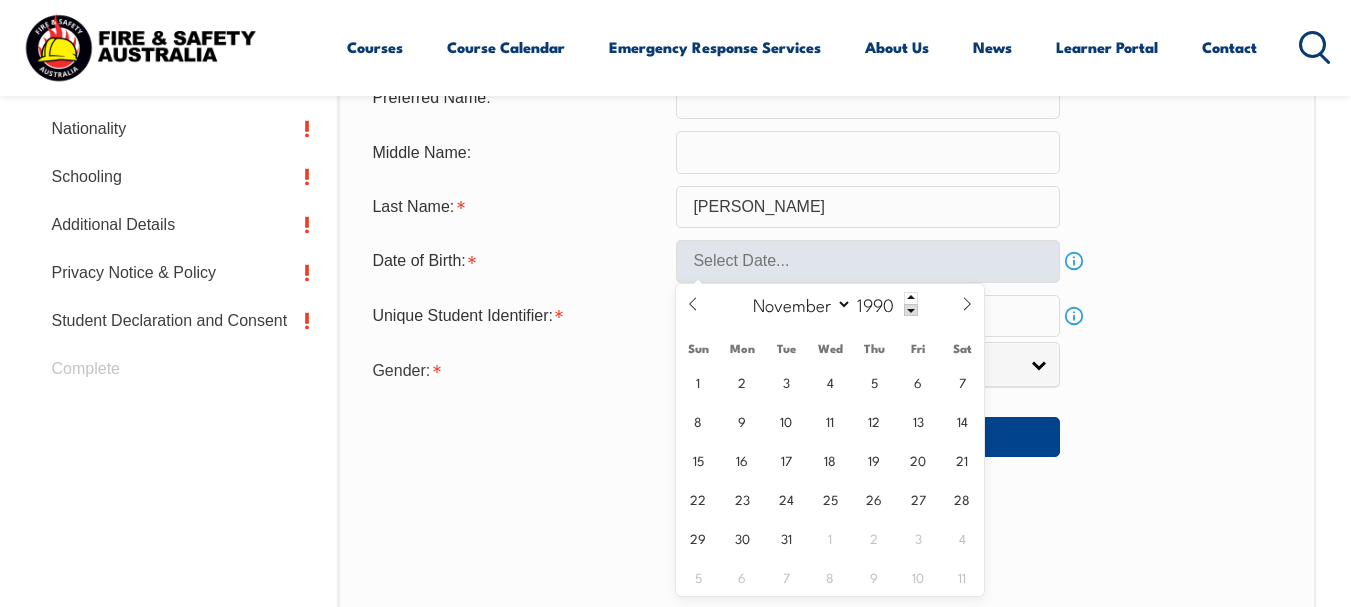 click on "January February March April May June July August September October November December" at bounding box center [797, 304] 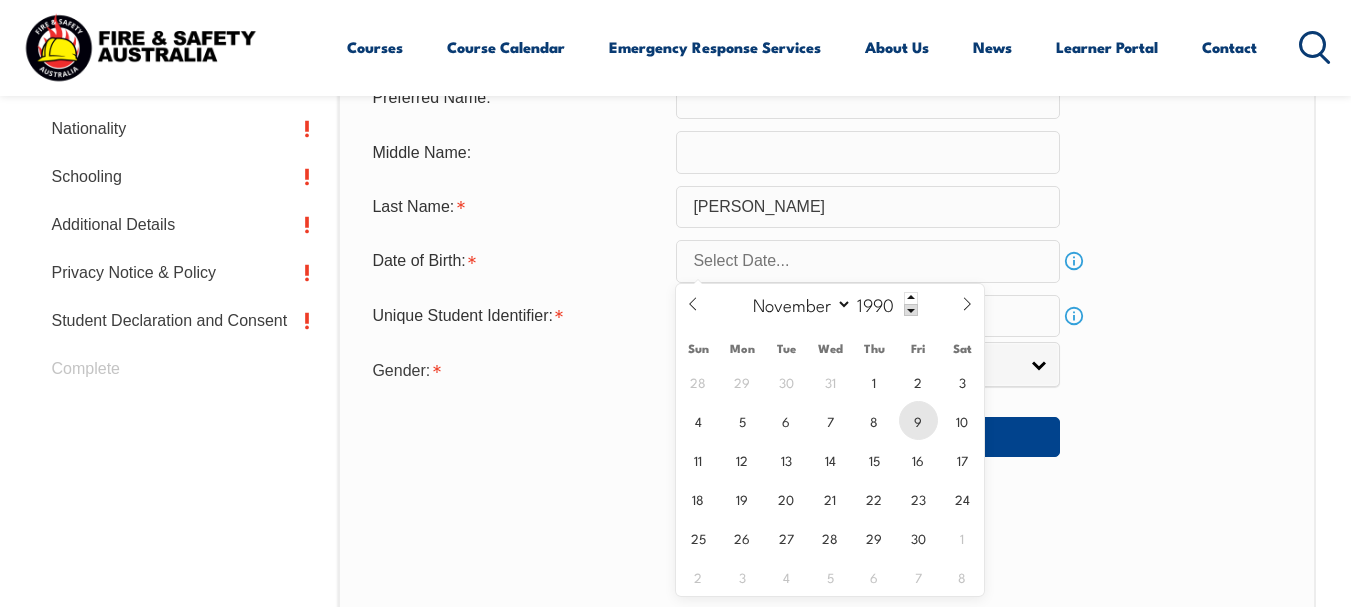 click on "9" at bounding box center [918, 420] 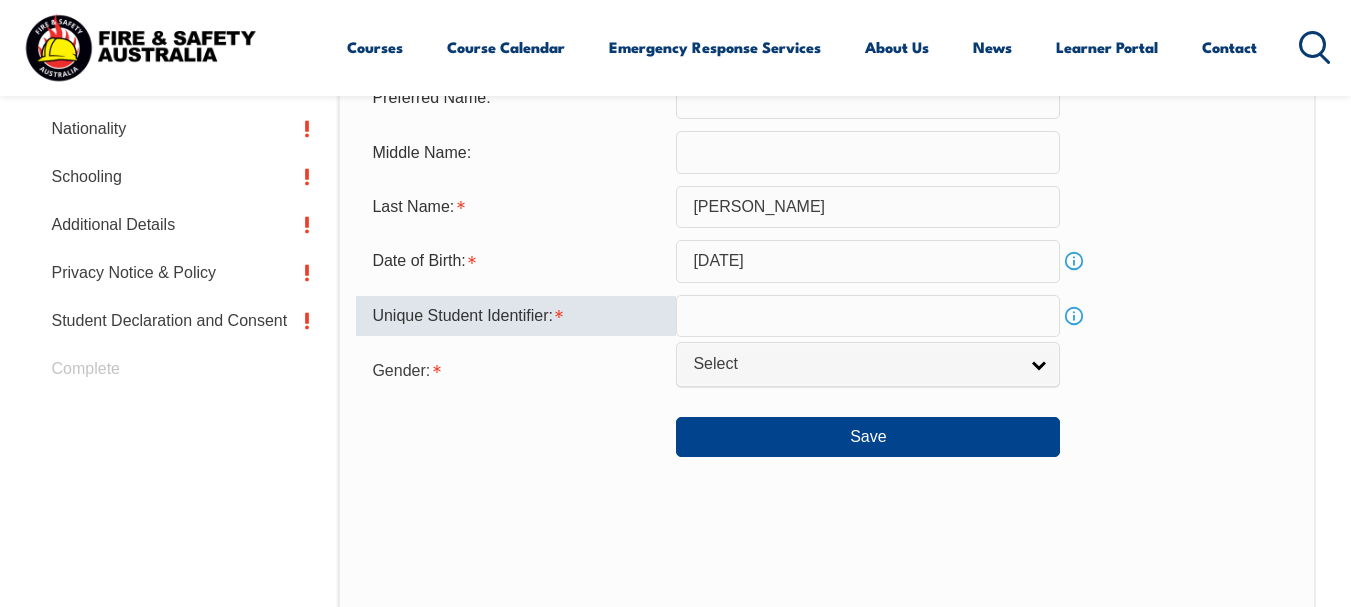 click at bounding box center (868, 316) 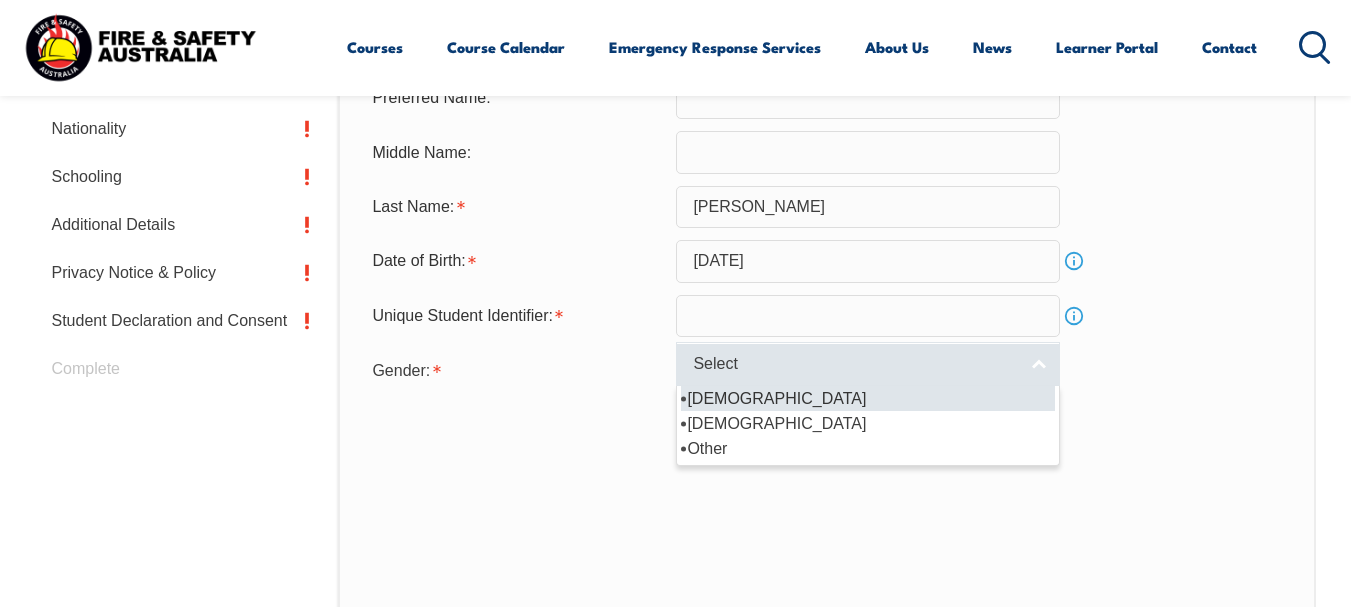 click on "Select" at bounding box center [855, 364] 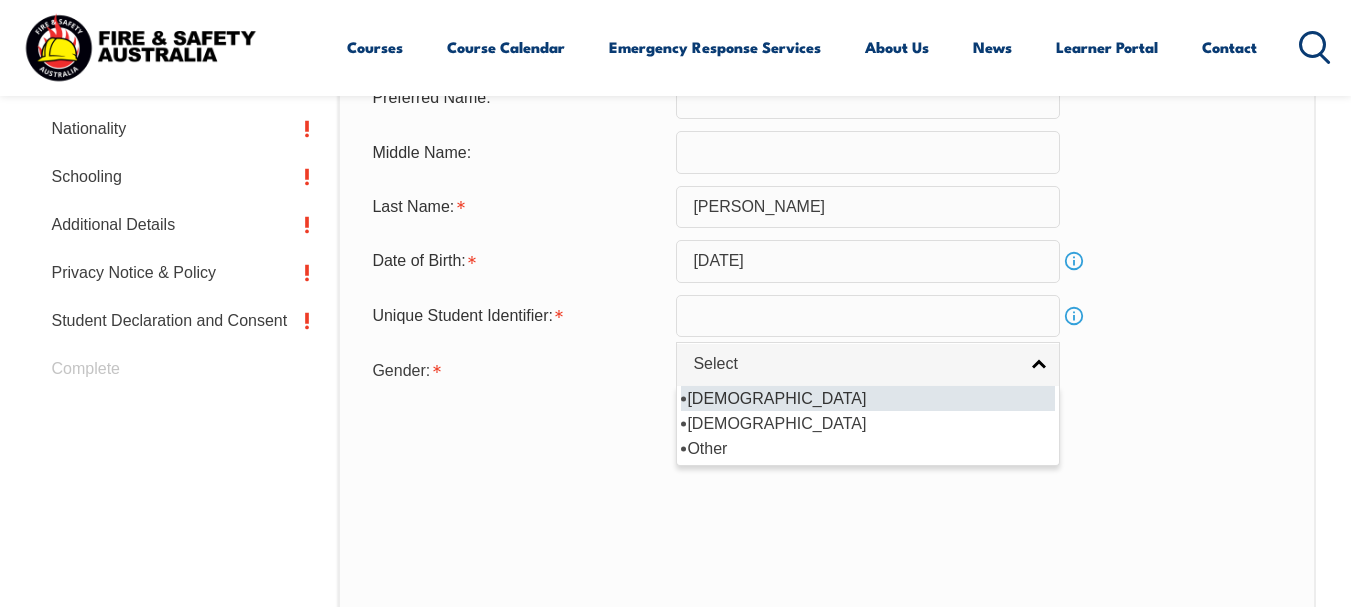 click on "[DEMOGRAPHIC_DATA]" at bounding box center [868, 398] 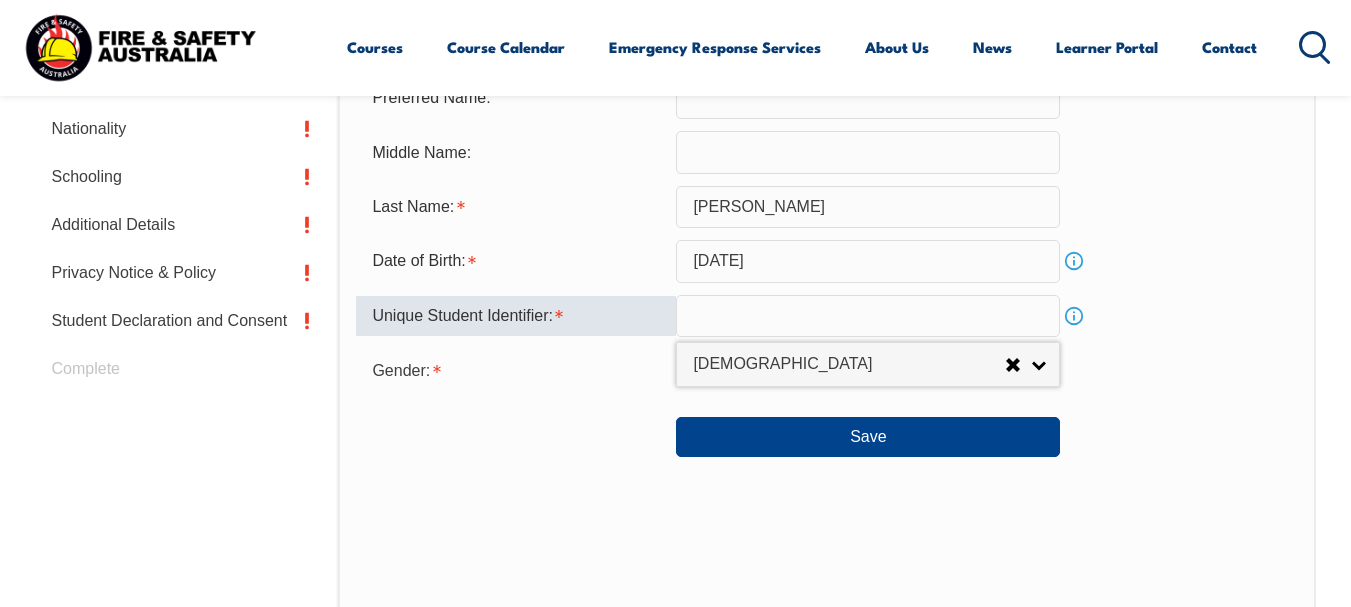click at bounding box center [868, 316] 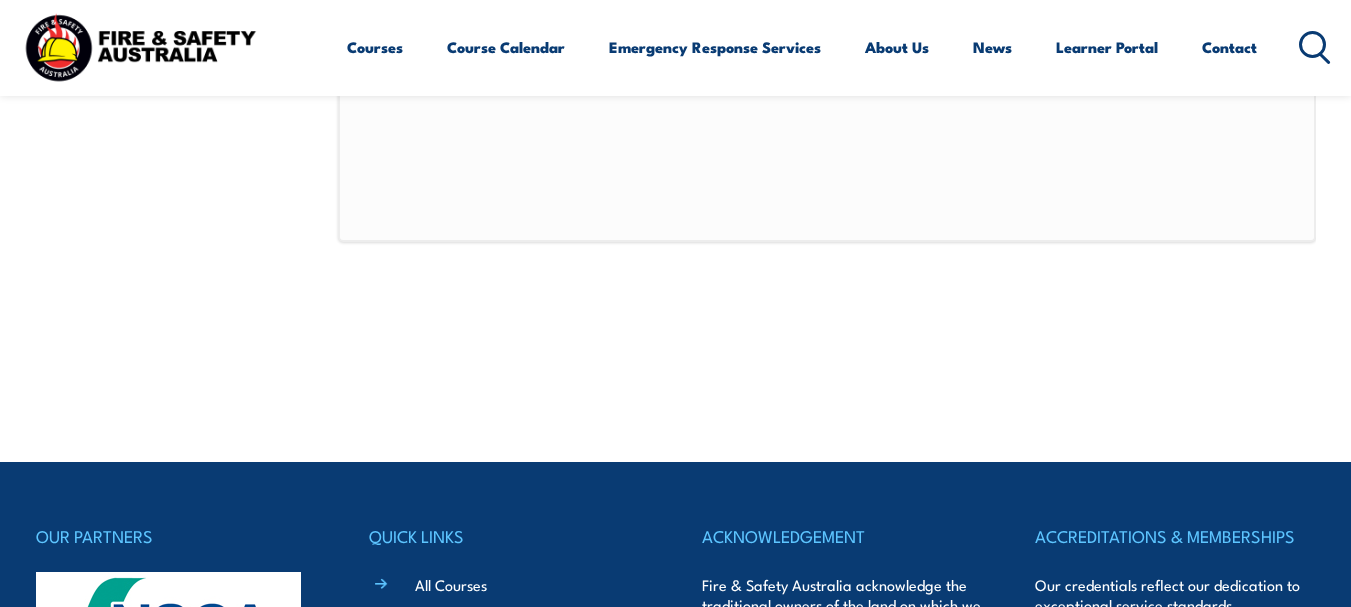scroll, scrollTop: 1285, scrollLeft: 0, axis: vertical 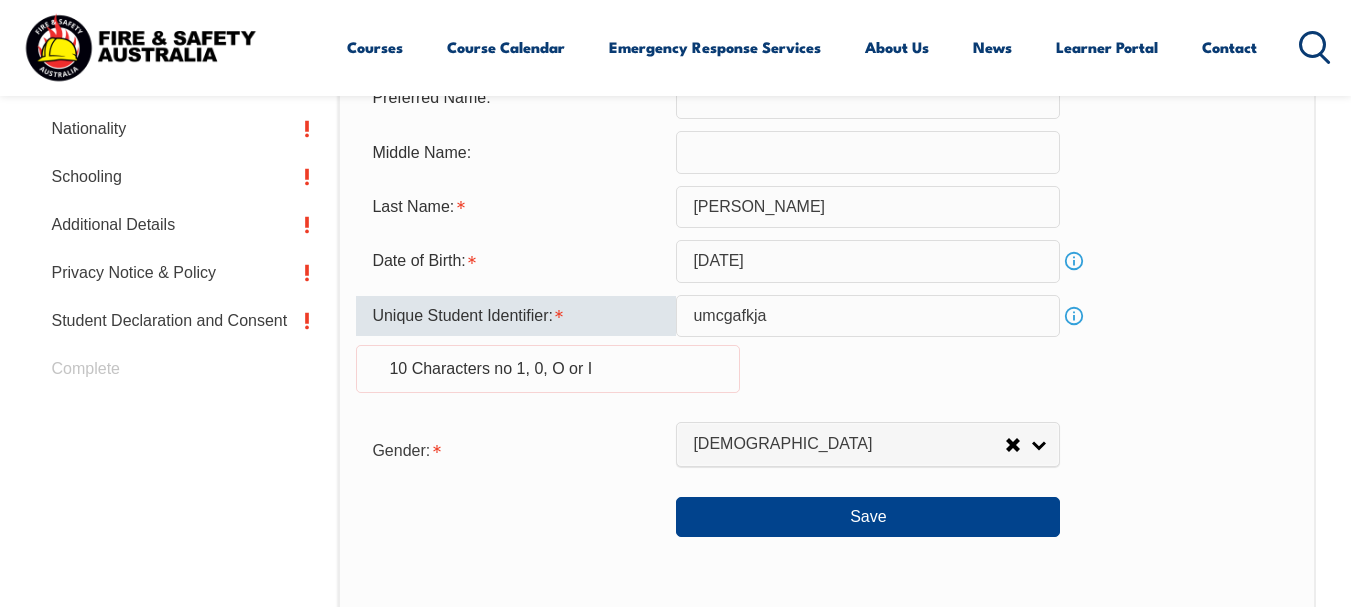 type on "umcgafkjaq" 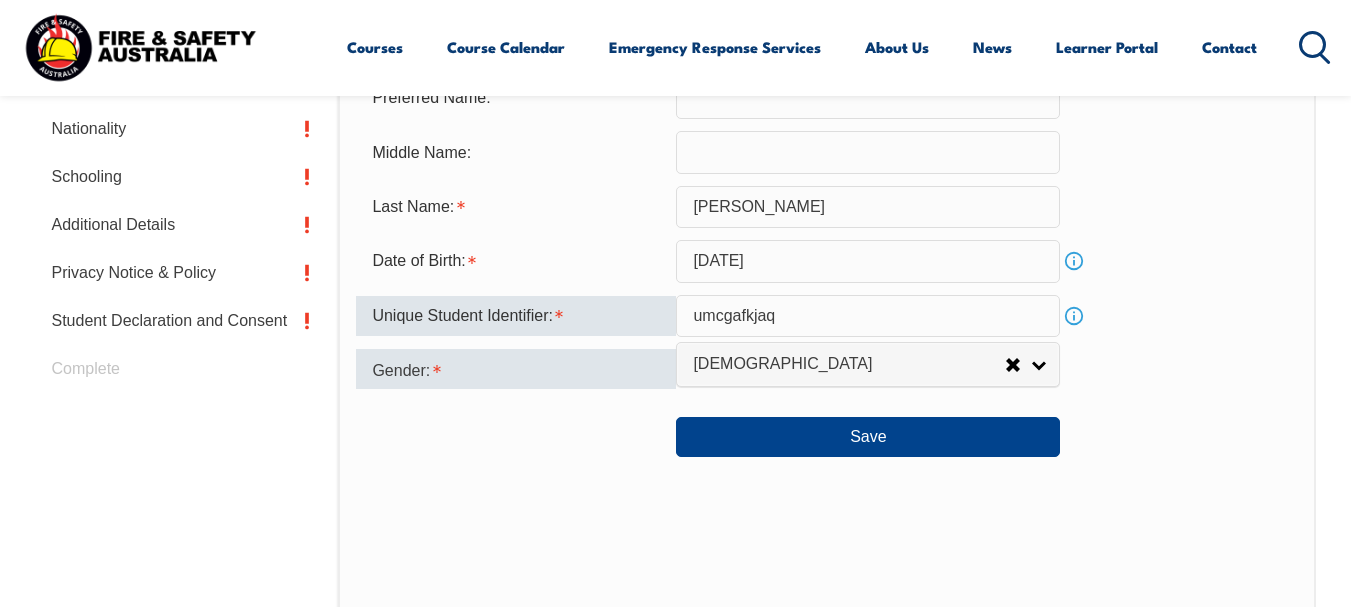 drag, startPoint x: 844, startPoint y: 323, endPoint x: 431, endPoint y: 388, distance: 418.0837 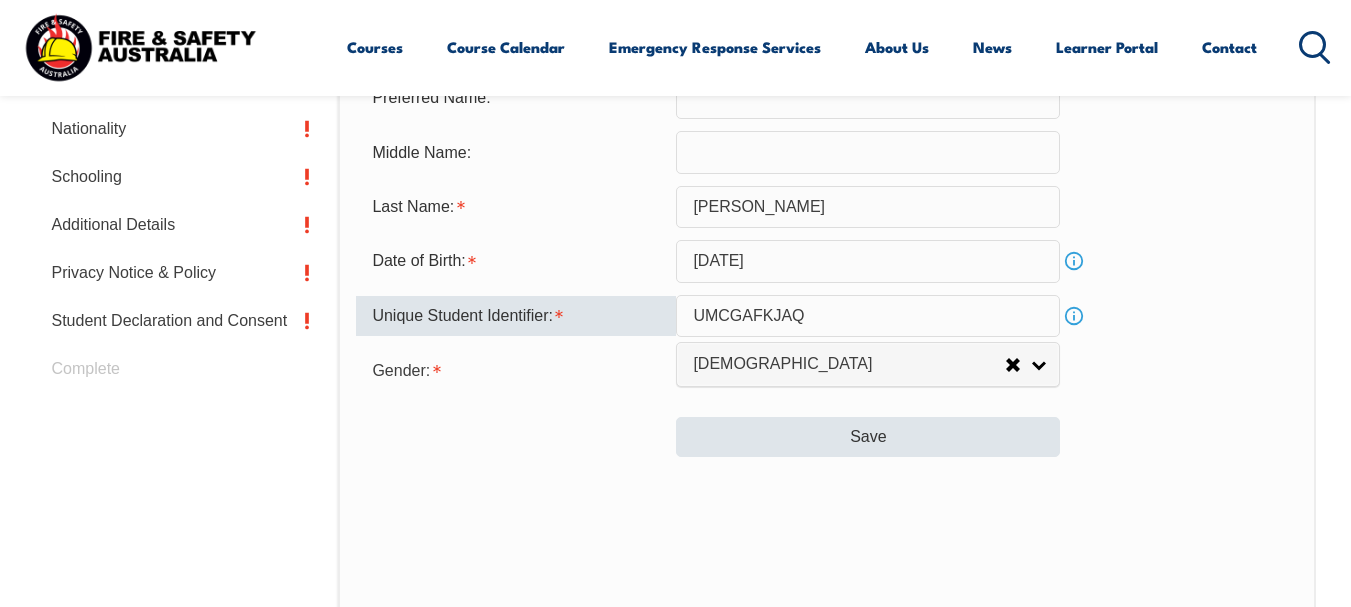 type on "UMCGAFKJAQ" 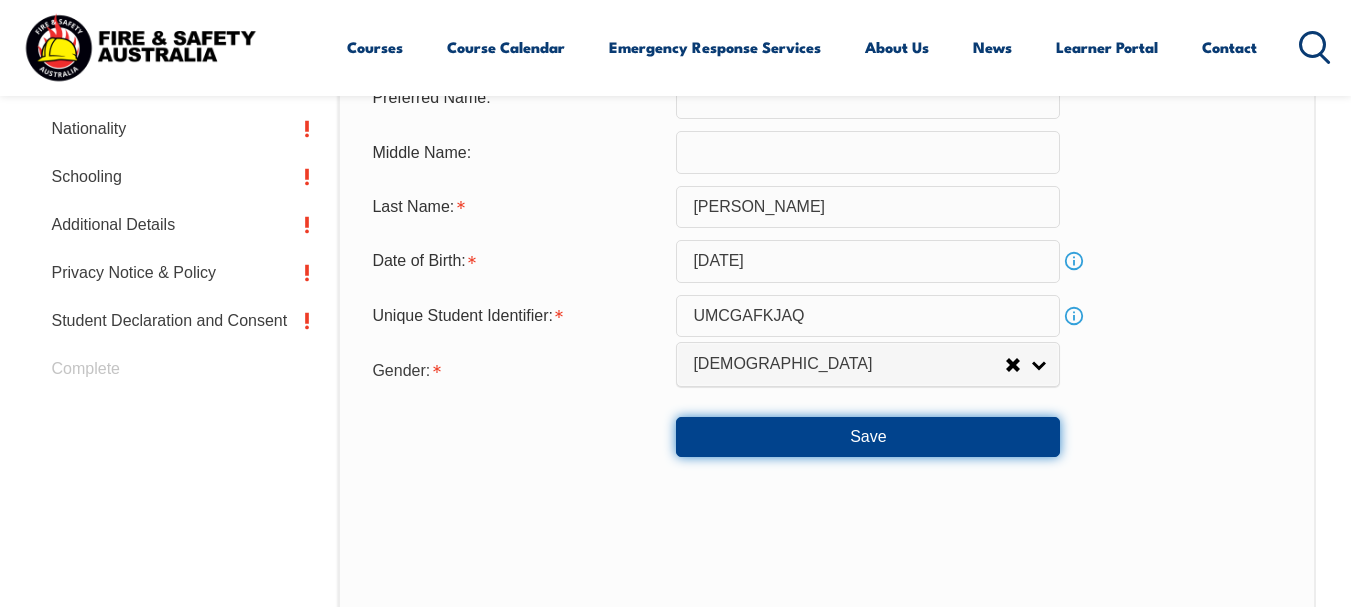 click on "Save" at bounding box center (868, 437) 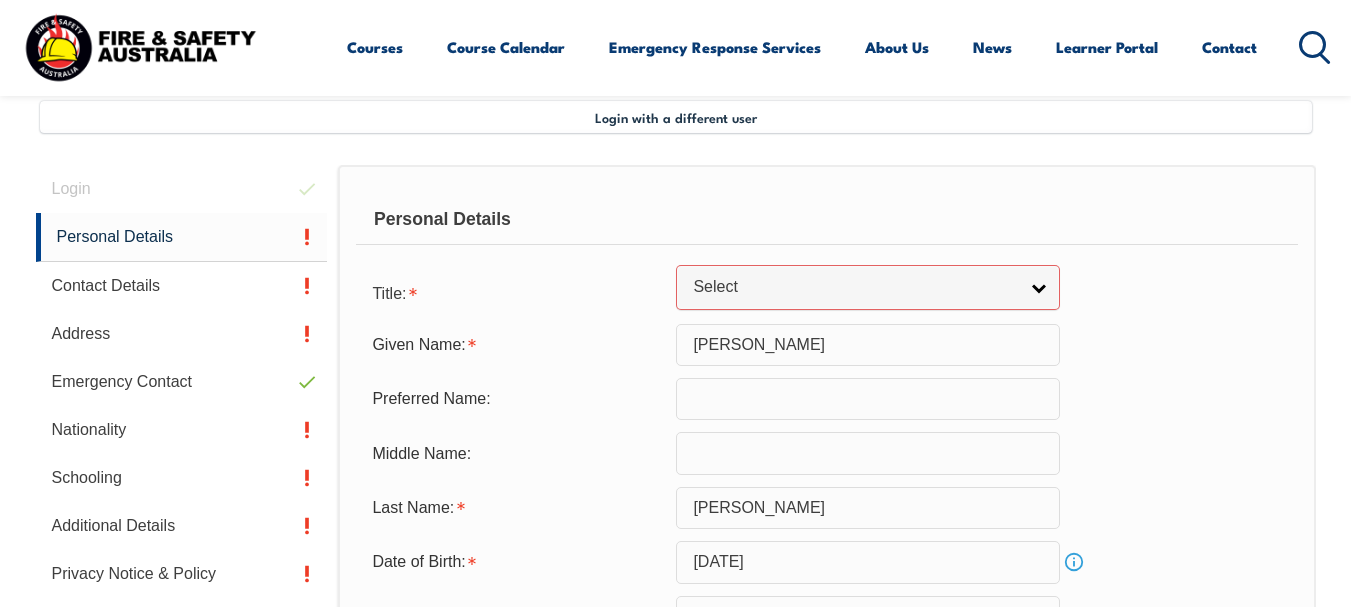 scroll, scrollTop: 447, scrollLeft: 0, axis: vertical 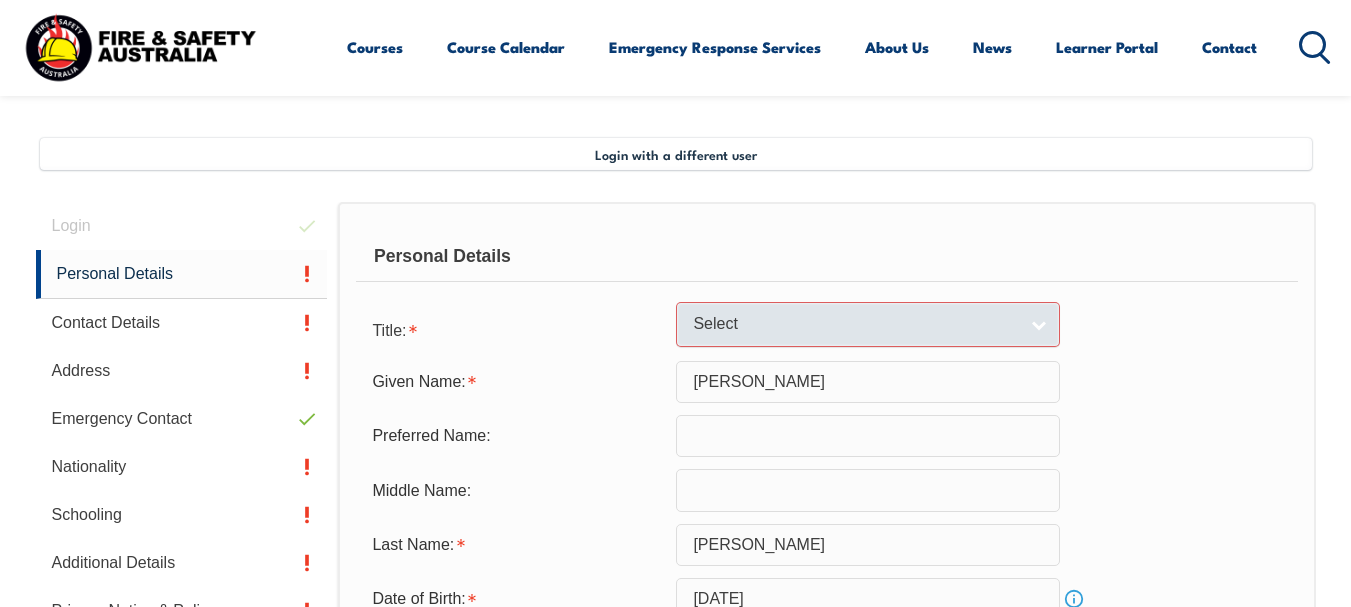 click on "Select" at bounding box center [868, 324] 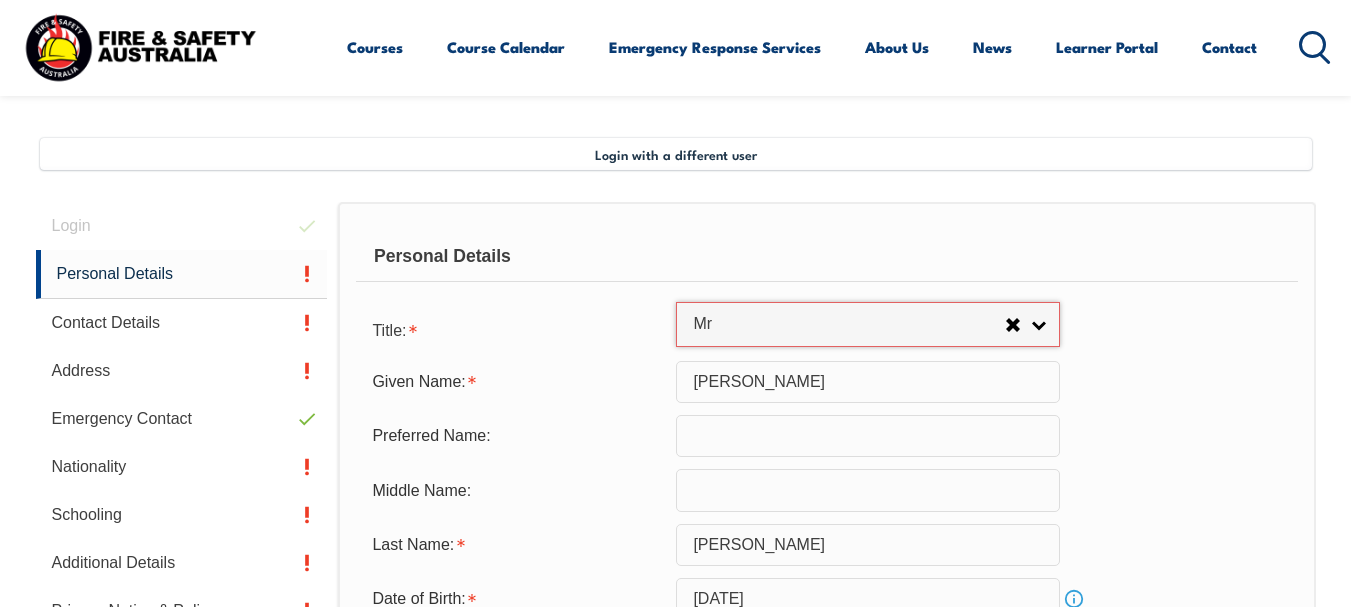 click on "Title: Mr Mrs Ms Miss Other
Mr
Mr Mrs Ms Miss Other" at bounding box center [826, 329] 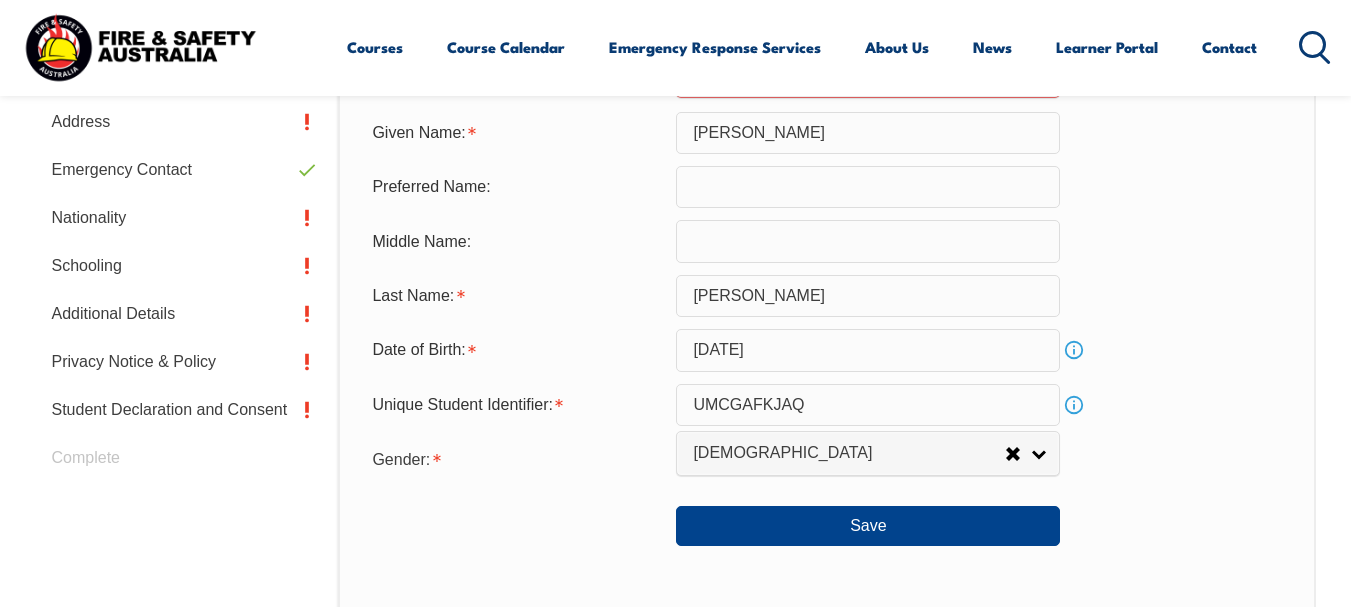 scroll, scrollTop: 747, scrollLeft: 0, axis: vertical 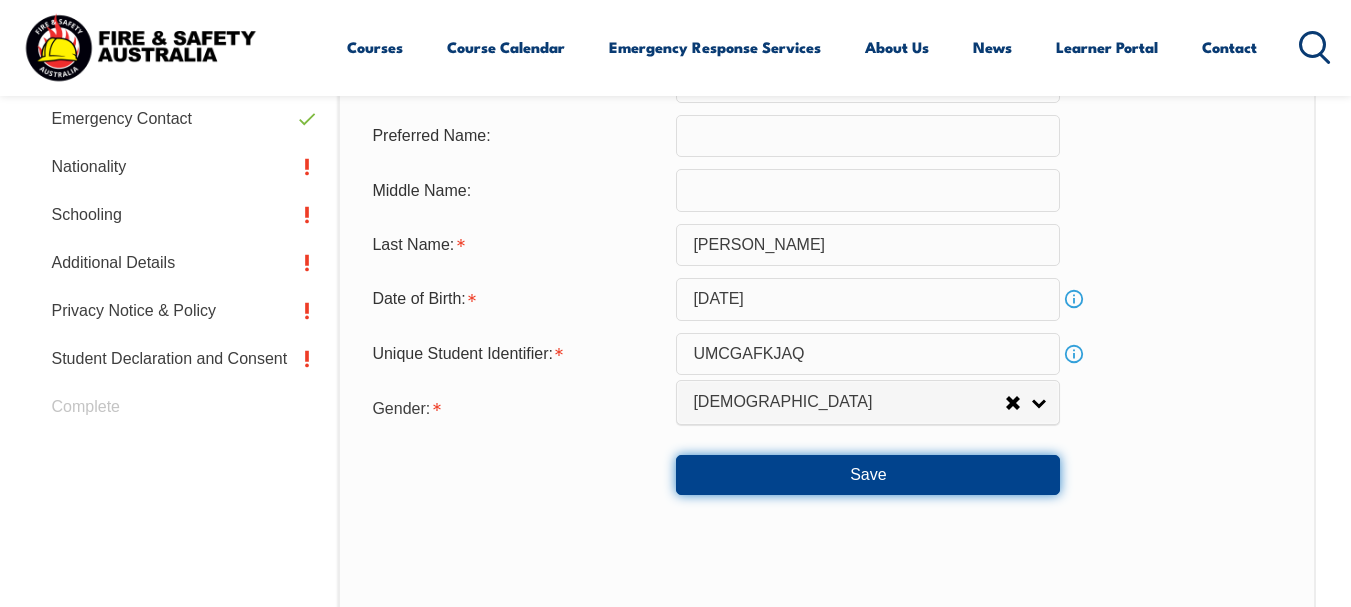 click on "Save" at bounding box center [868, 475] 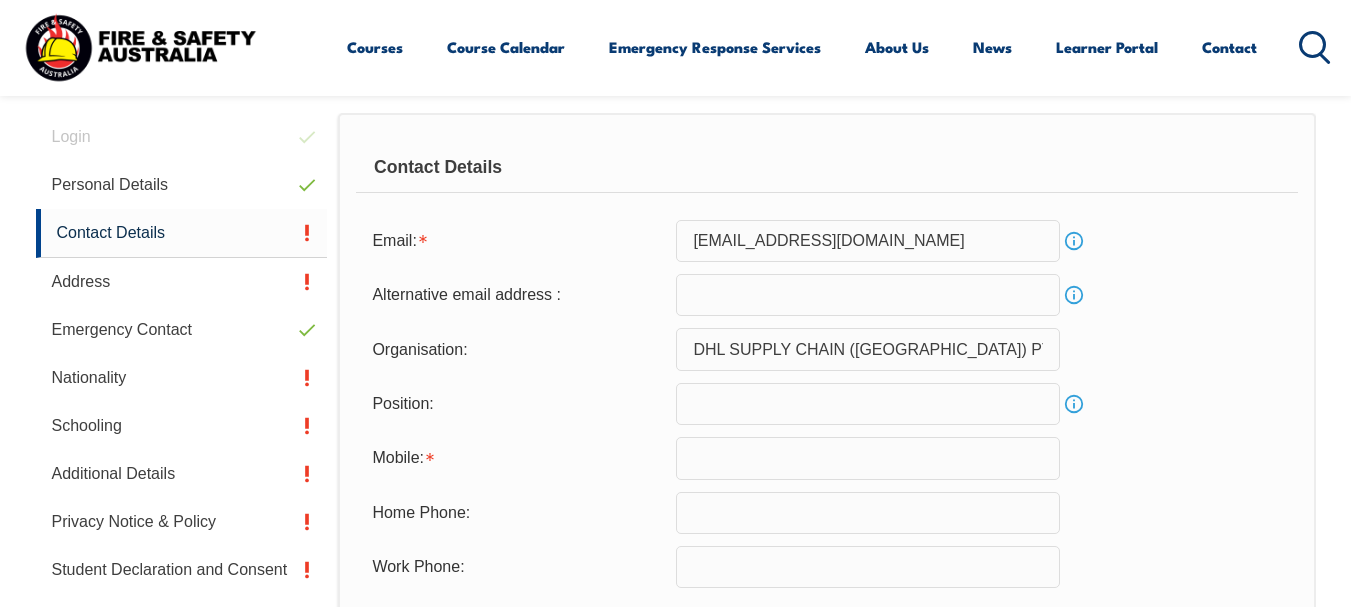 scroll, scrollTop: 585, scrollLeft: 0, axis: vertical 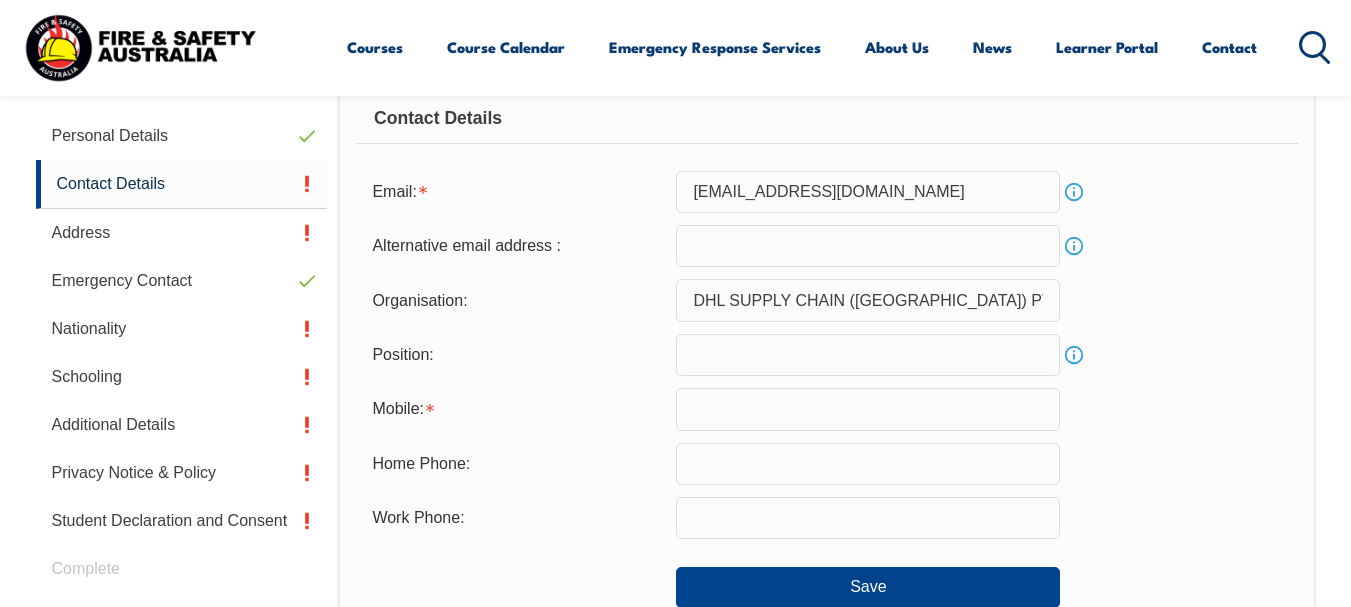 click at bounding box center [868, 409] 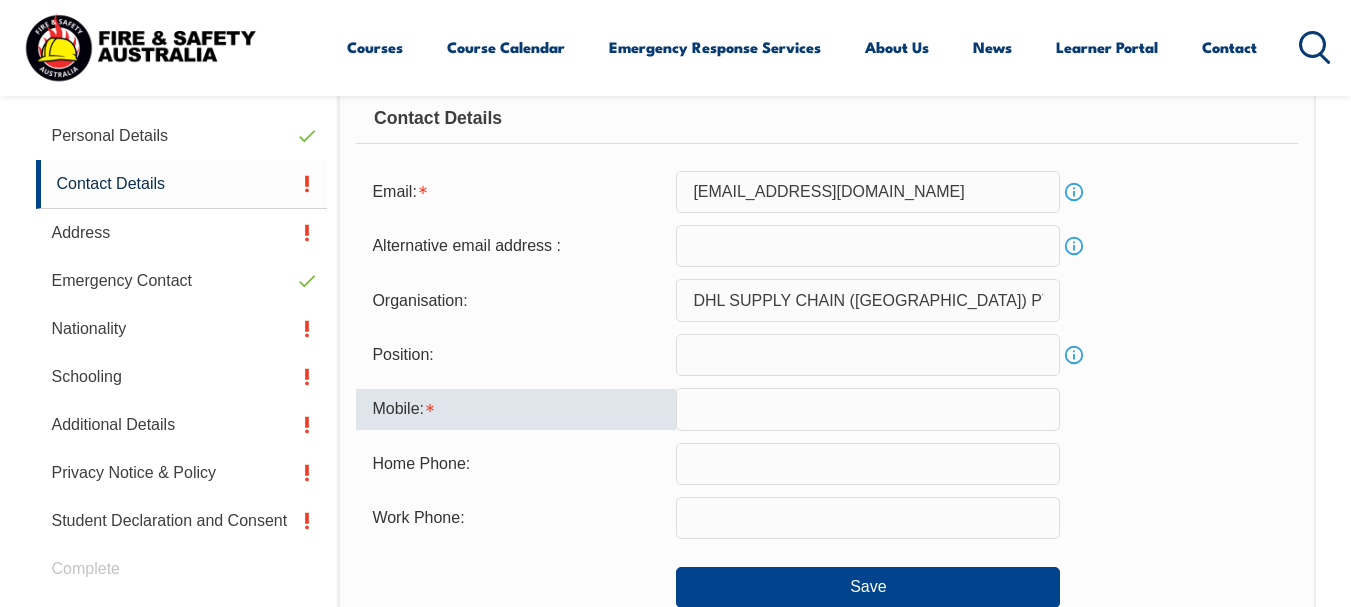 type on "0458822830" 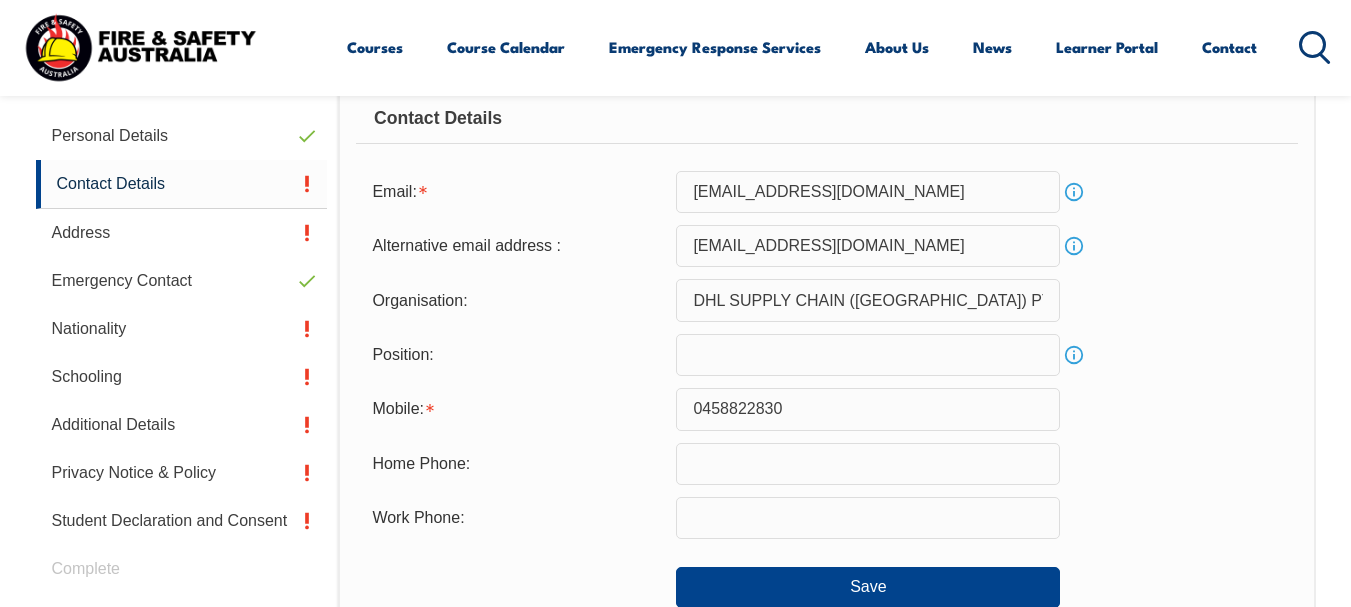 click on "Position: Info" at bounding box center [826, 355] 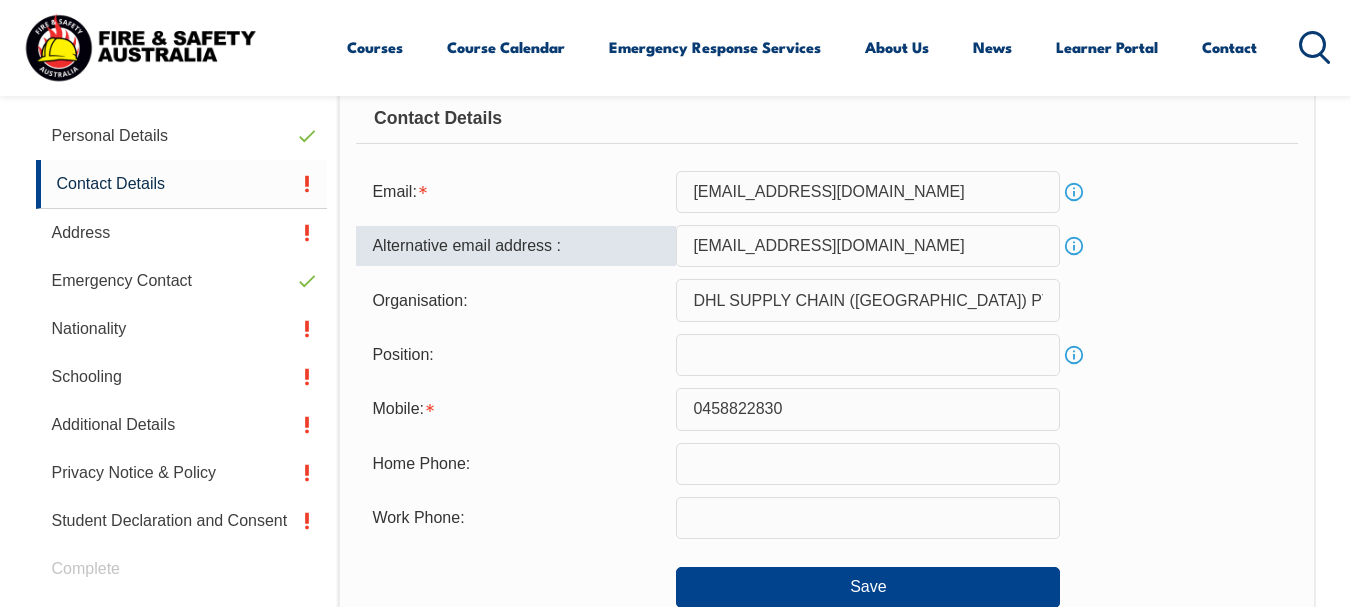 click on "maverickbalanay@gmail.com" at bounding box center (868, 246) 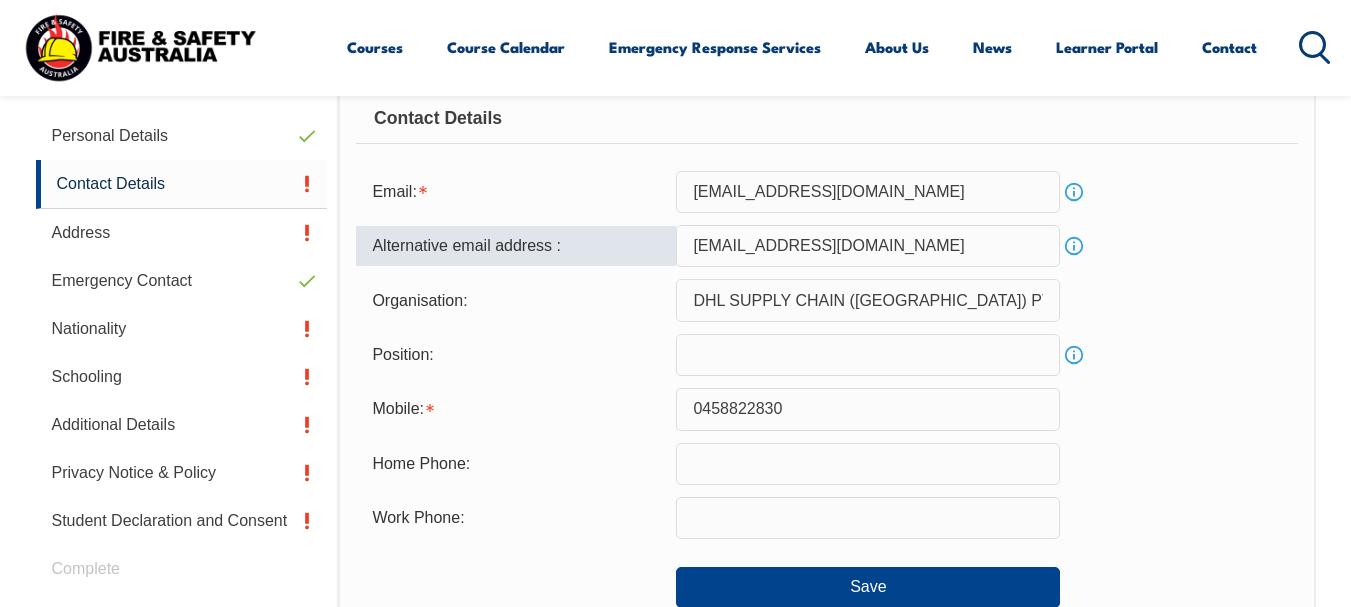 type on "maverickbalanay@yahoo.com" 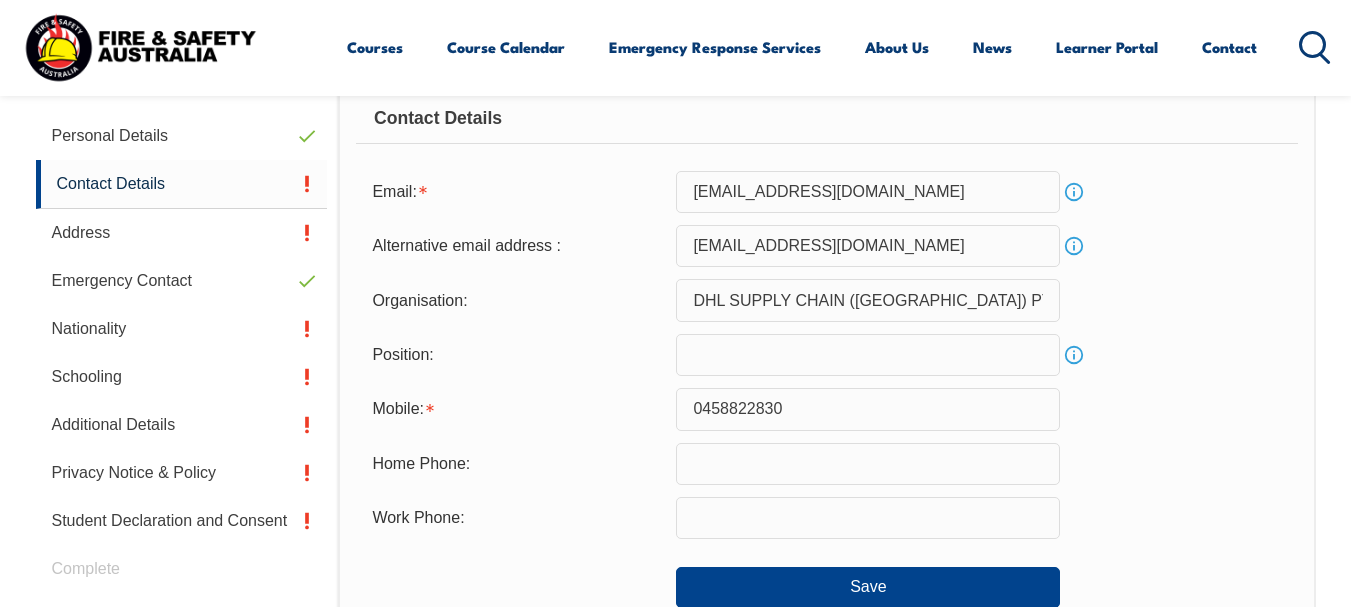 click on "Email: maverickbalanay@gmail.com Info Alternative email address : maverickbalanay@yahoo.com Info Organisation: DHL SUPPLY CHAIN (AUSTRALIA) PTY LIMITED Position: Info Mobile: 0458822830 Home Phone: Work Phone: Save" at bounding box center (826, 389) 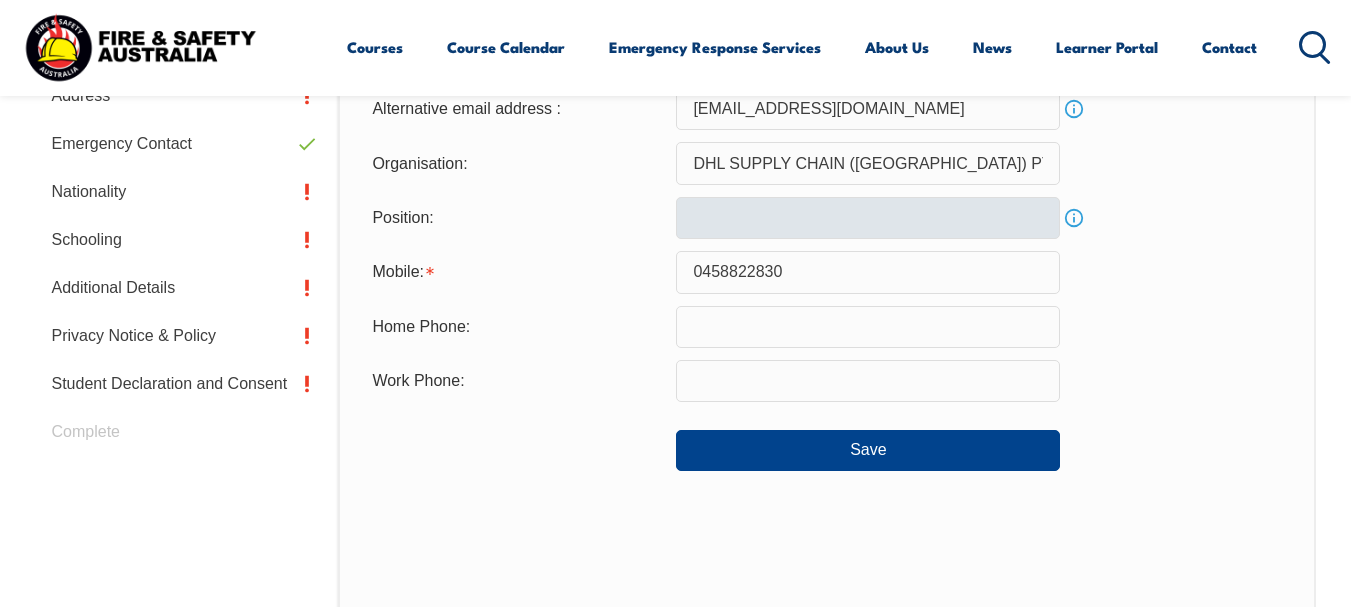 scroll, scrollTop: 785, scrollLeft: 0, axis: vertical 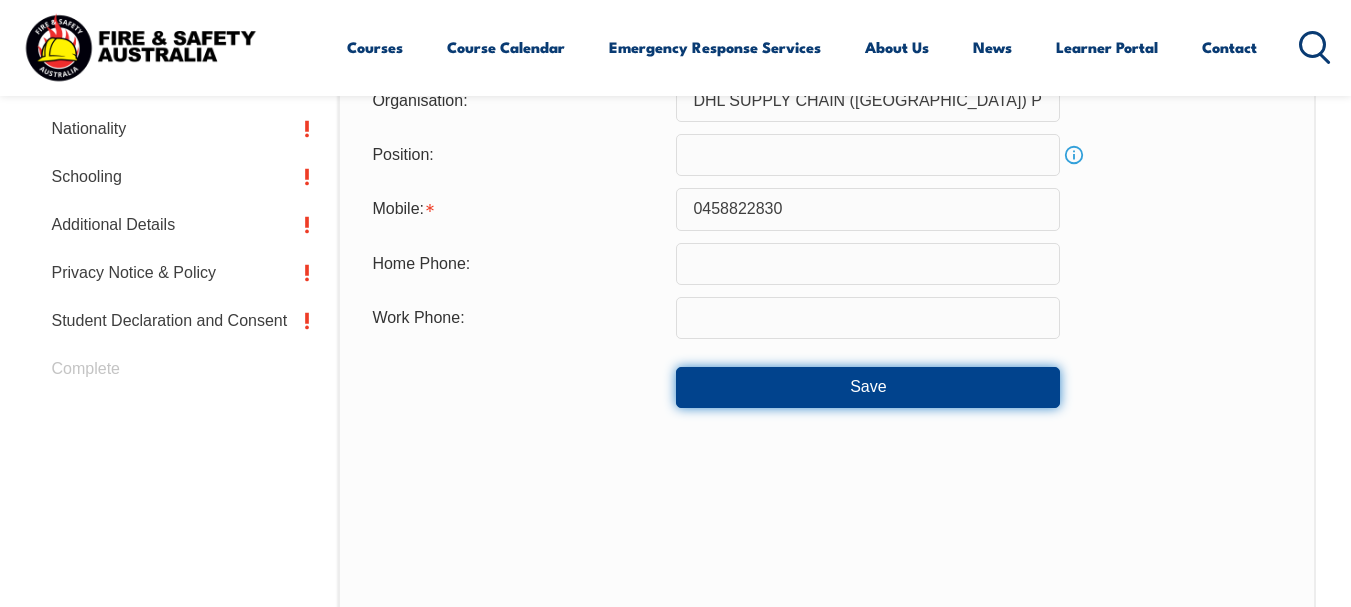 click on "Save" at bounding box center [868, 387] 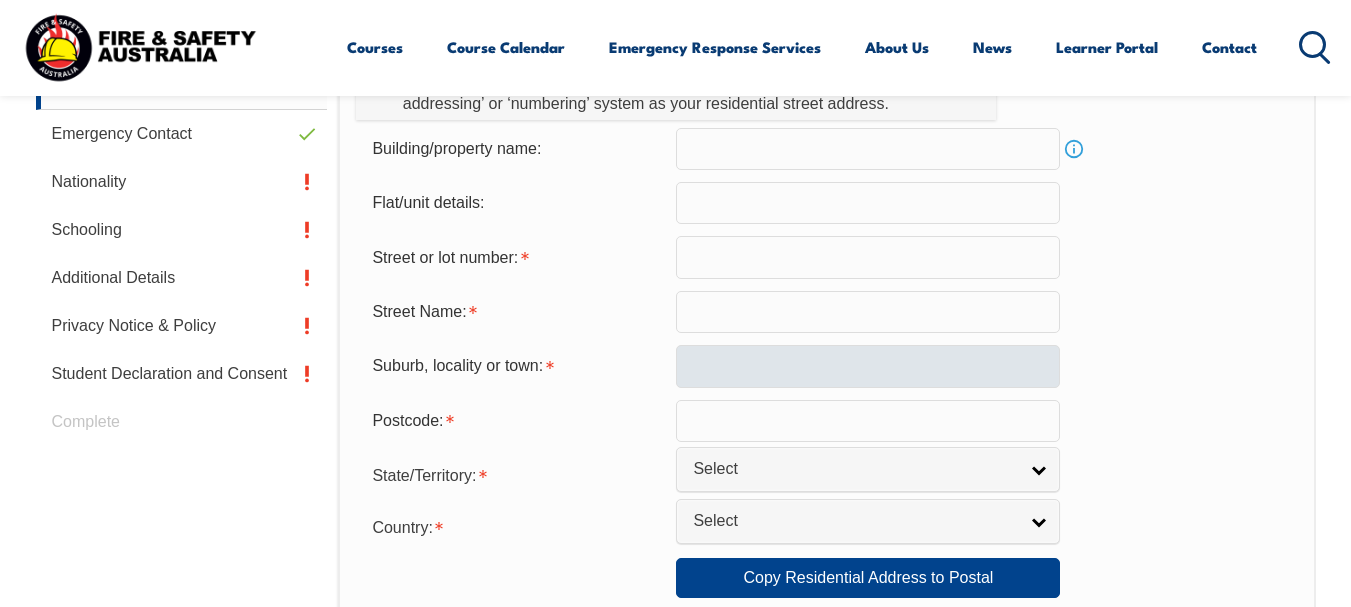 scroll, scrollTop: 685, scrollLeft: 0, axis: vertical 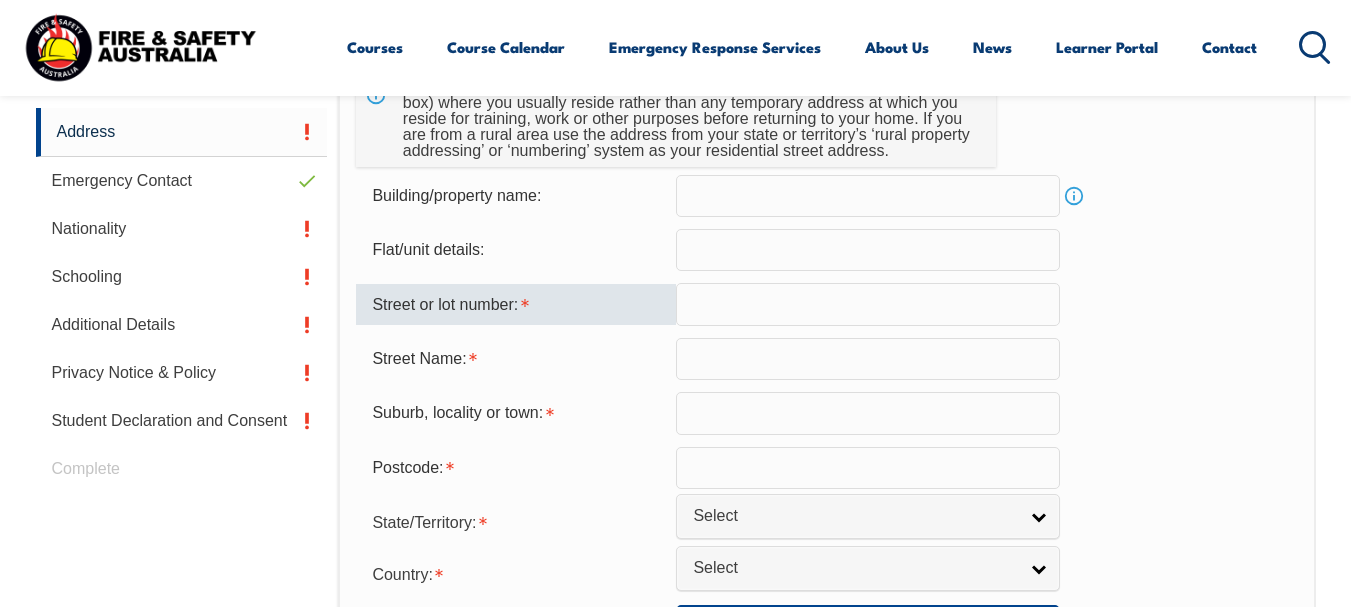 click at bounding box center (868, 304) 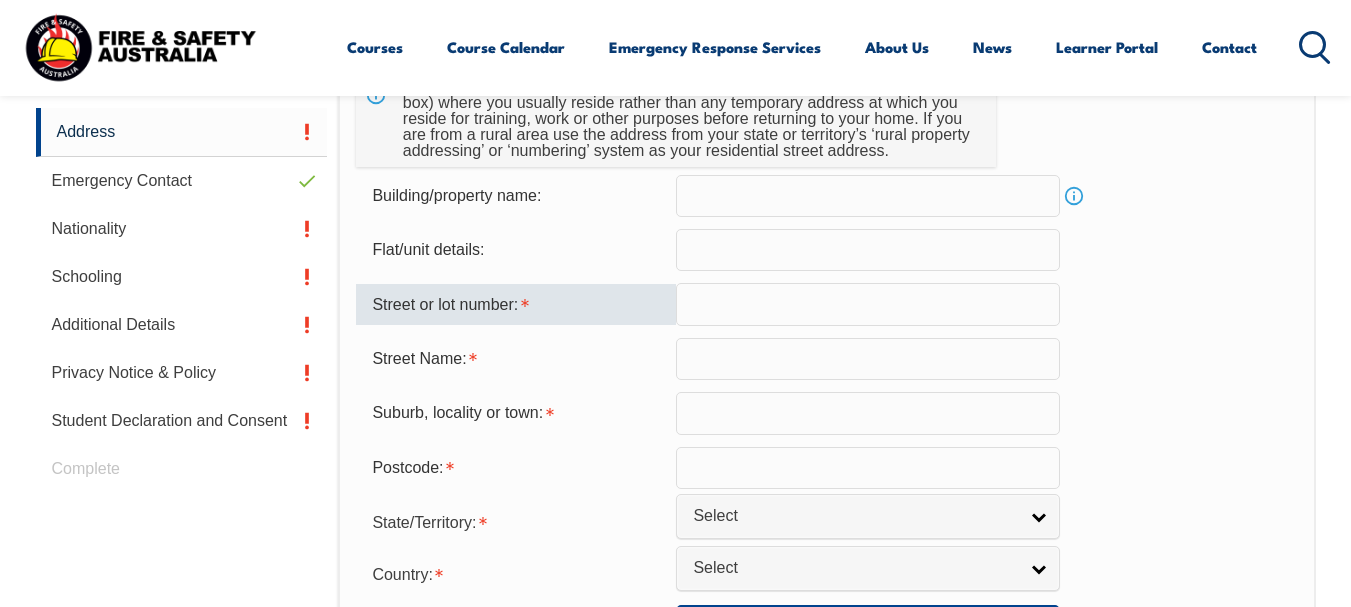 type on "29" 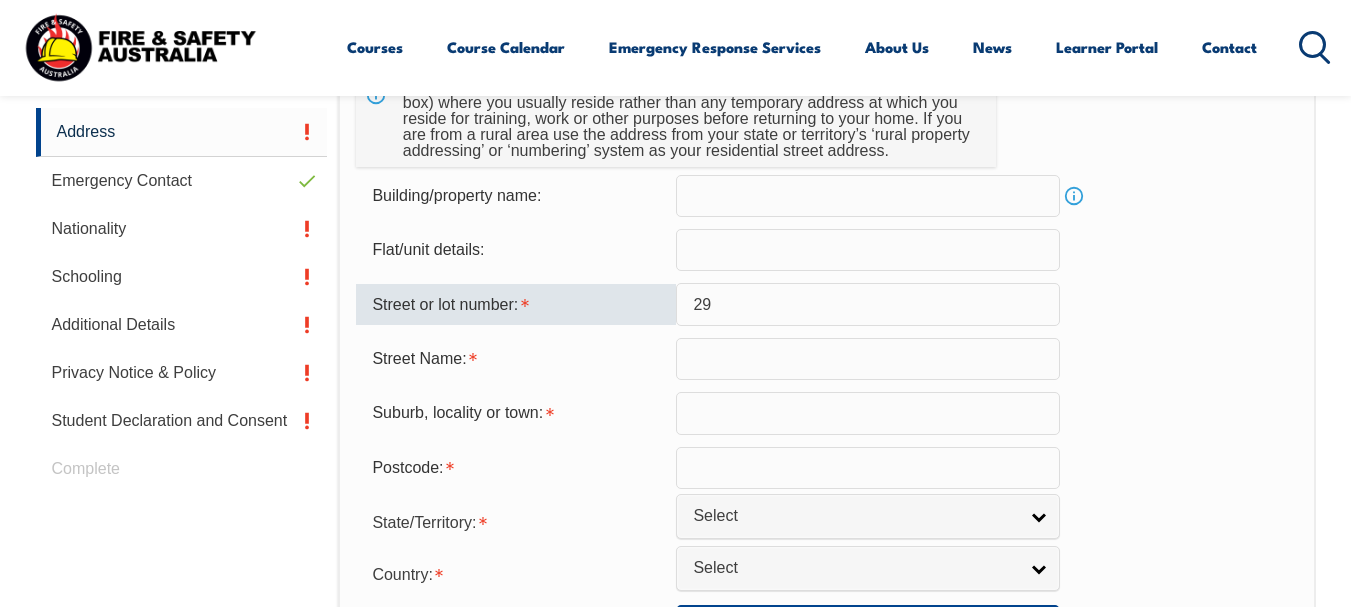 type on "29, Greene street" 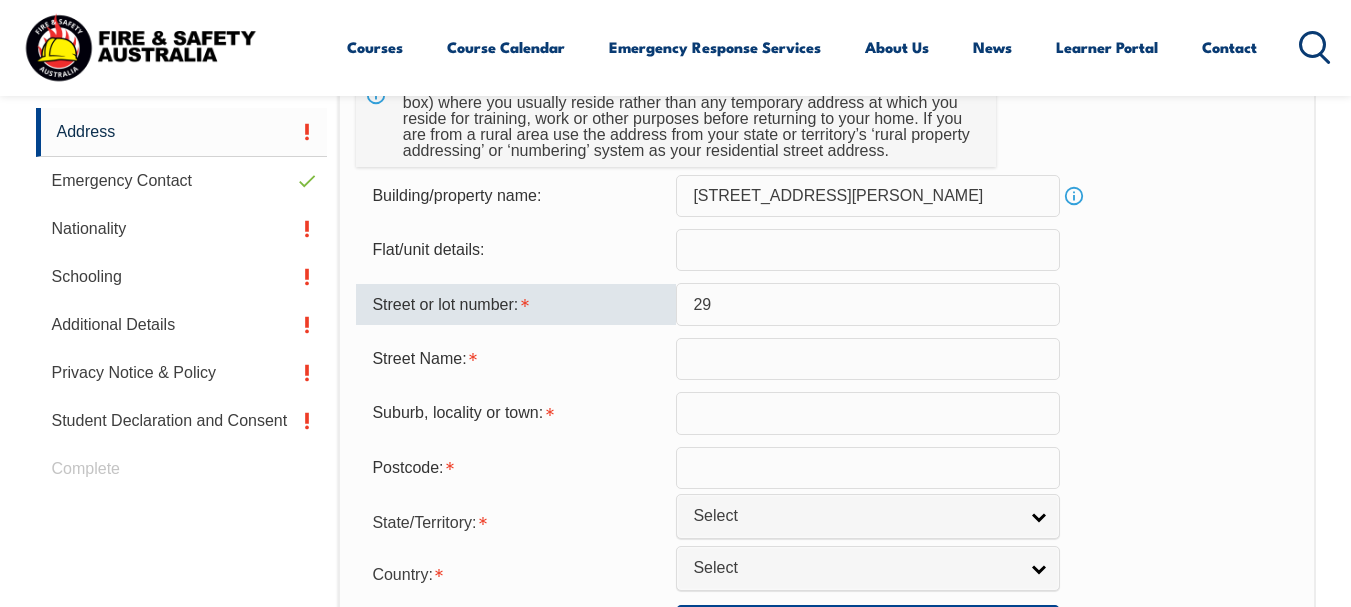 type on "Greene street" 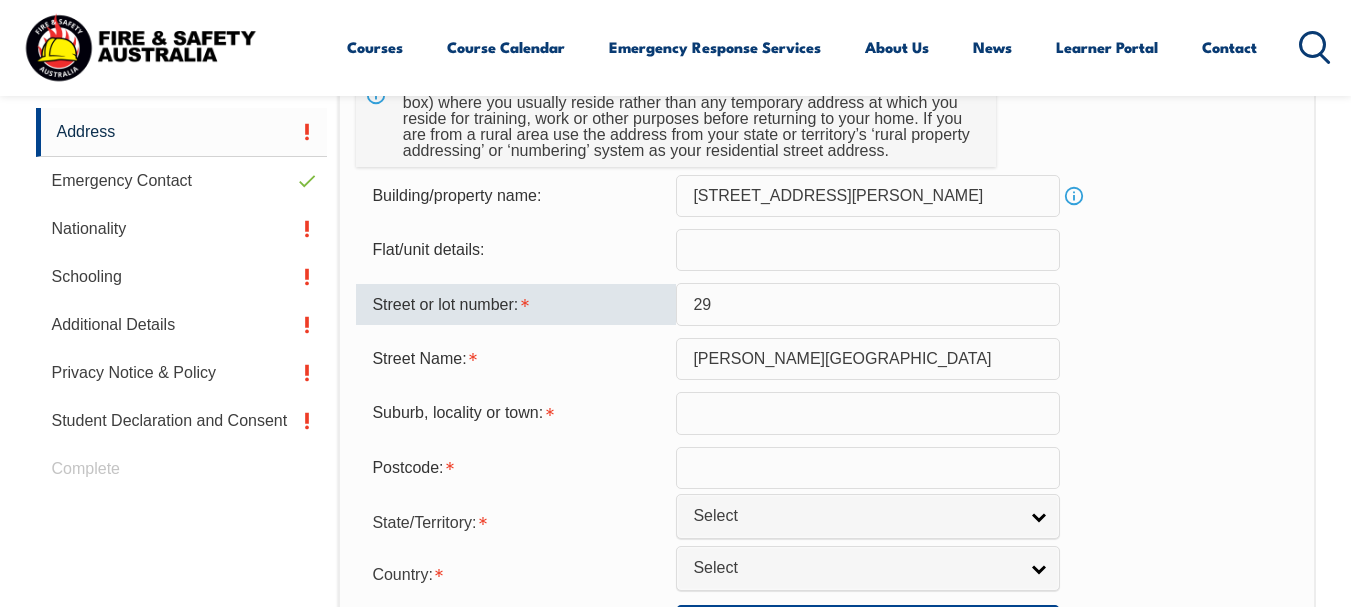 type on "ROTHWELL" 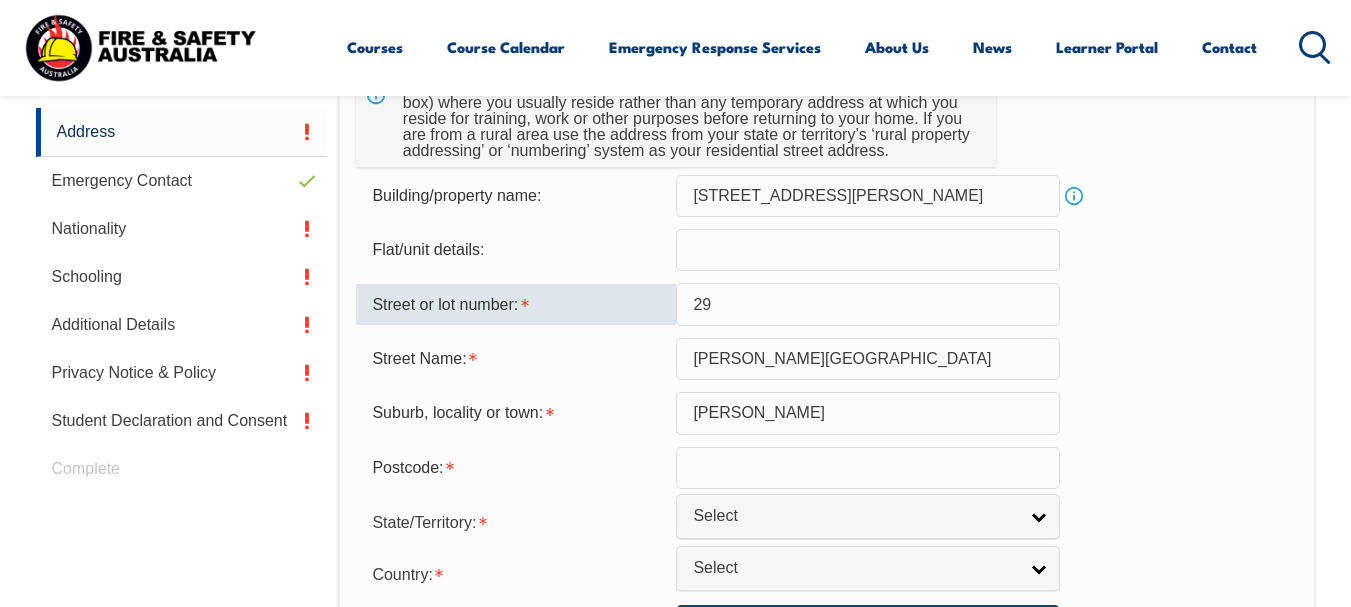 type on "4022" 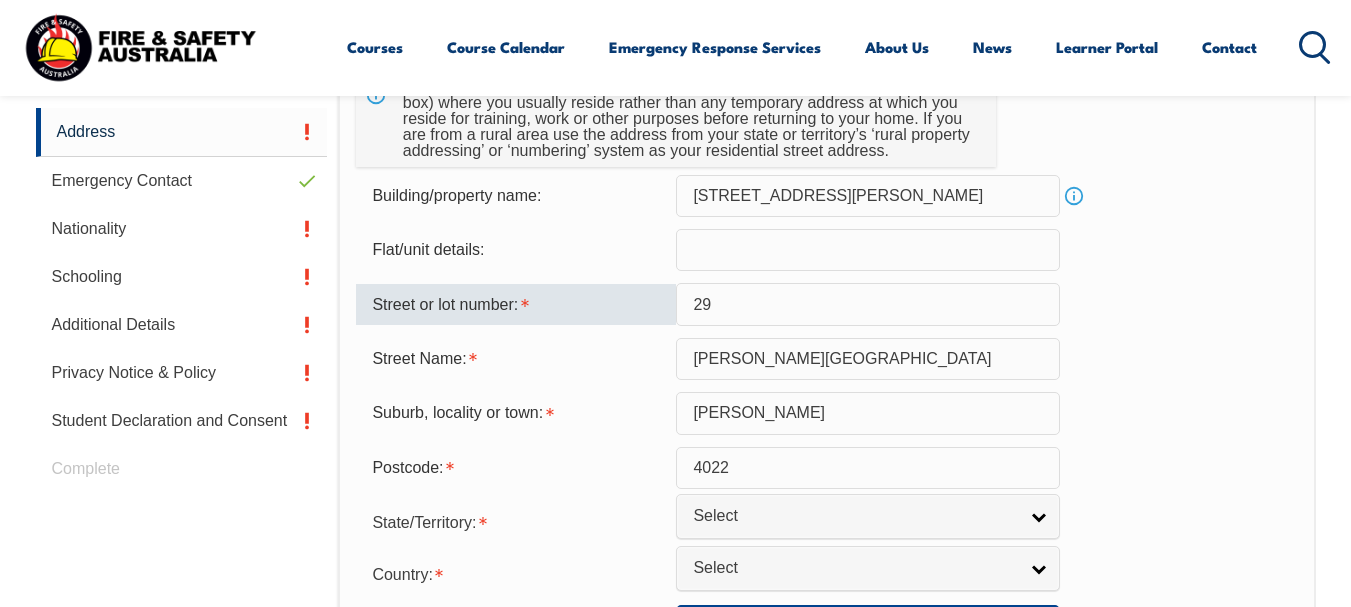 select on "QLD" 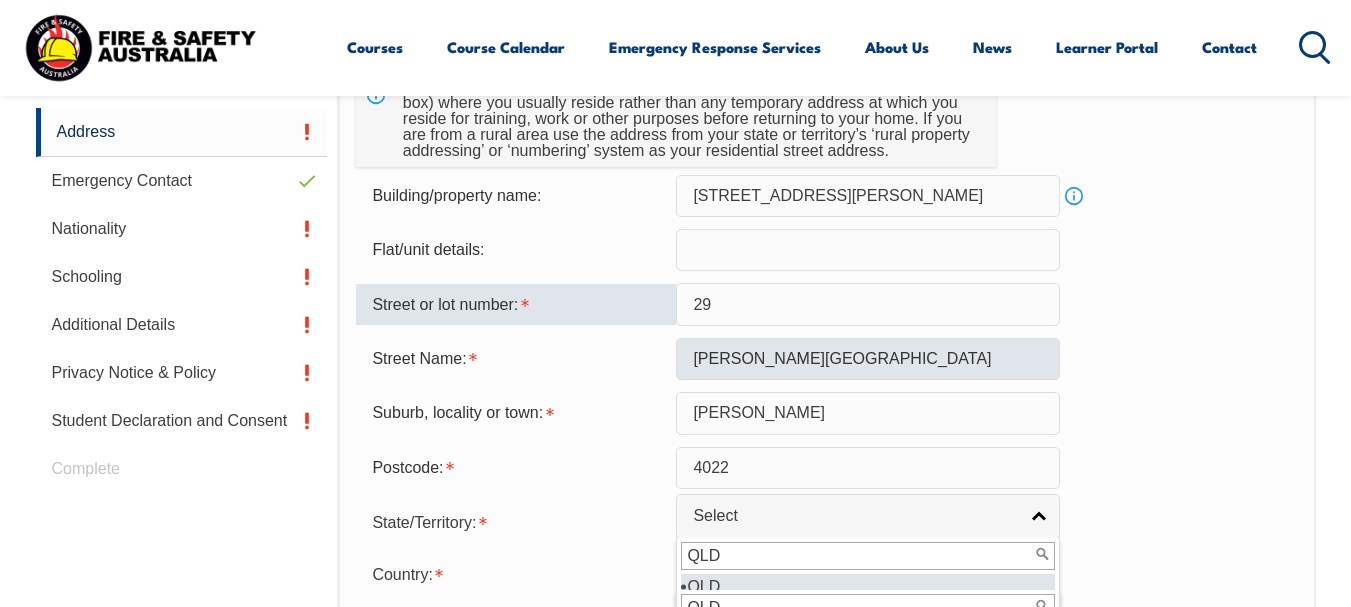 scroll, scrollTop: 695, scrollLeft: 0, axis: vertical 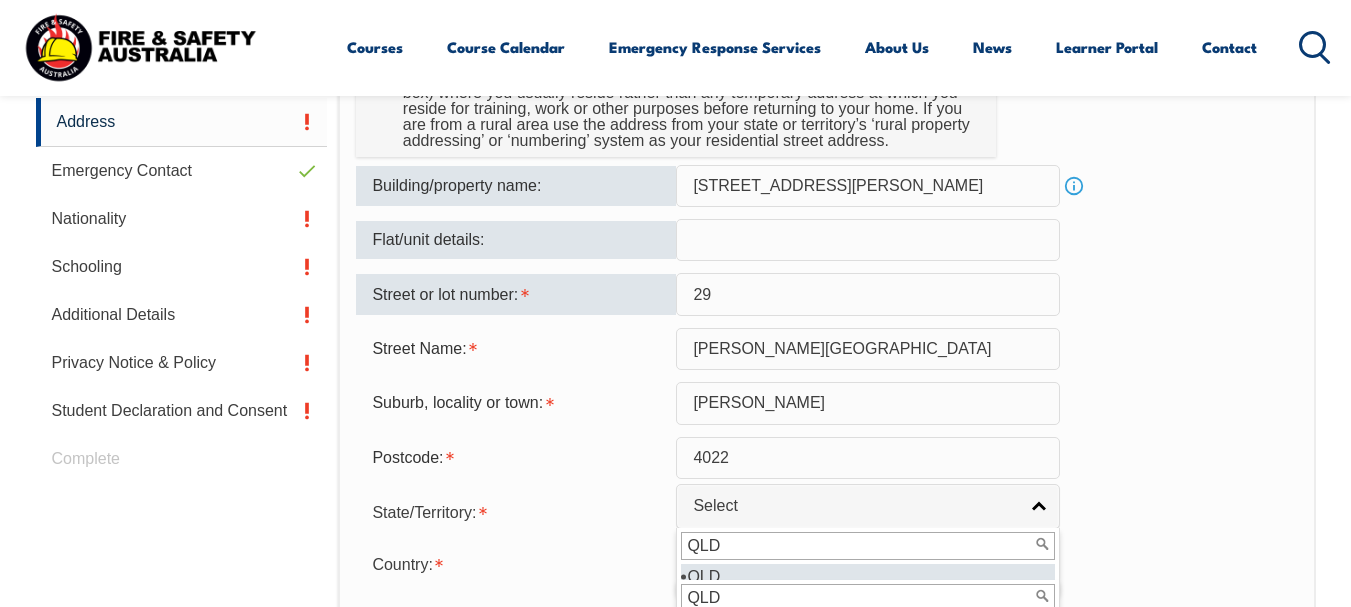 drag, startPoint x: 855, startPoint y: 191, endPoint x: 520, endPoint y: 232, distance: 337.49963 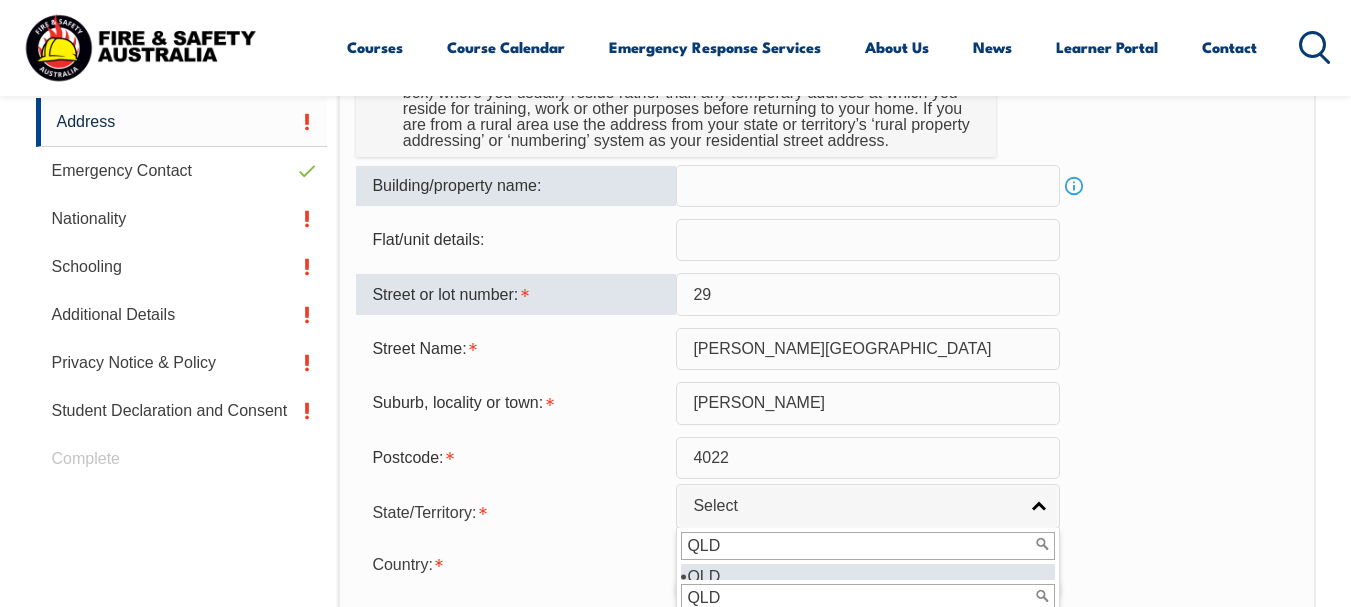 type 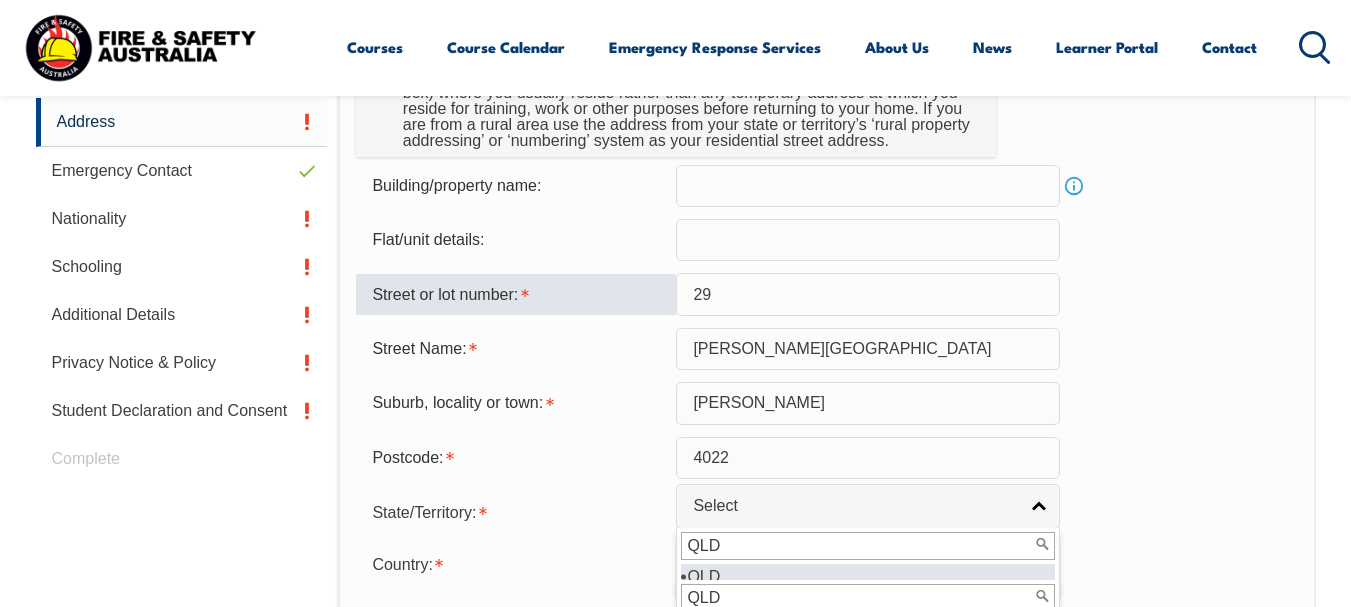 click on "Street or lot number: 29" at bounding box center (826, 294) 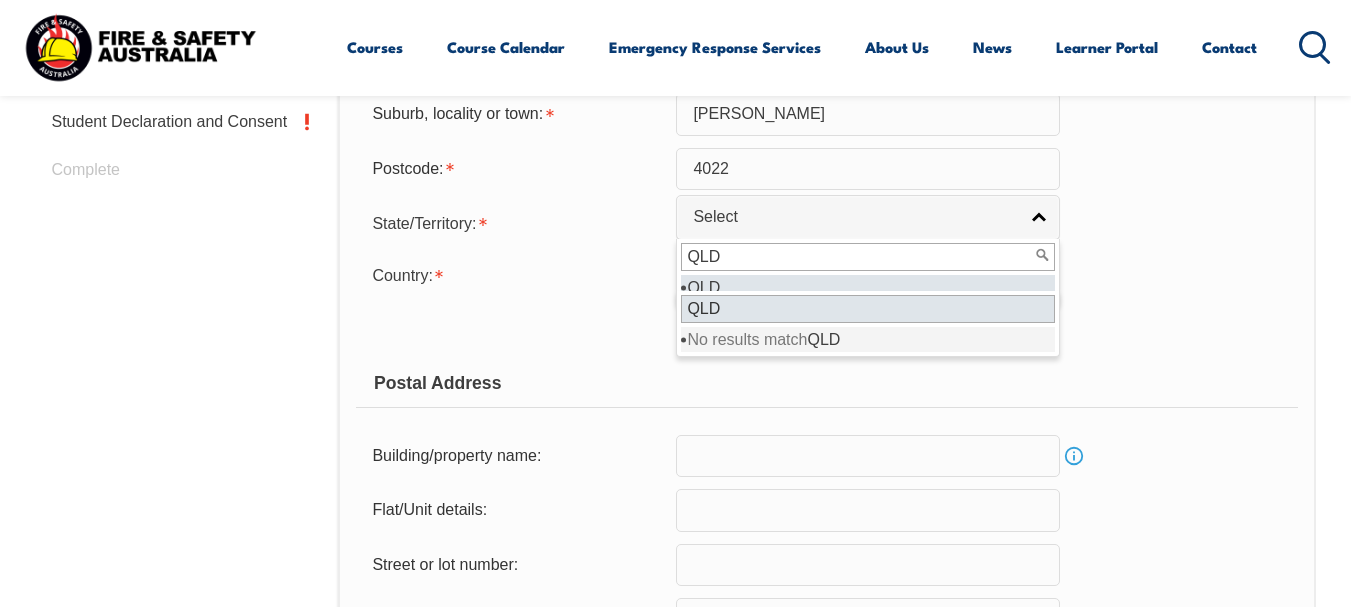 scroll, scrollTop: 995, scrollLeft: 0, axis: vertical 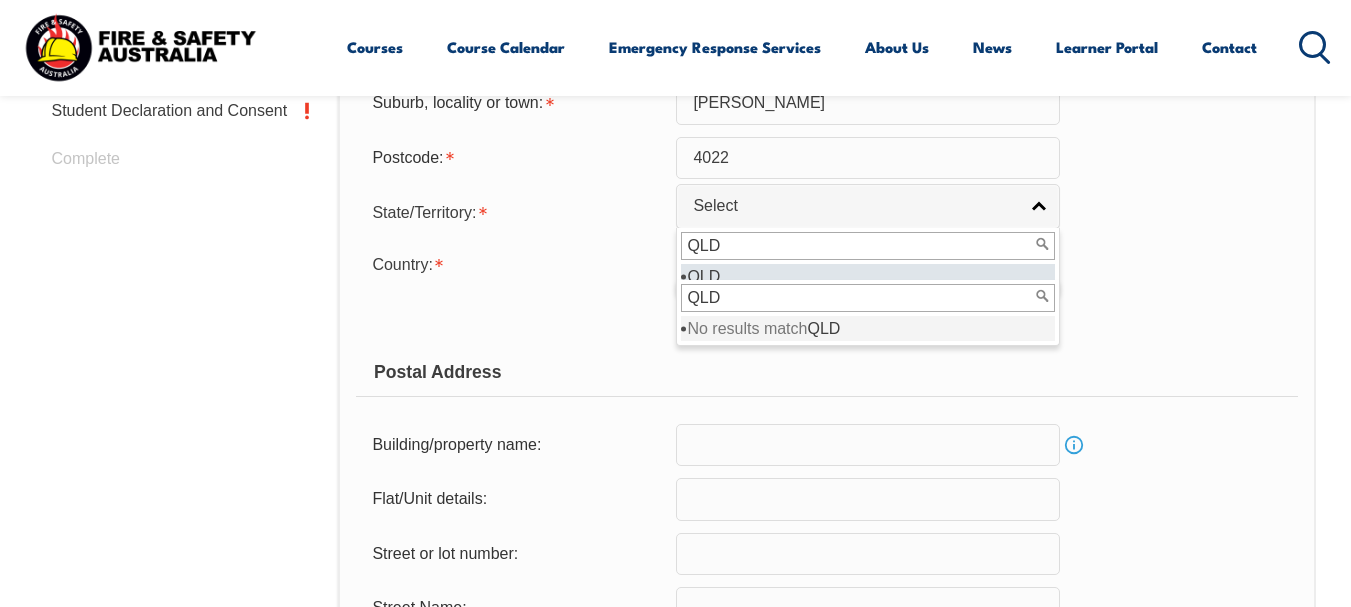 drag, startPoint x: 859, startPoint y: 285, endPoint x: 848, endPoint y: 293, distance: 13.601471 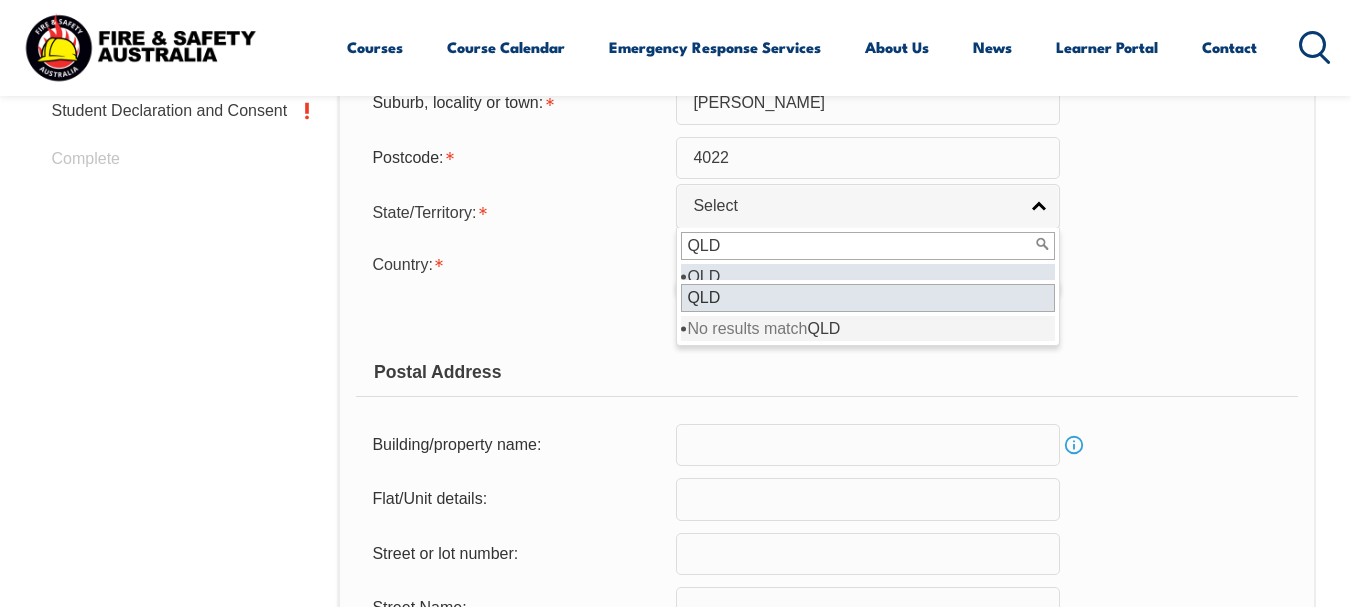 click on "QLD" at bounding box center (868, 298) 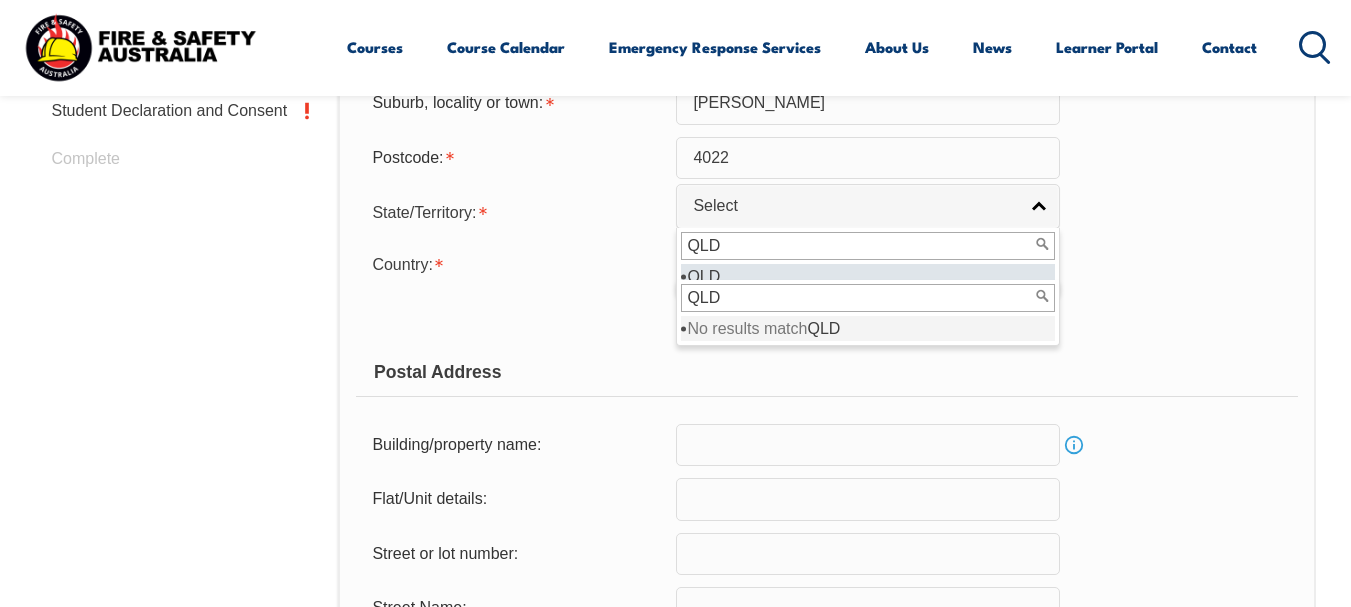 click on "Copy Residential Address to Postal:" at bounding box center [516, 315] 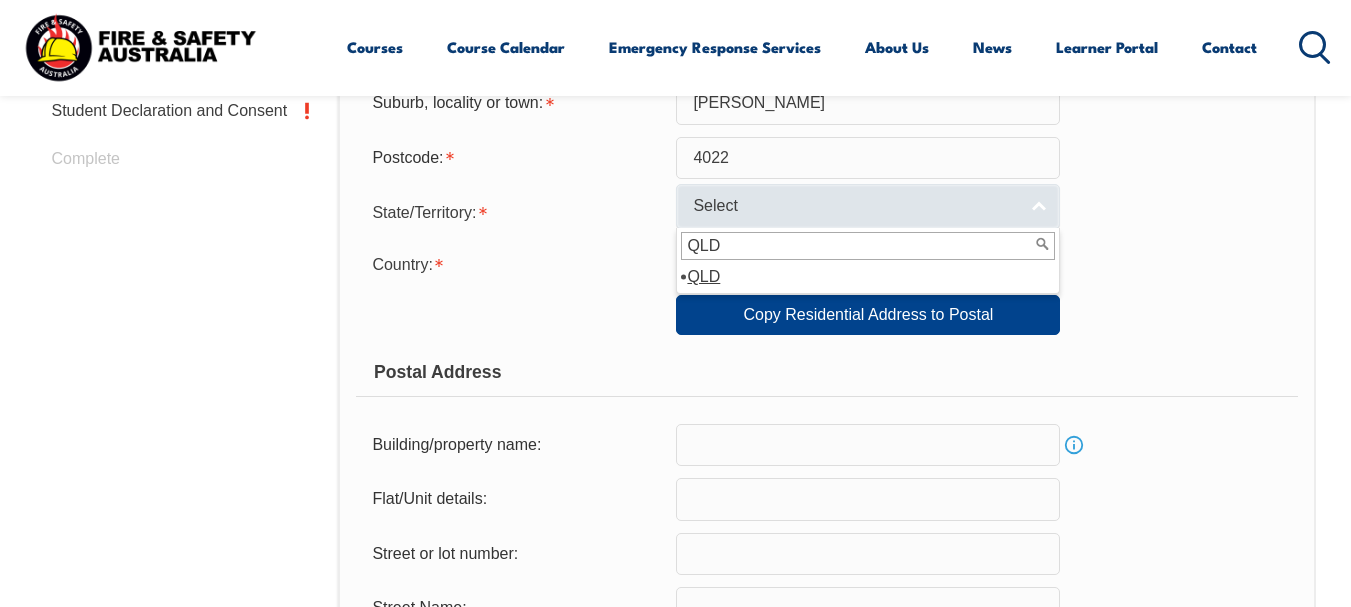 click on "Select" at bounding box center (868, 206) 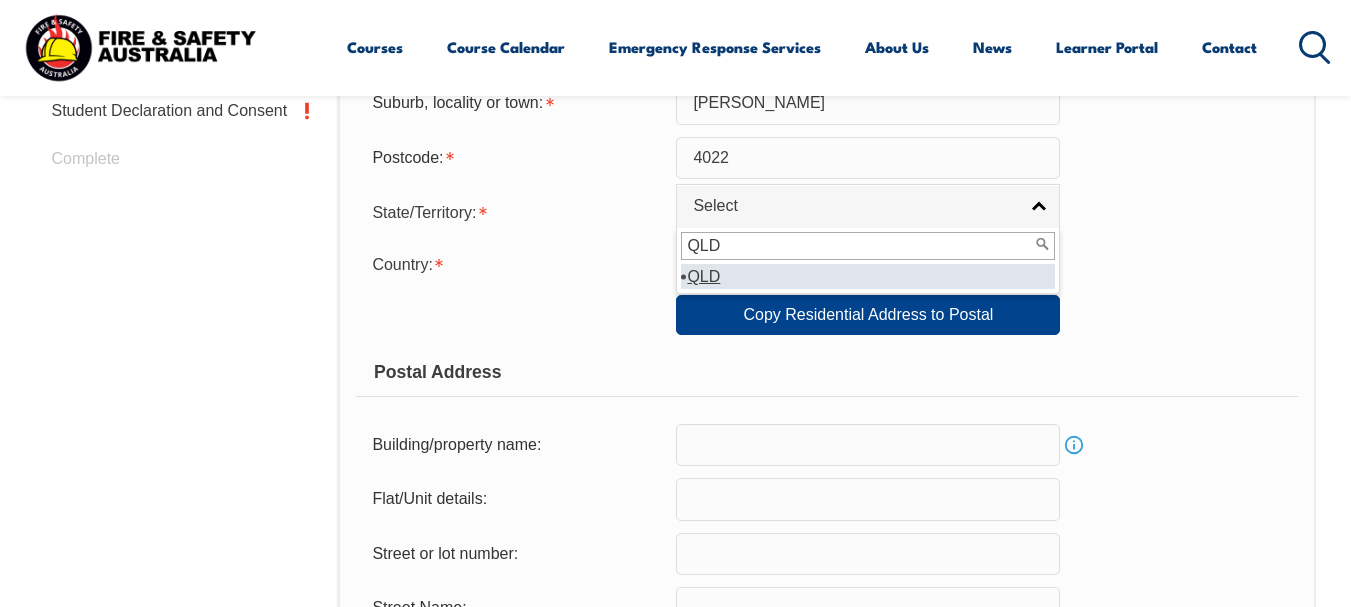 click on "QLD" at bounding box center (868, 246) 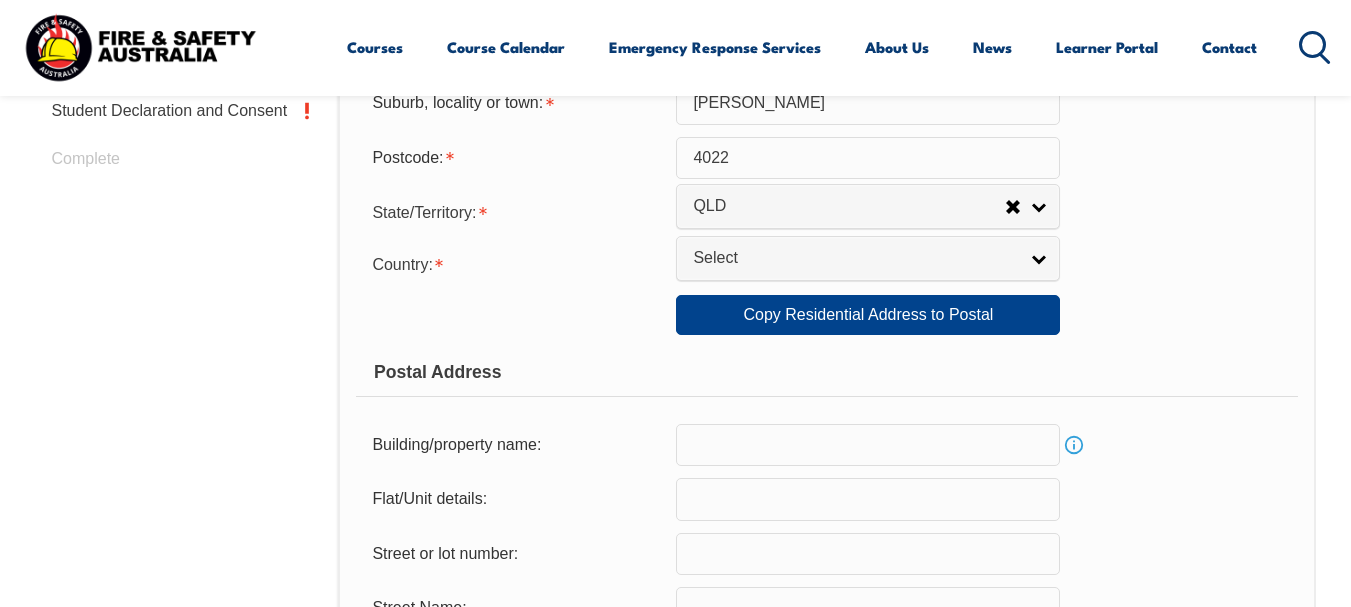 click on "Usual Residential Address Please provide the physical address (street number and name not post office box) where you usually reside rather than any temporary address at which you reside for training, work or other purposes before returning to your home.  If you are from a rural area use the address from your state or territory’s ‘rural property addressing’ or ‘numbering’ system as your residential street address.  Building/property name: Info Flat/unit details: Street or lot number: 29 Street Name: Greene street Street Address - Postal delivery information (PO box): Suburb, locality or town: ROTHWELL Postcode: 4022 State/Territory: NSW VIC QLD SA WA TAS NT ACT Other Australian Territory Overseas
QLD
QLD
Country: Adelie Land (France) Afghanistan Aland Islands Albania Algeria Andorra Angola Anguilla Antigua and Barbuda Argentina Argentinian Antarctic Territory Armenia Aruba Australia Australian Antarctic Territory Austria Azerbaijan Bahamas Bahrain Bangladesh Barbados" at bounding box center (826, 324) 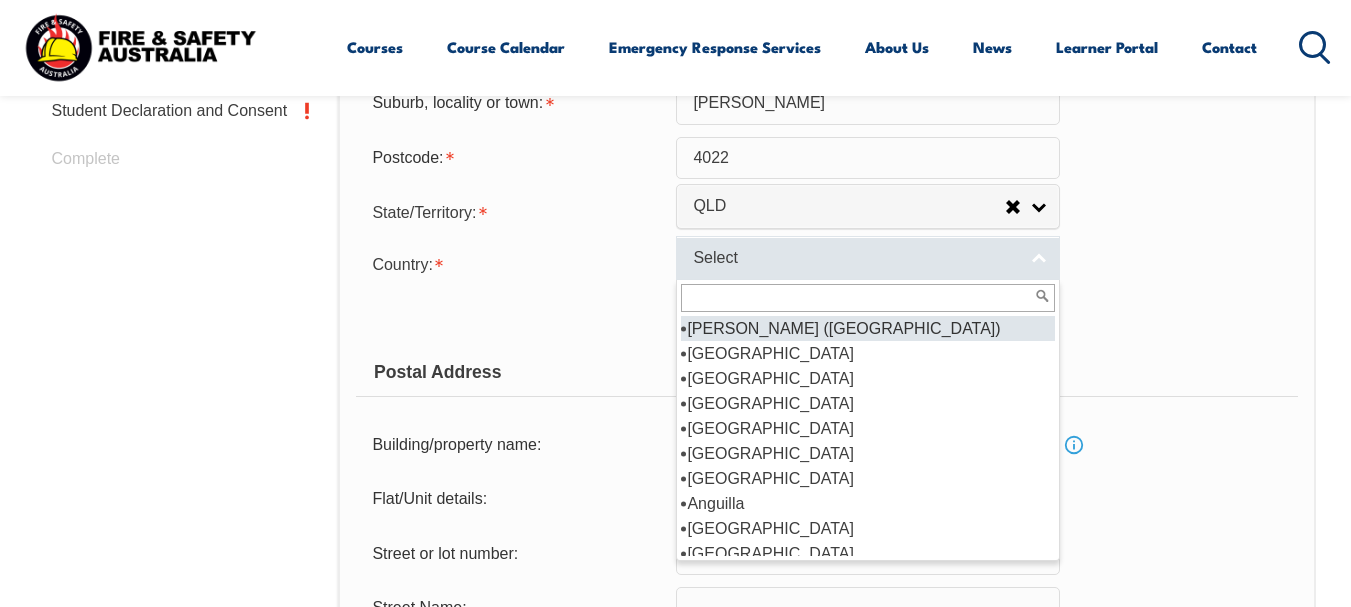 click on "Select" at bounding box center (855, 258) 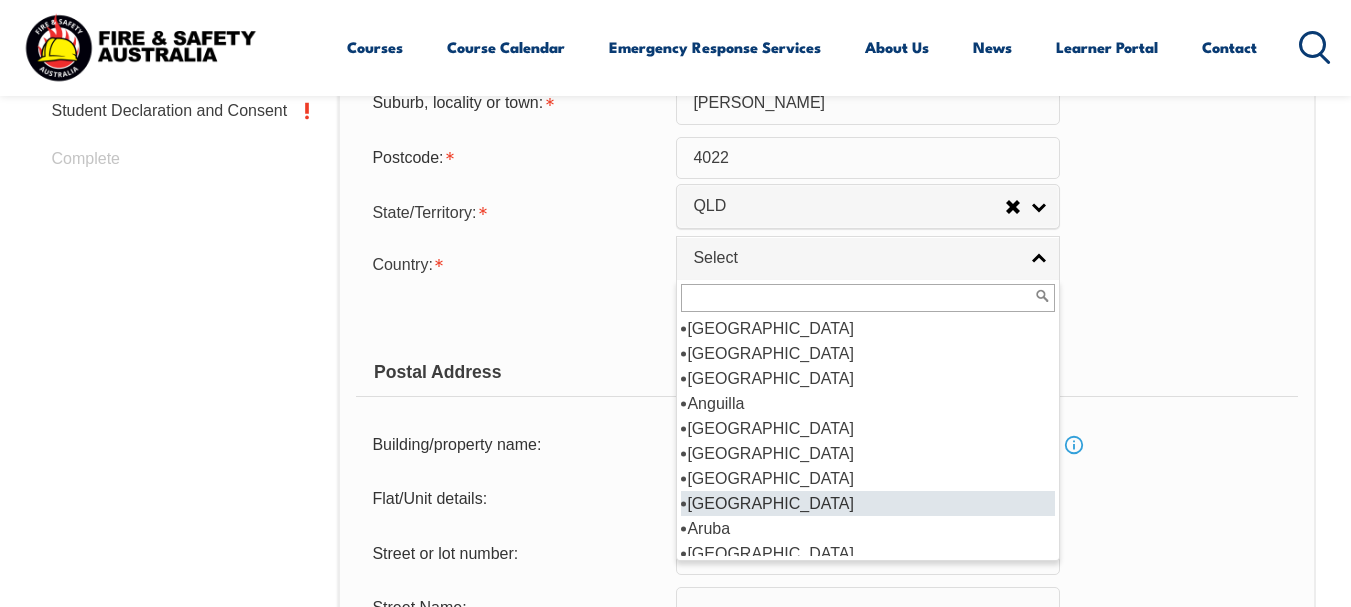 scroll, scrollTop: 200, scrollLeft: 0, axis: vertical 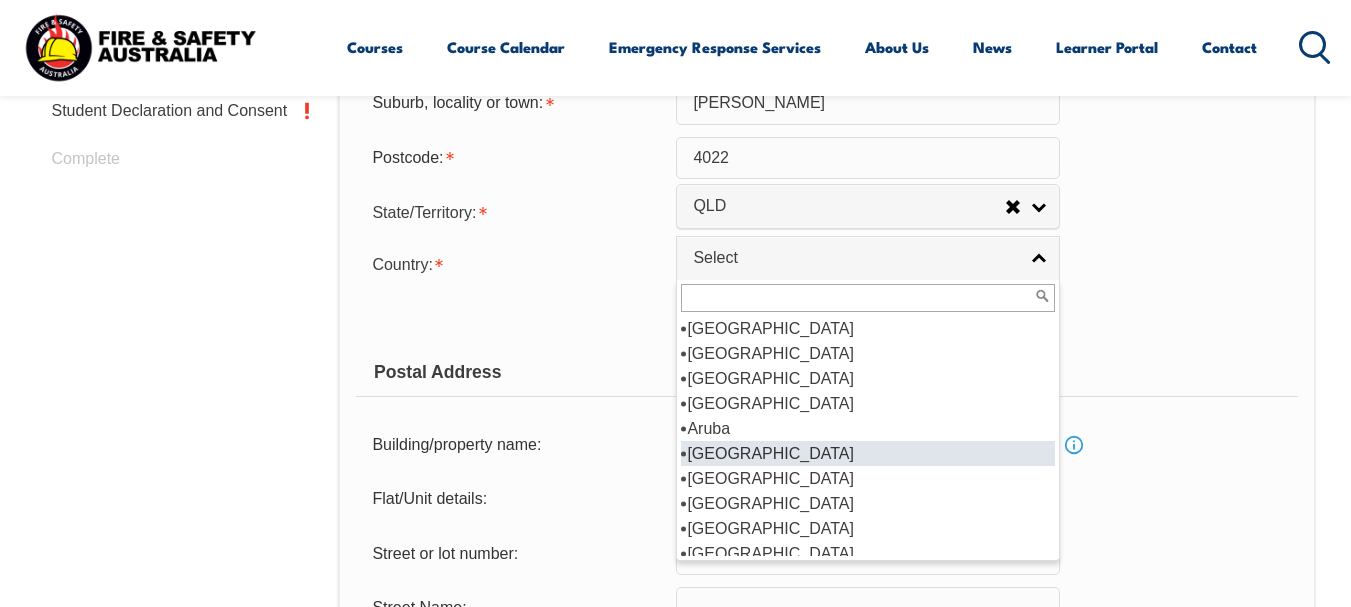 click on "[GEOGRAPHIC_DATA]" at bounding box center (868, 453) 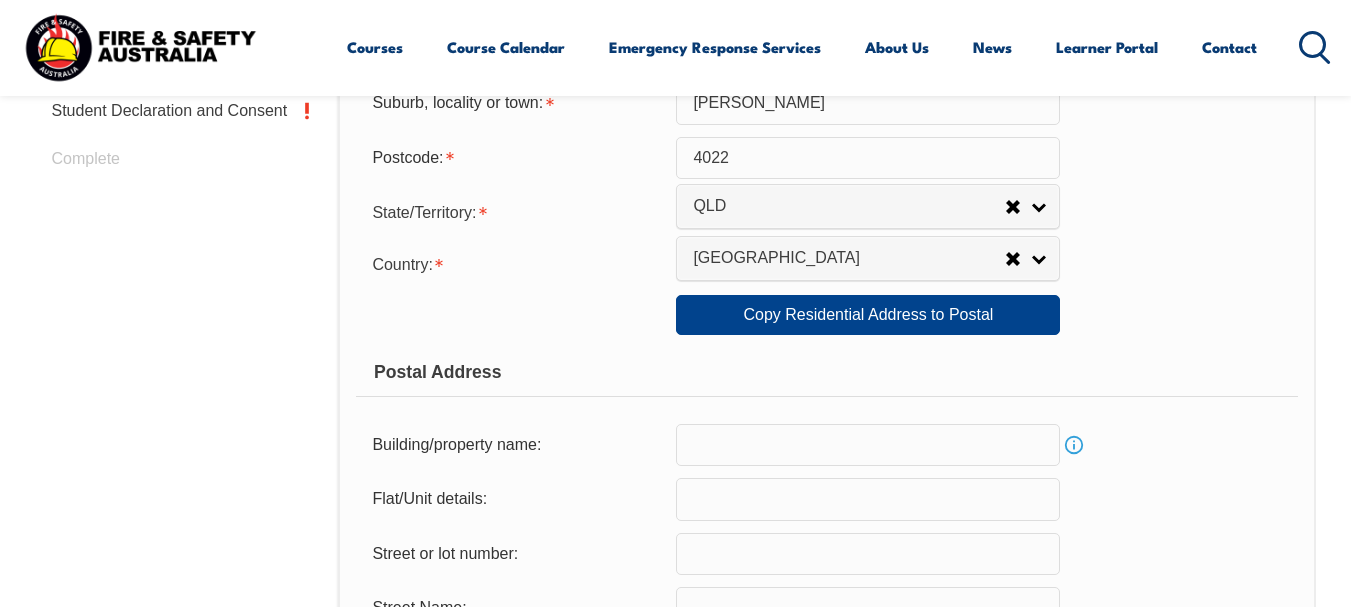 click on "Usual Residential Address Please provide the physical address (street number and name not post office box) where you usually reside rather than any temporary address at which you reside for training, work or other purposes before returning to your home.  If you are from a rural area use the address from your state or territory’s ‘rural property addressing’ or ‘numbering’ system as your residential street address.  Building/property name: Info Flat/unit details: Street or lot number: 29 Street Name: Greene street Street Address - Postal delivery information (PO box): Suburb, locality or town: ROTHWELL Postcode: 4022 State/Territory: NSW VIC QLD SA WA TAS NT ACT Other Australian Territory Overseas
QLD
QLD
Country: Adelie Land (France) Afghanistan Aland Islands Albania Algeria Andorra Angola Anguilla Antigua and Barbuda Argentina Argentinian Antarctic Territory Armenia Aruba Australia Australian Antarctic Territory Austria Azerbaijan Bahamas Bahrain Bangladesh Barbados" at bounding box center [826, 324] 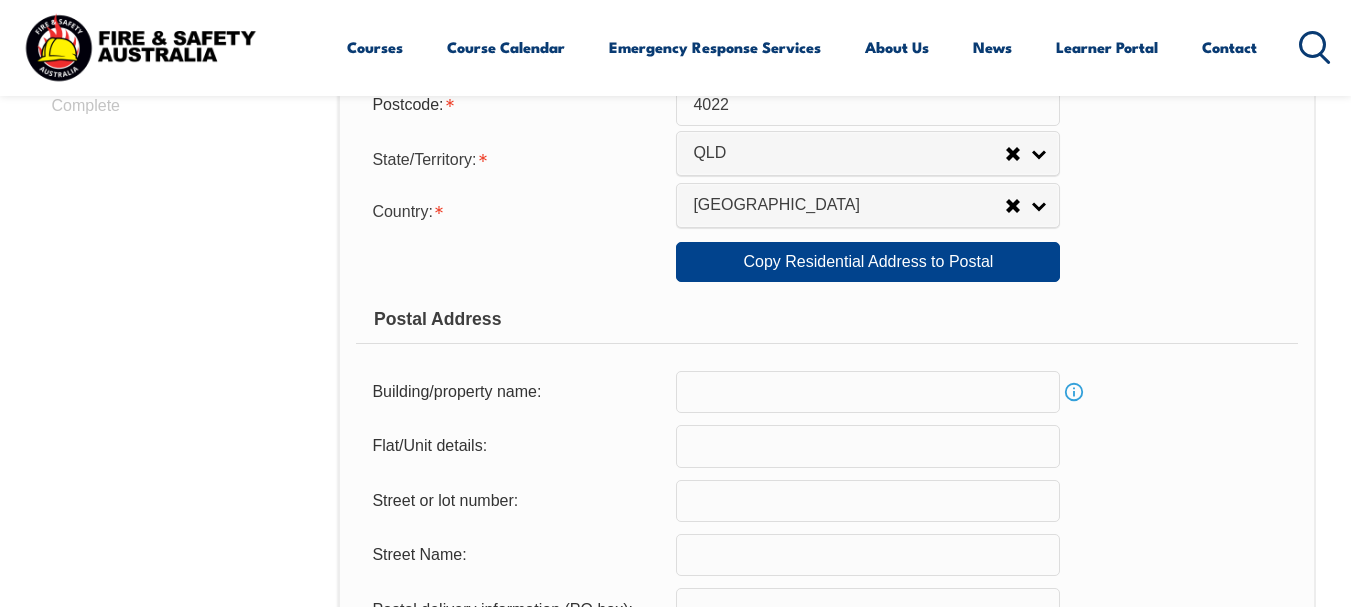 scroll, scrollTop: 1095, scrollLeft: 0, axis: vertical 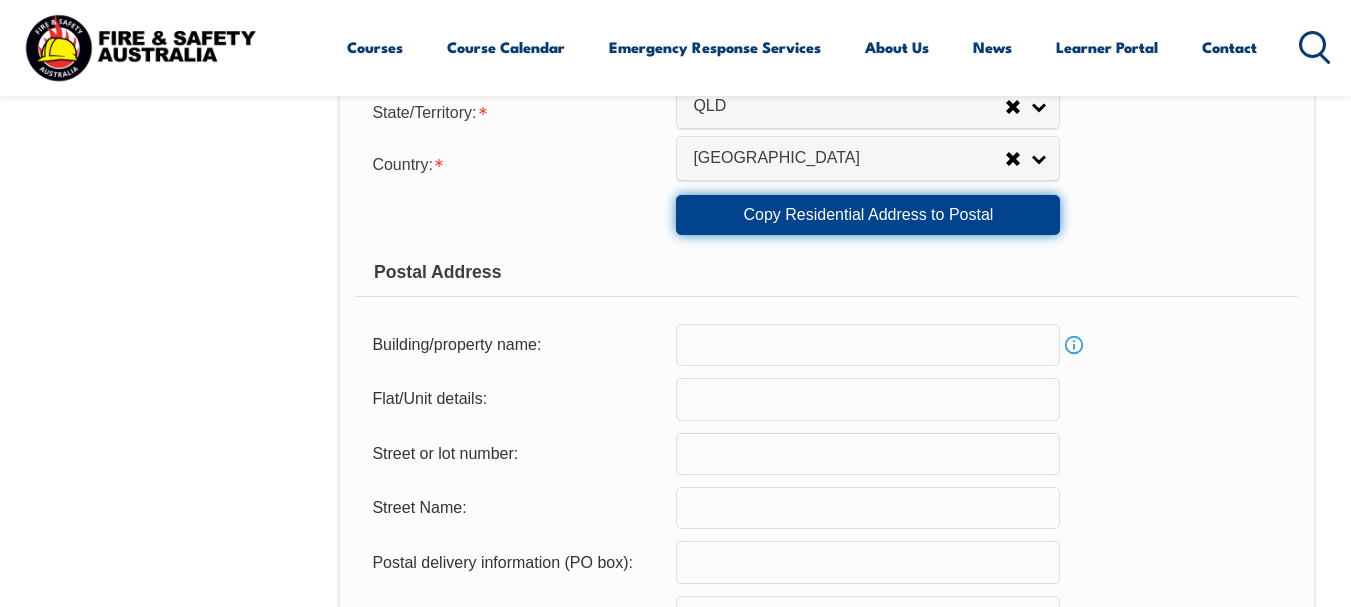 click on "Copy Residential Address to Postal" at bounding box center (868, 215) 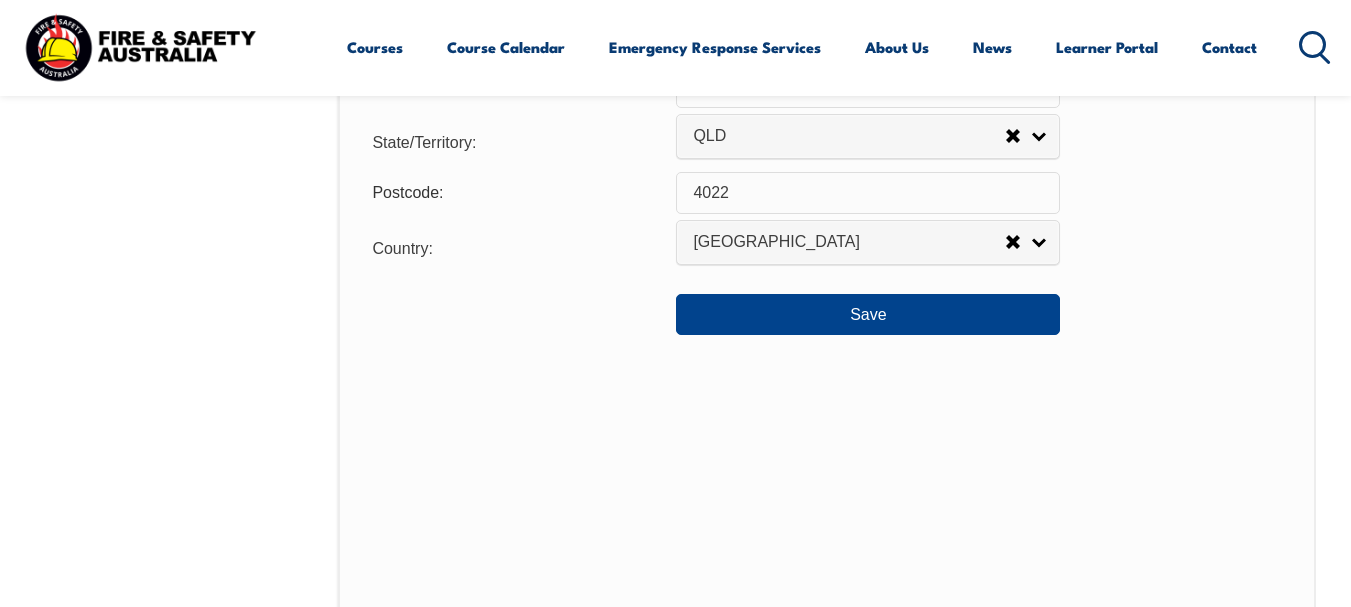 scroll, scrollTop: 1695, scrollLeft: 0, axis: vertical 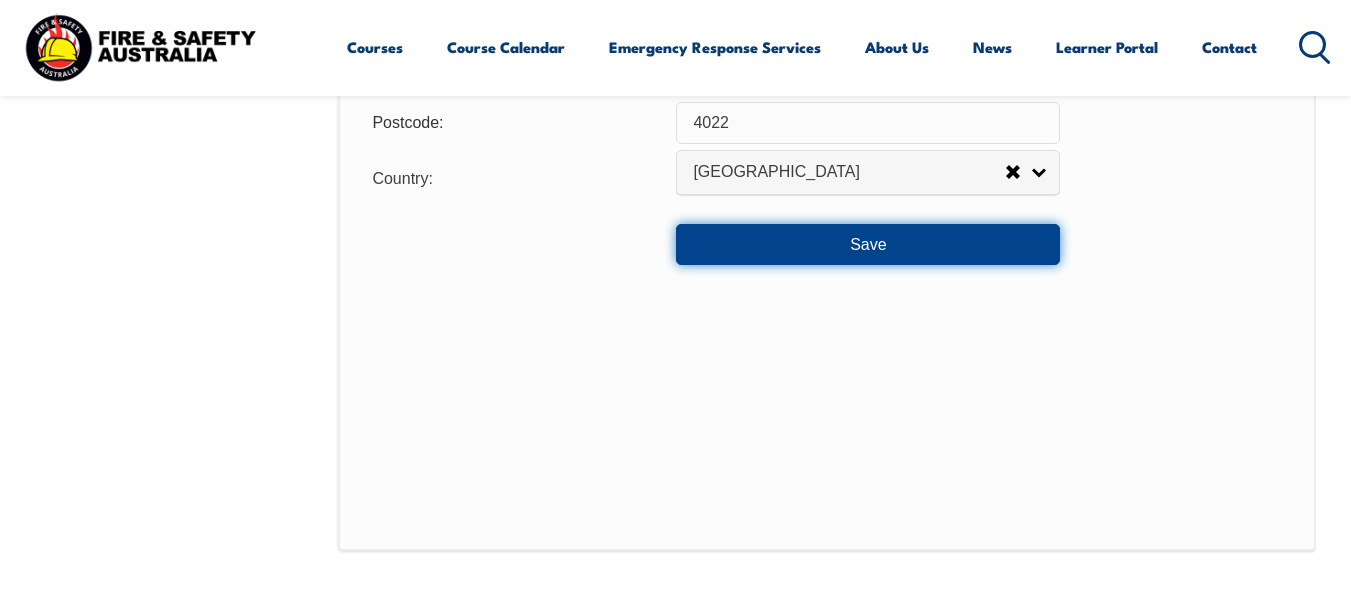 click on "Save" at bounding box center (868, 244) 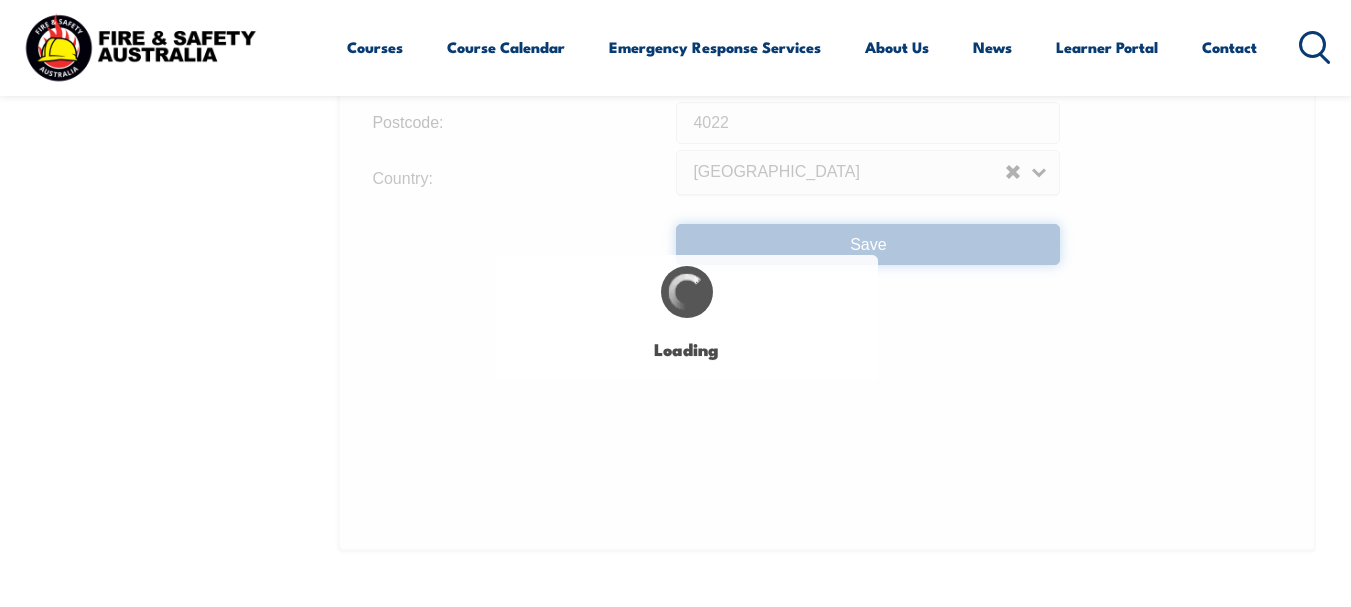 scroll, scrollTop: 0, scrollLeft: 0, axis: both 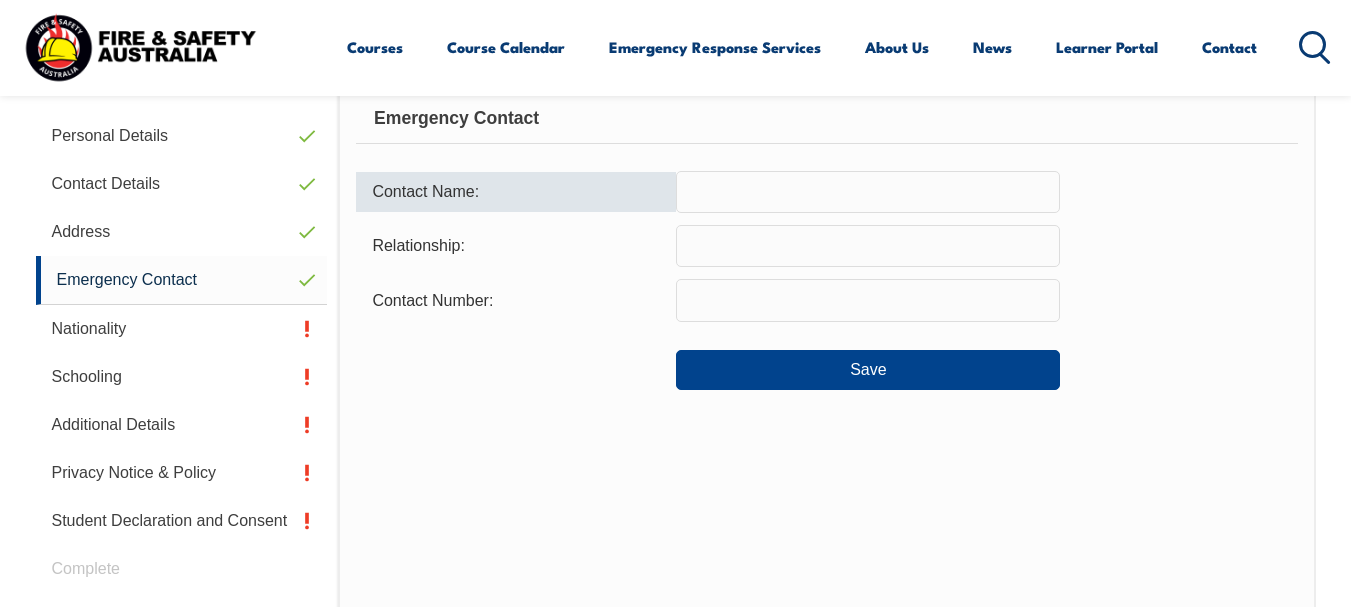 click at bounding box center [868, 192] 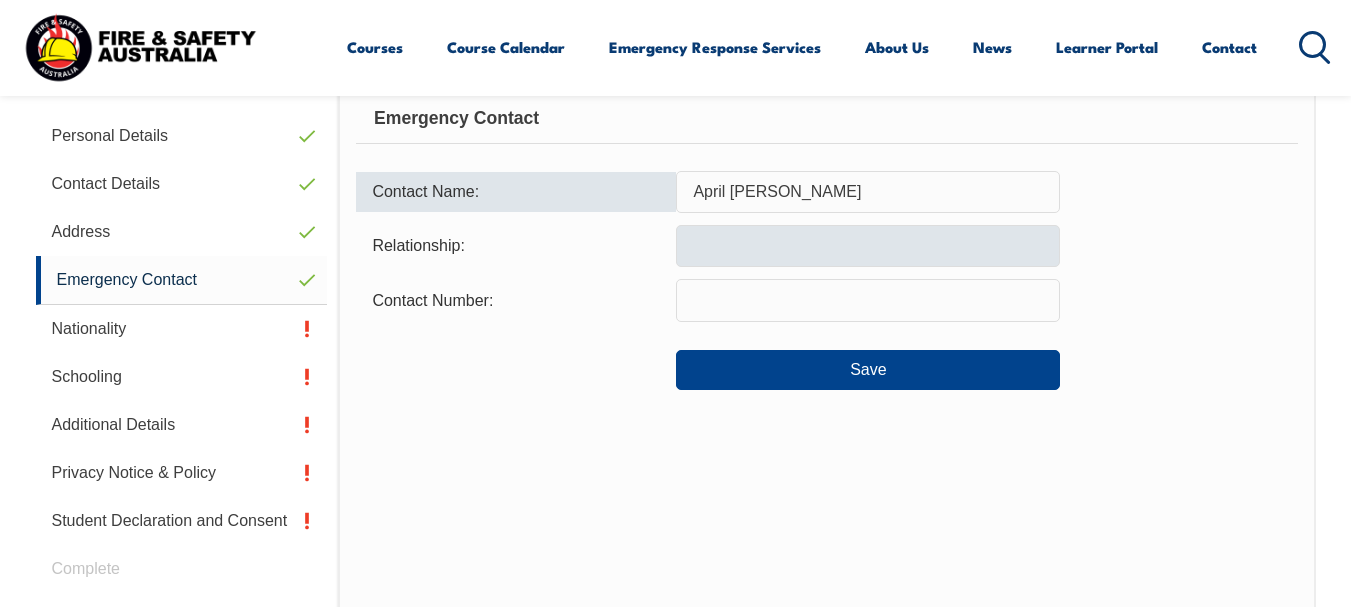 type on "April Dawn Balanay" 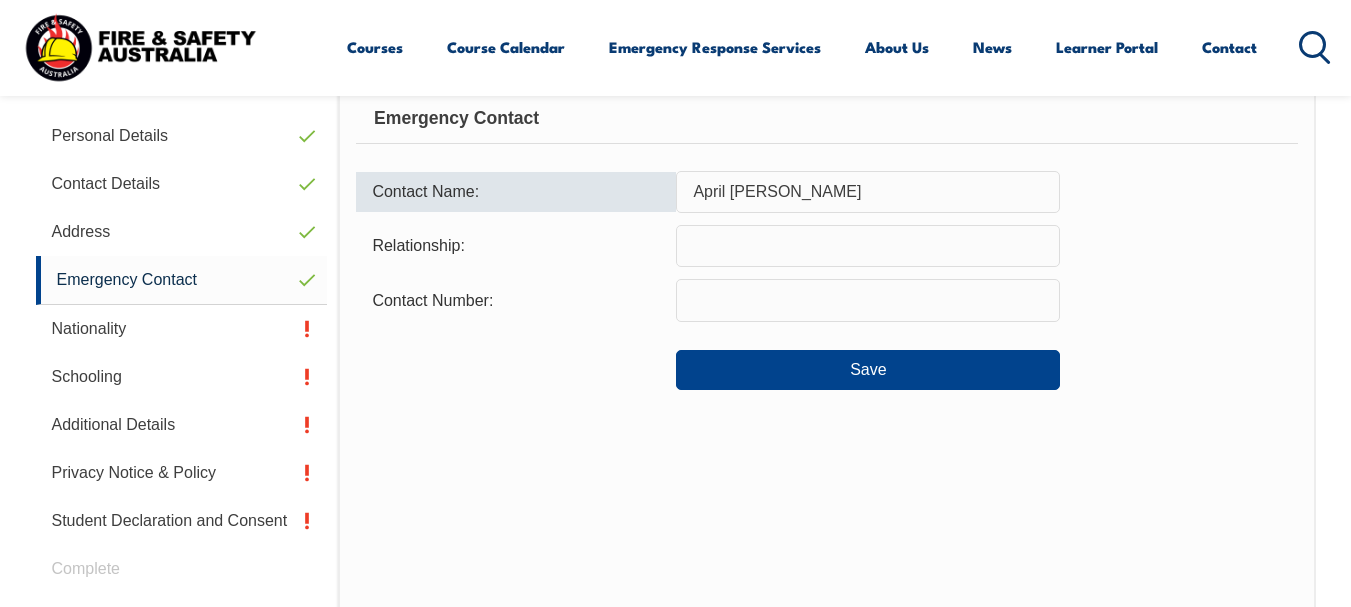 click at bounding box center (868, 246) 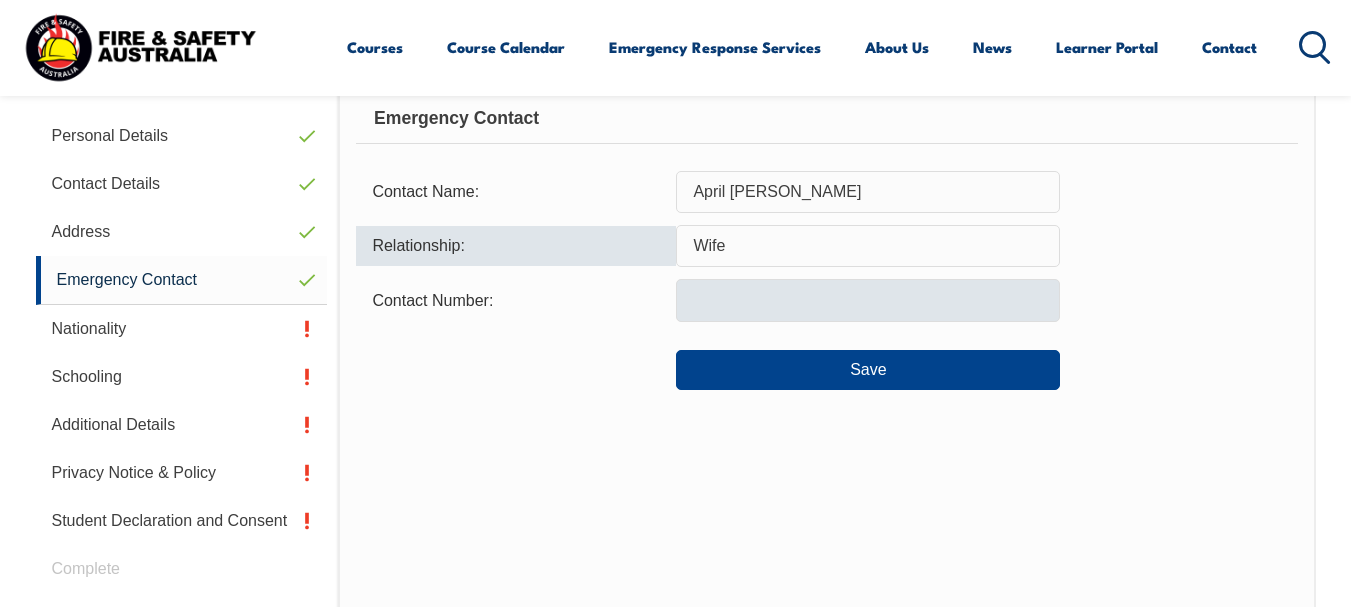 type on "Wife" 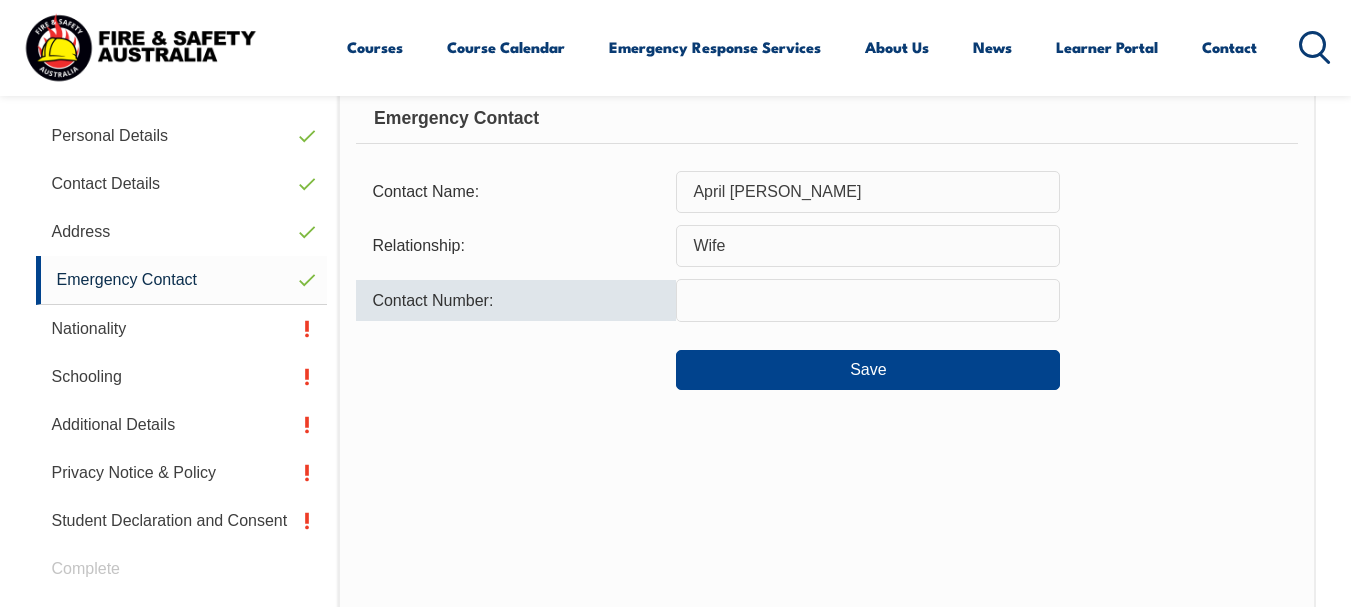 drag, startPoint x: 733, startPoint y: 282, endPoint x: 722, endPoint y: 297, distance: 18.601076 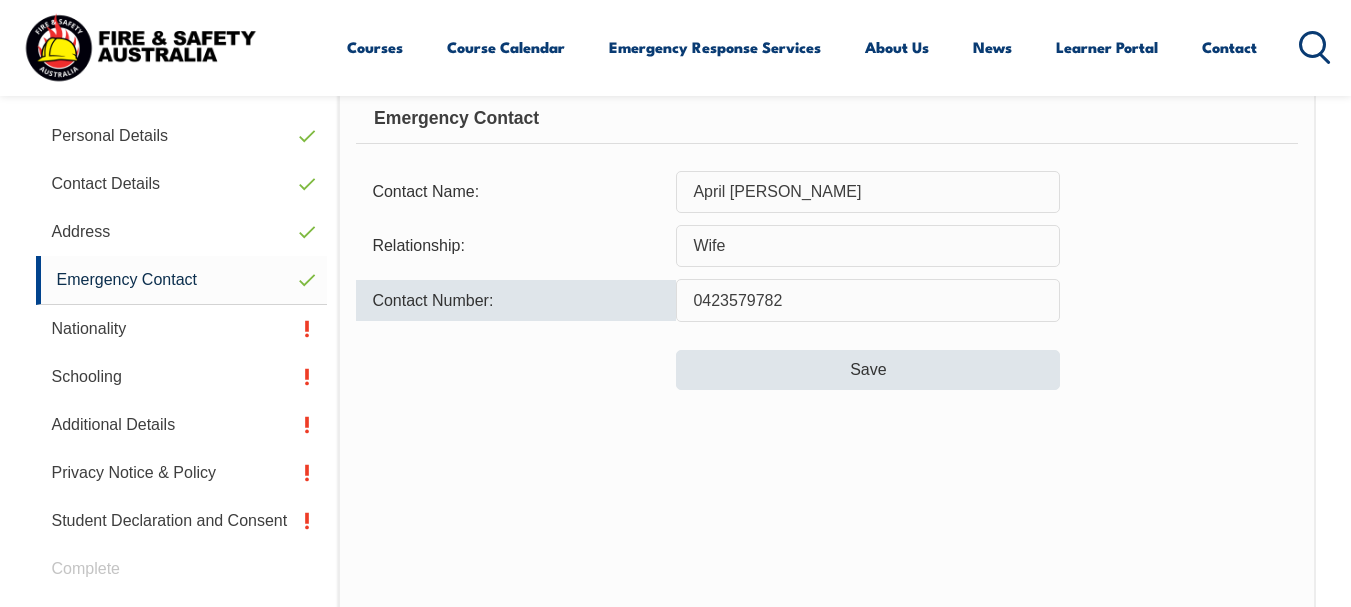 type on "0423579782" 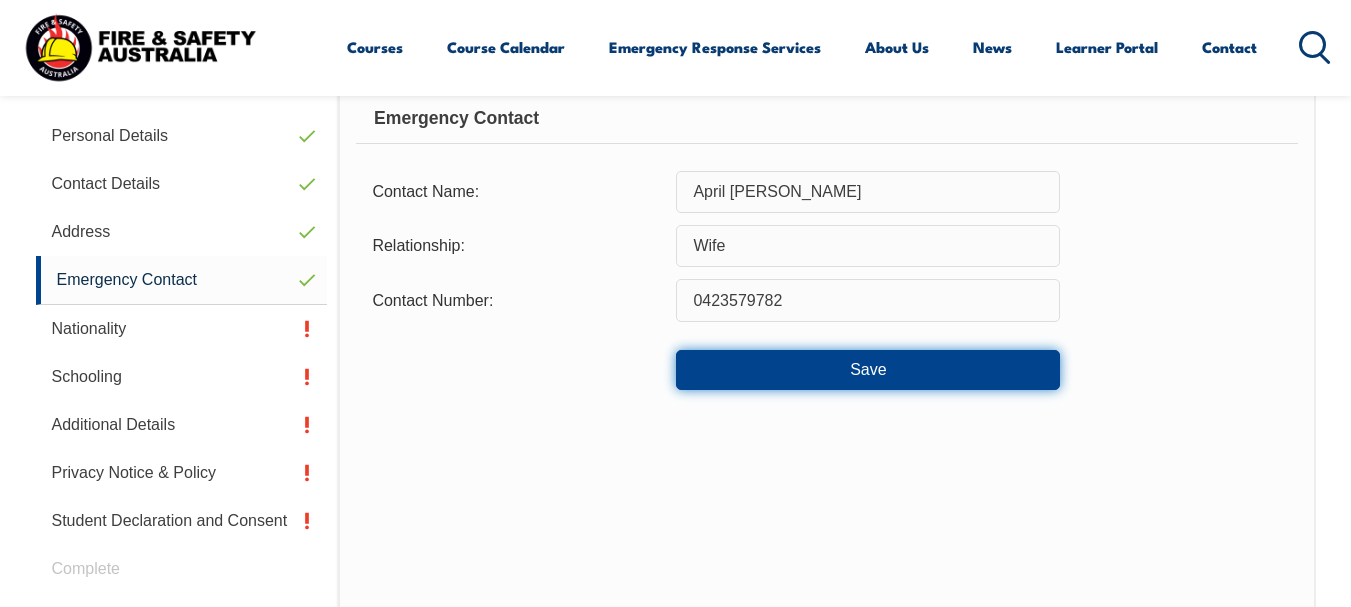 click on "Save" at bounding box center (868, 370) 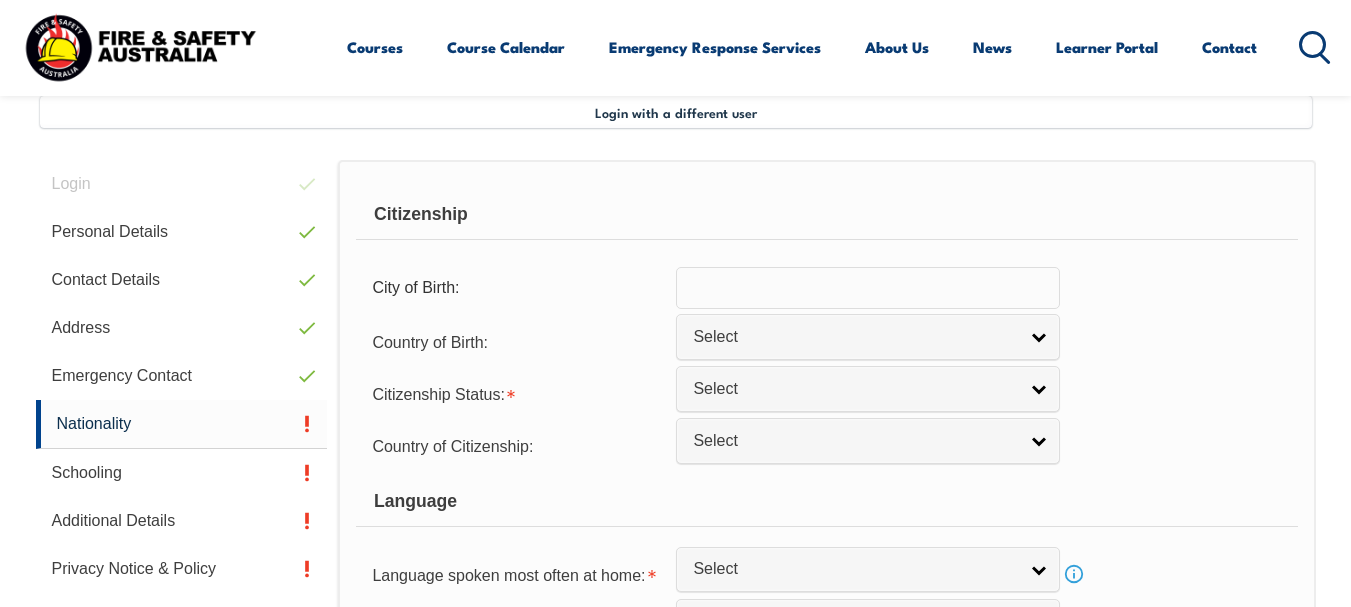 scroll, scrollTop: 485, scrollLeft: 0, axis: vertical 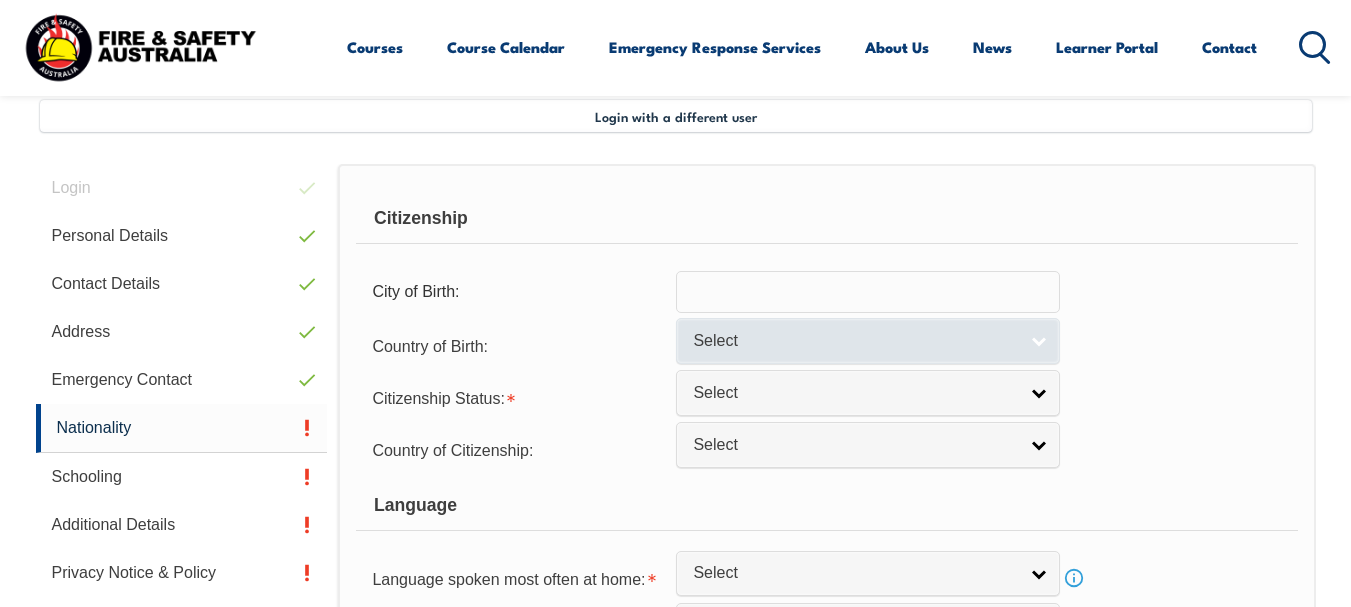 click on "Select" at bounding box center [855, 341] 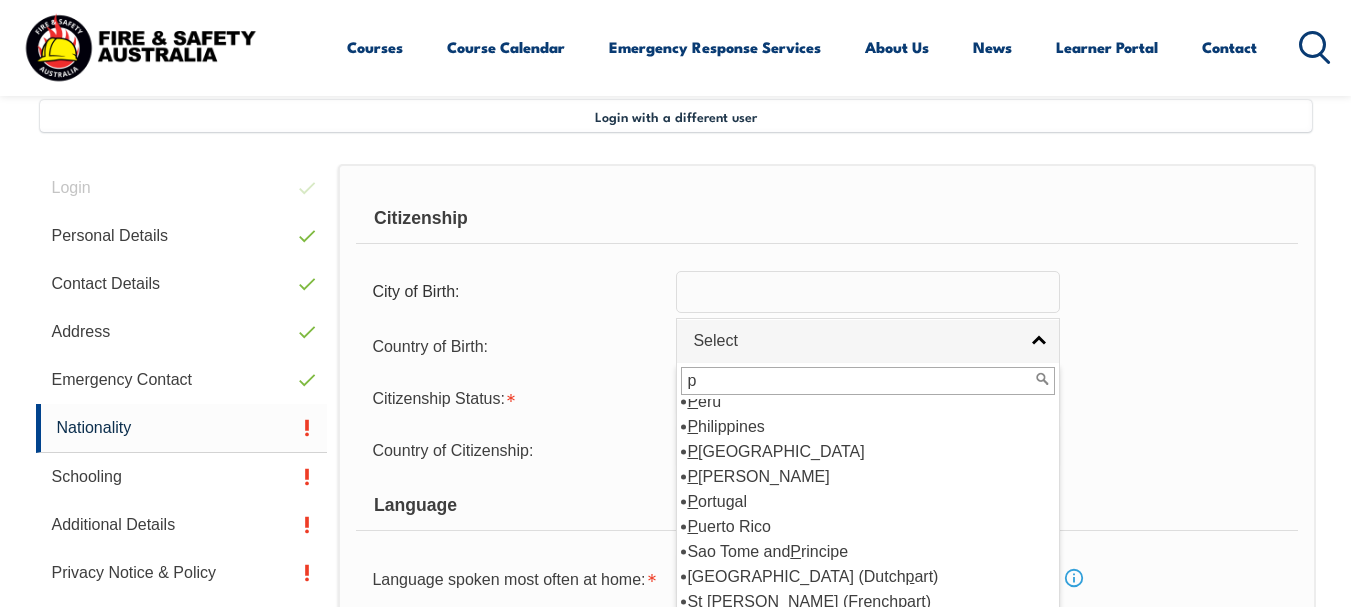 scroll, scrollTop: 0, scrollLeft: 0, axis: both 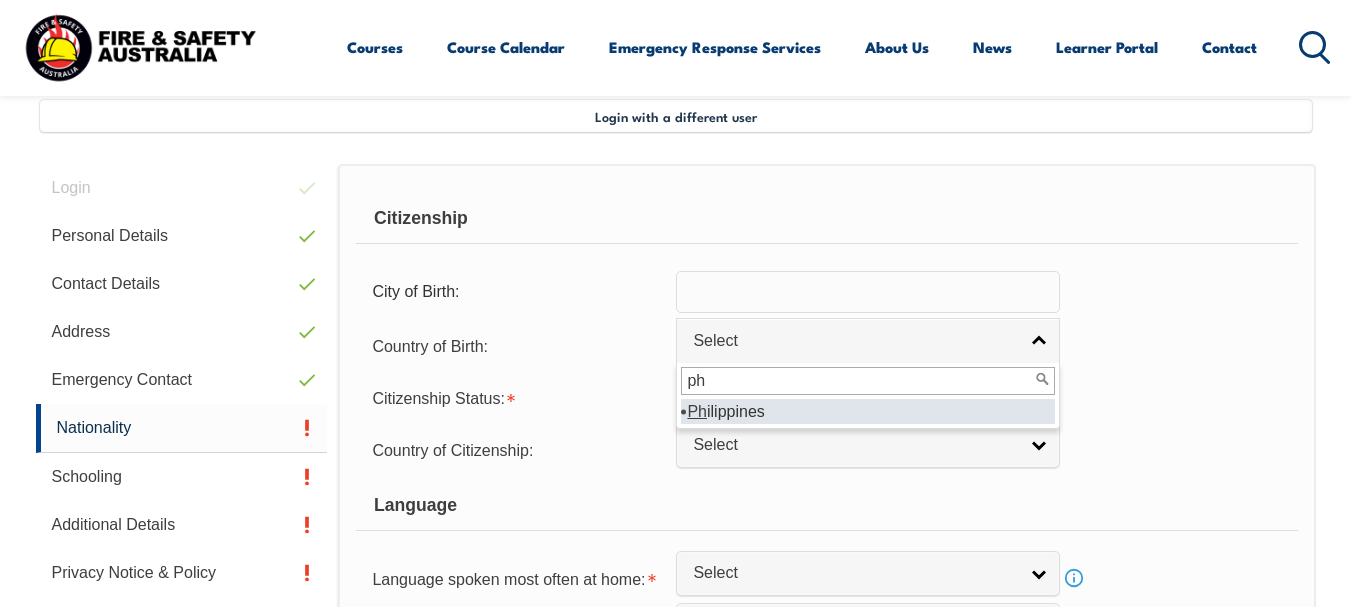 type on "ph" 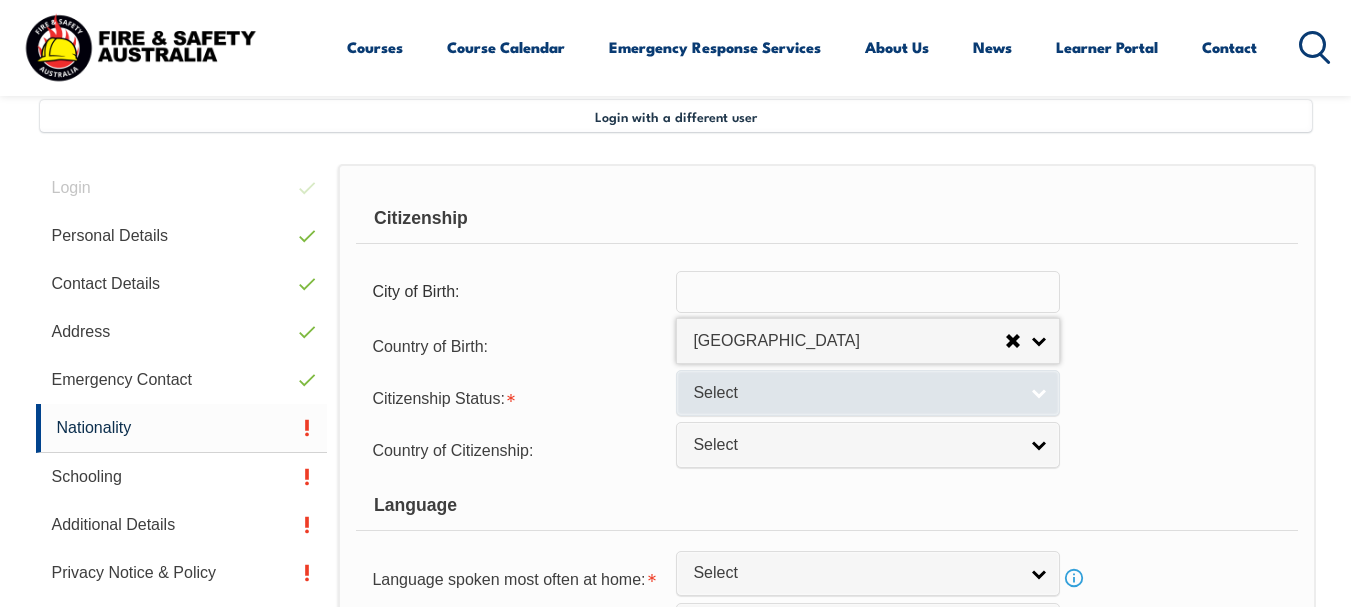 click on "Select" at bounding box center [855, 393] 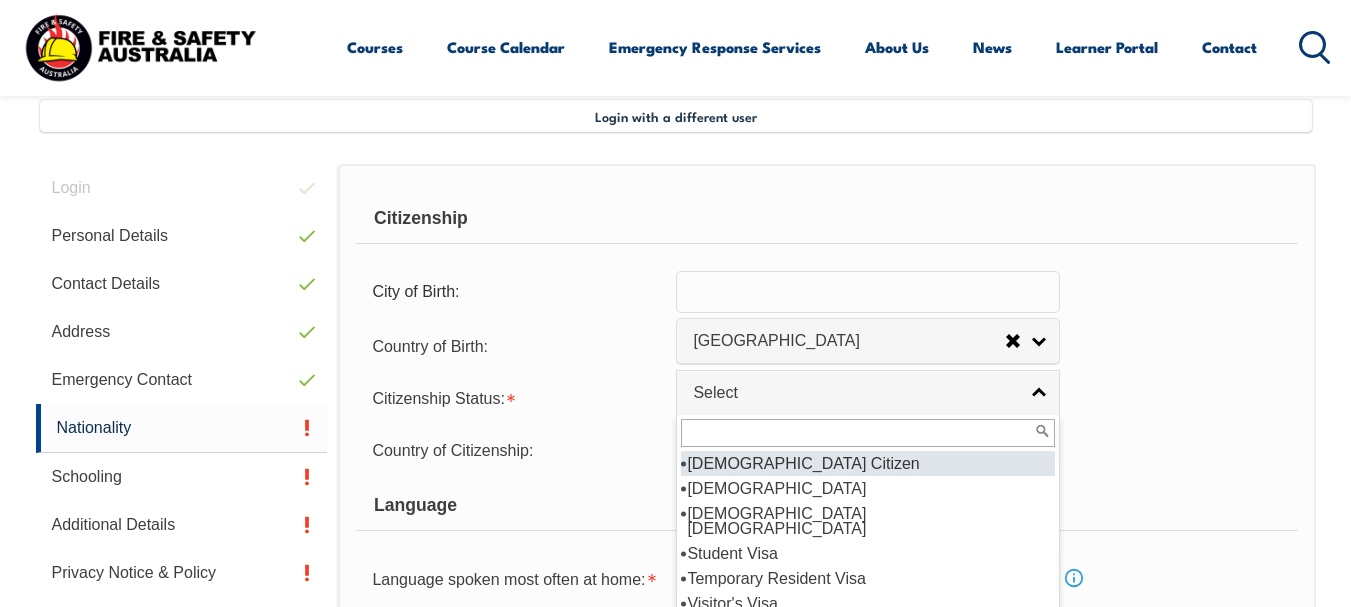click on "[DEMOGRAPHIC_DATA] Citizen" at bounding box center (868, 463) 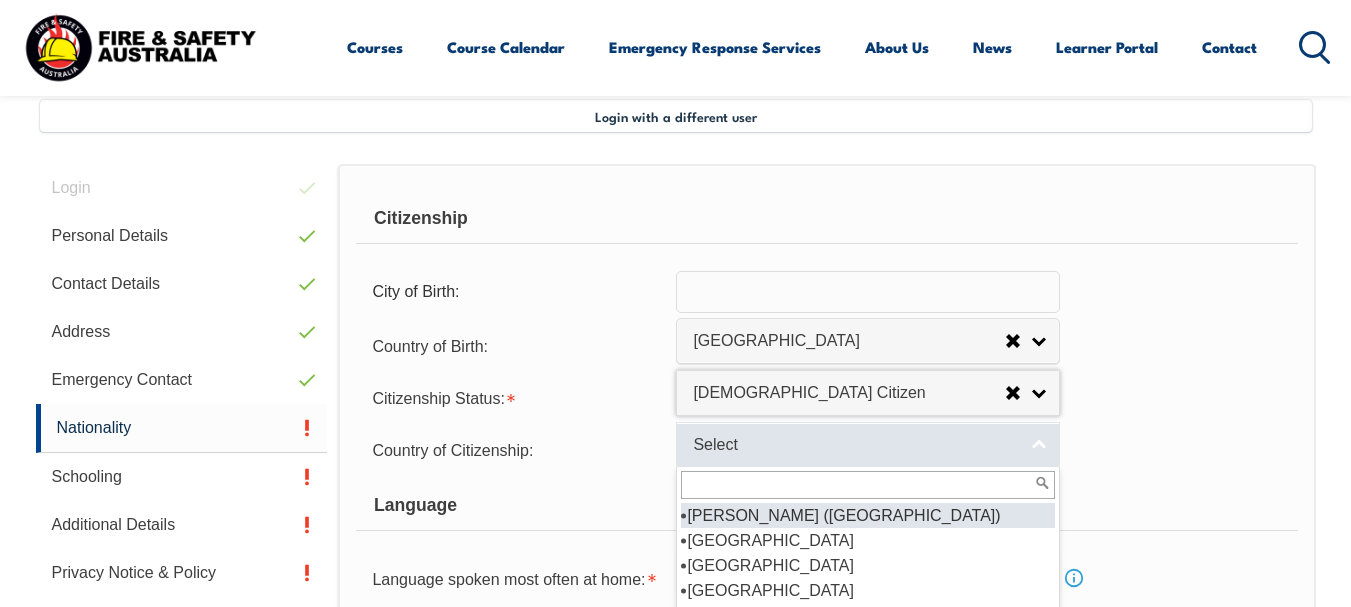click on "Select" at bounding box center (855, 445) 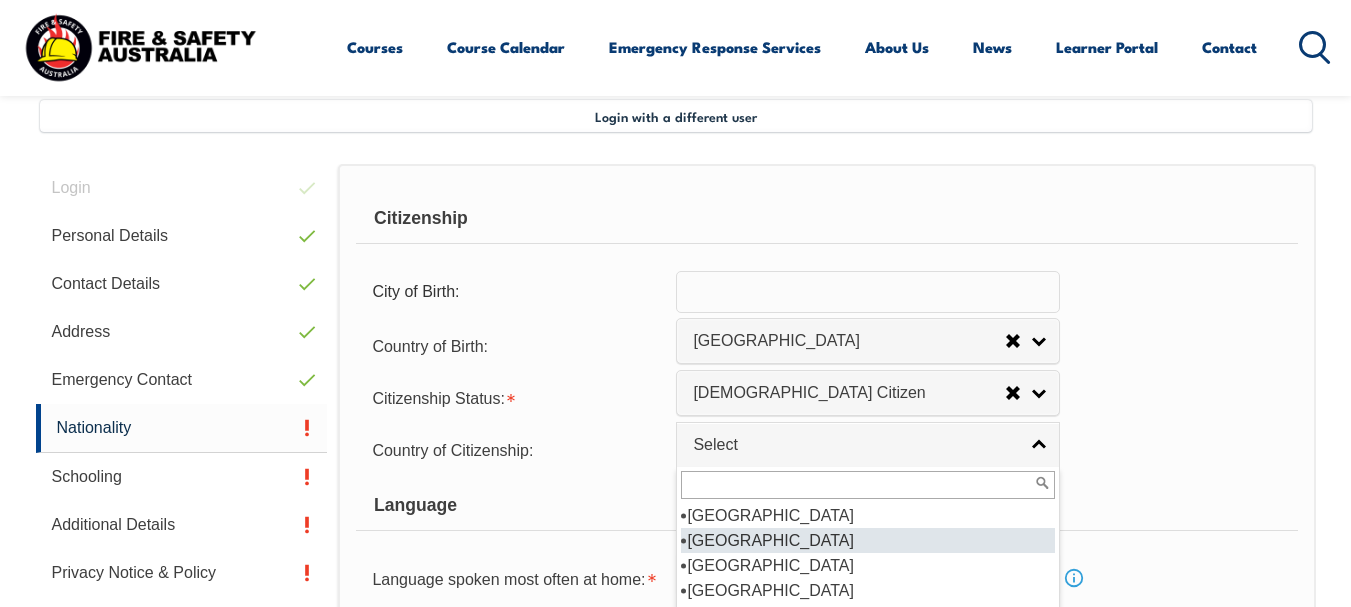 scroll, scrollTop: 300, scrollLeft: 0, axis: vertical 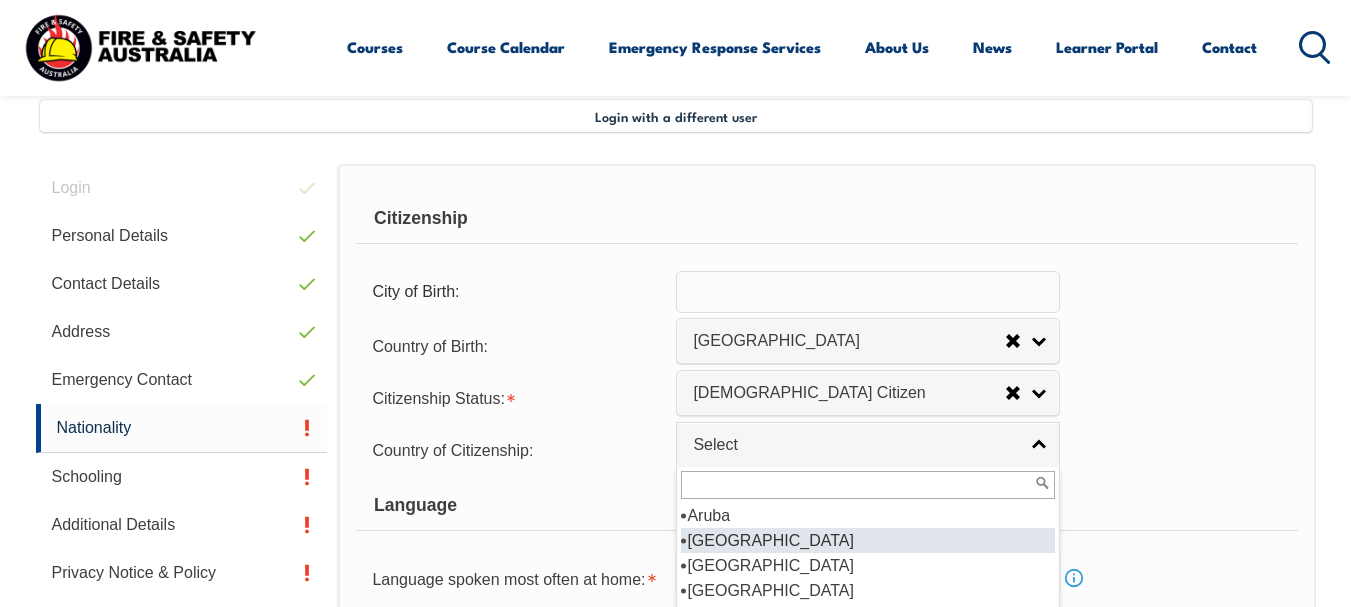 click on "[GEOGRAPHIC_DATA]" at bounding box center [868, 540] 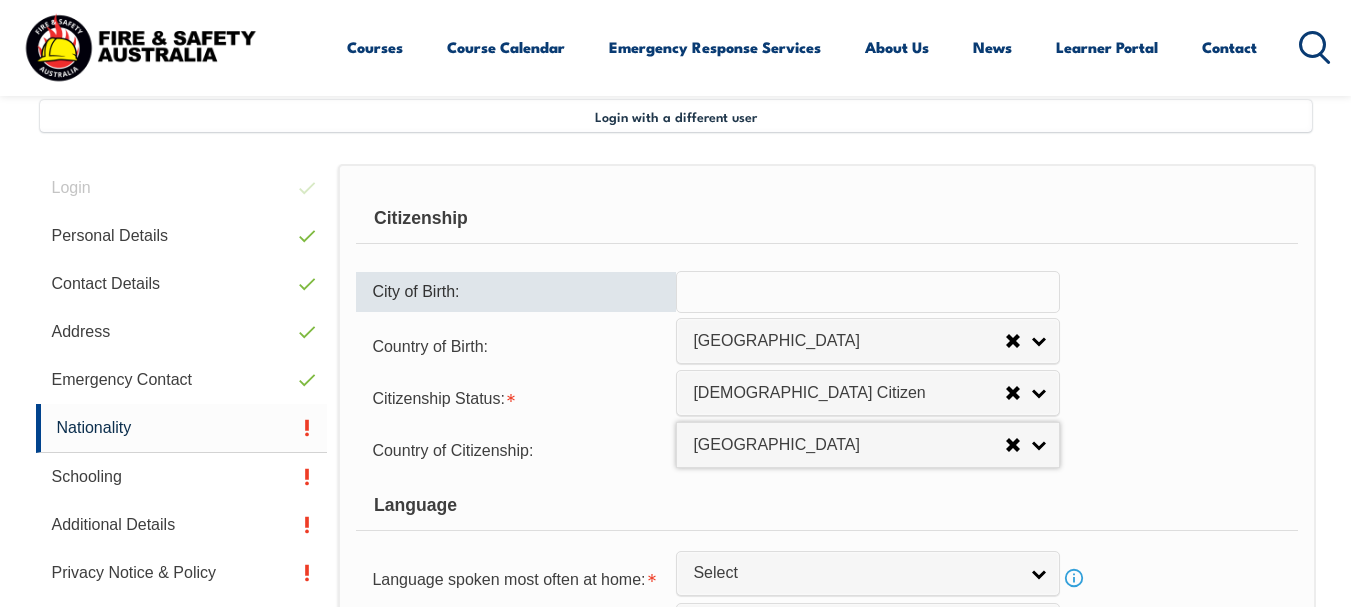 click at bounding box center (868, 292) 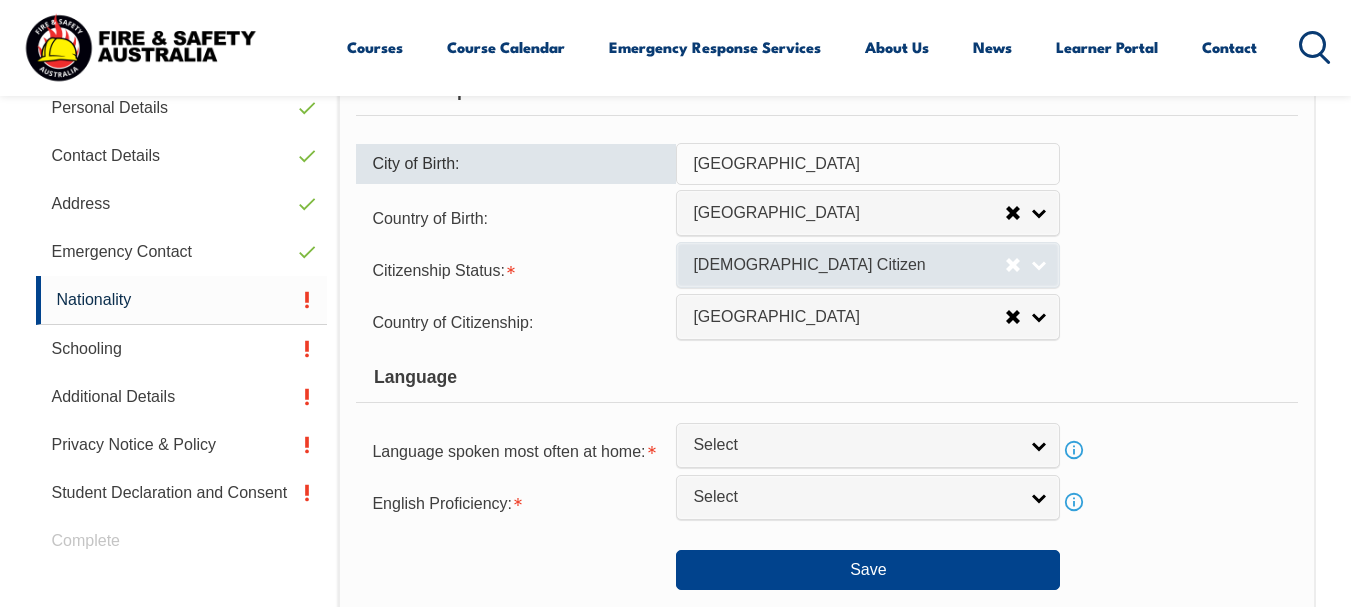 scroll, scrollTop: 785, scrollLeft: 0, axis: vertical 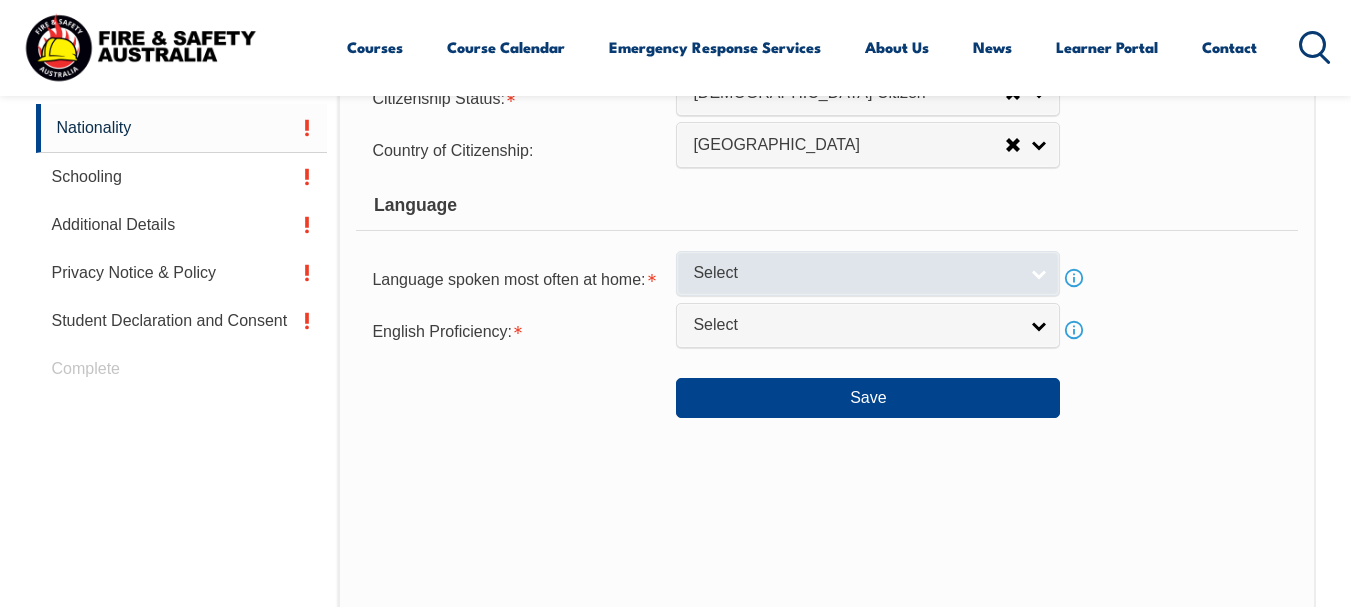 type on "quezon city" 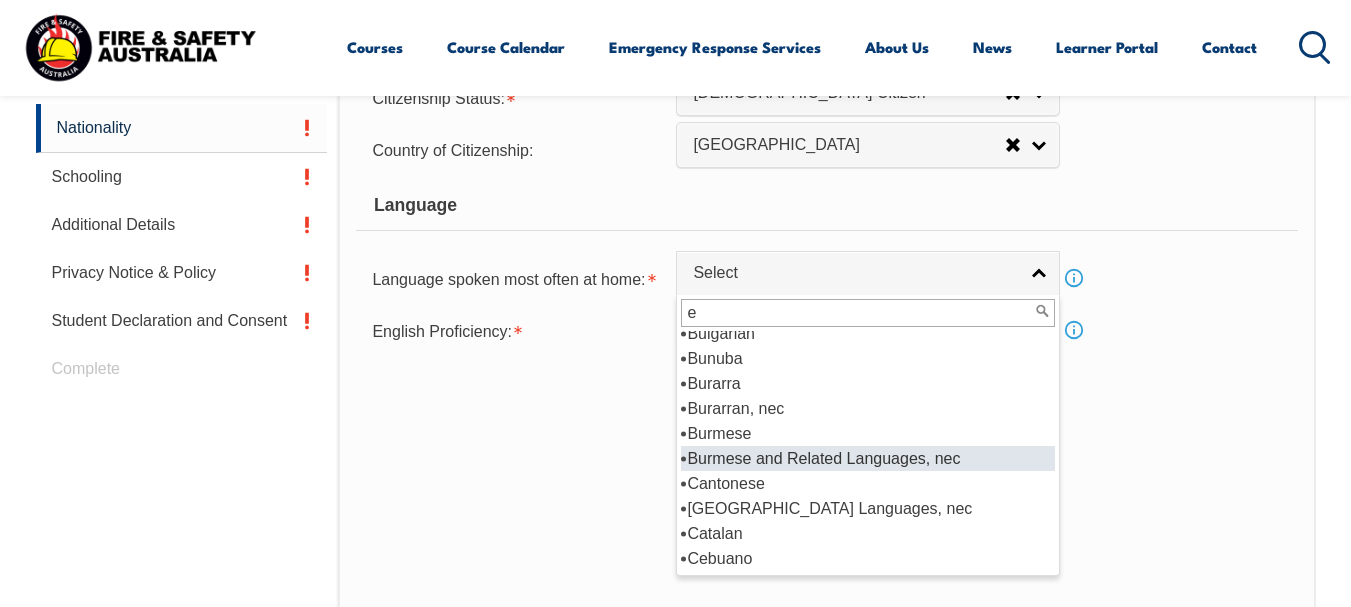 scroll, scrollTop: 0, scrollLeft: 0, axis: both 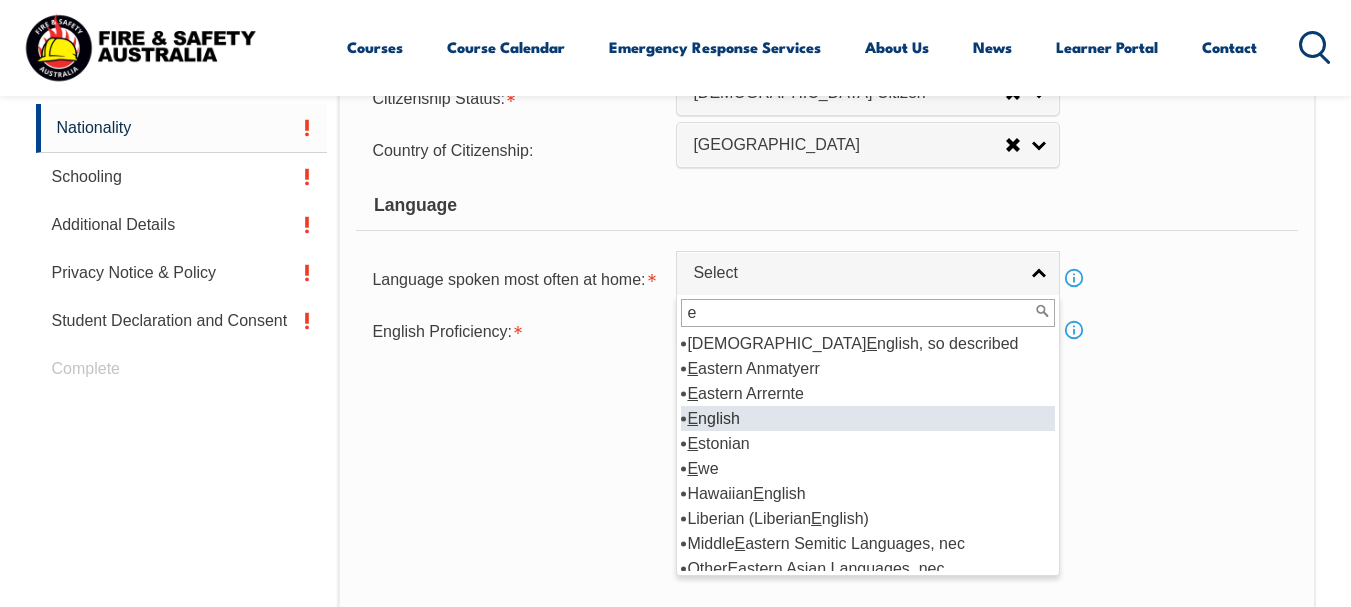 type on "e" 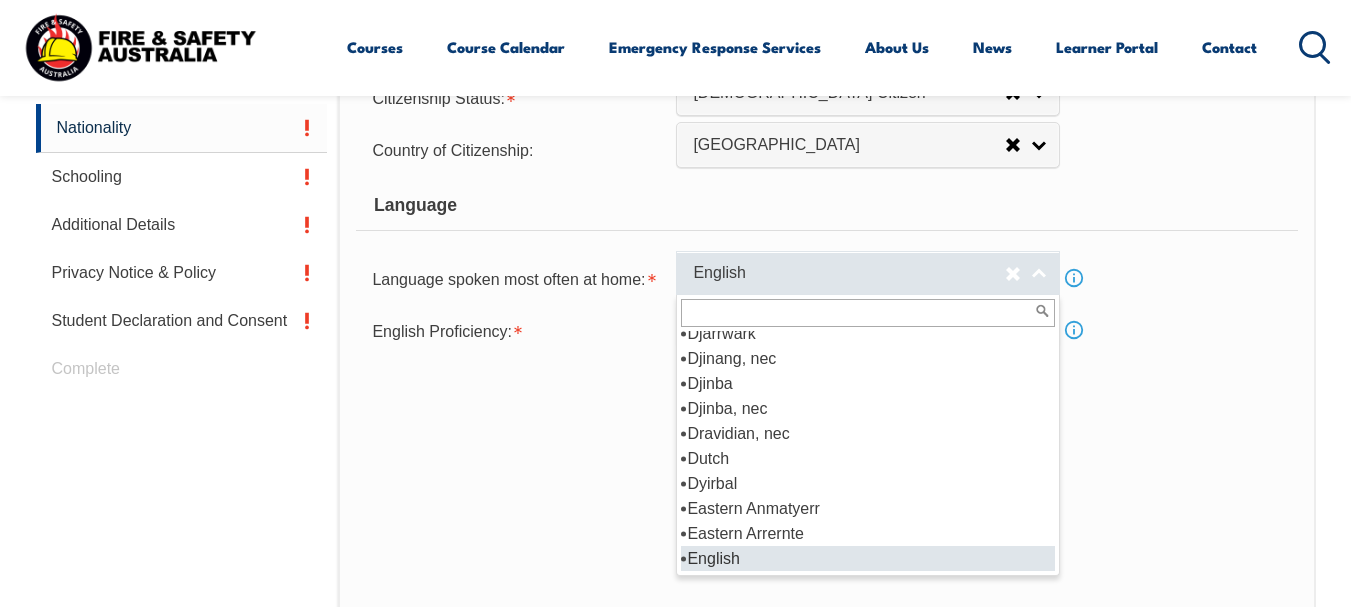 click on "English" at bounding box center [868, 273] 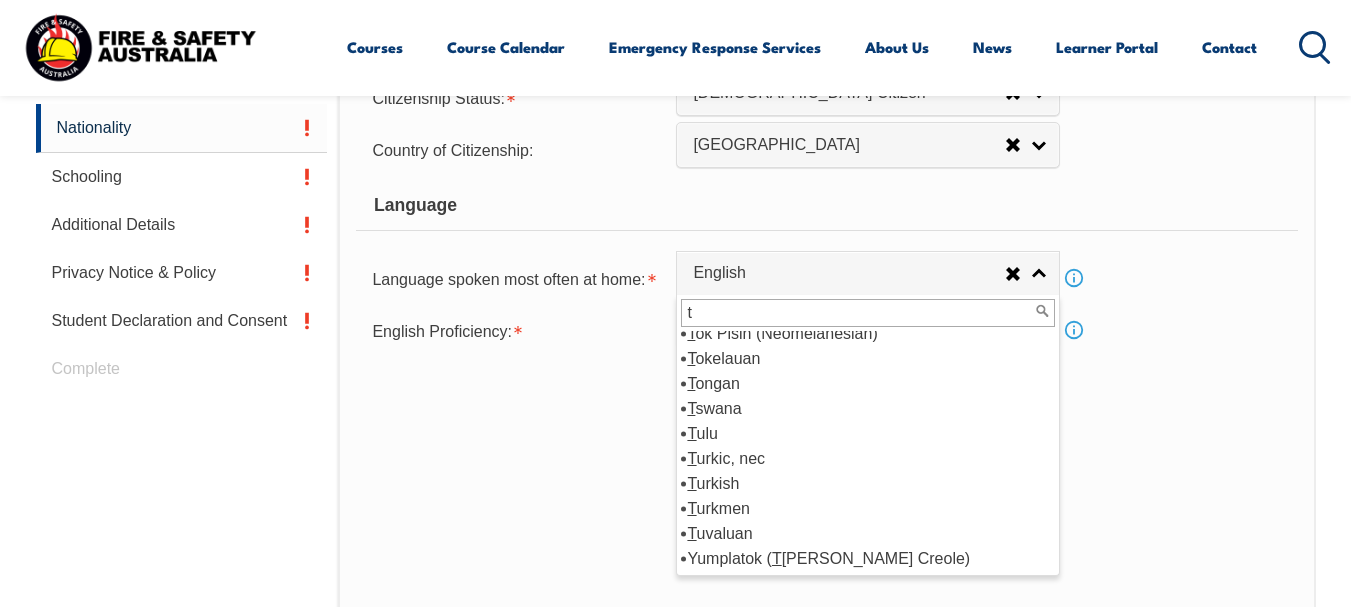 scroll, scrollTop: 0, scrollLeft: 0, axis: both 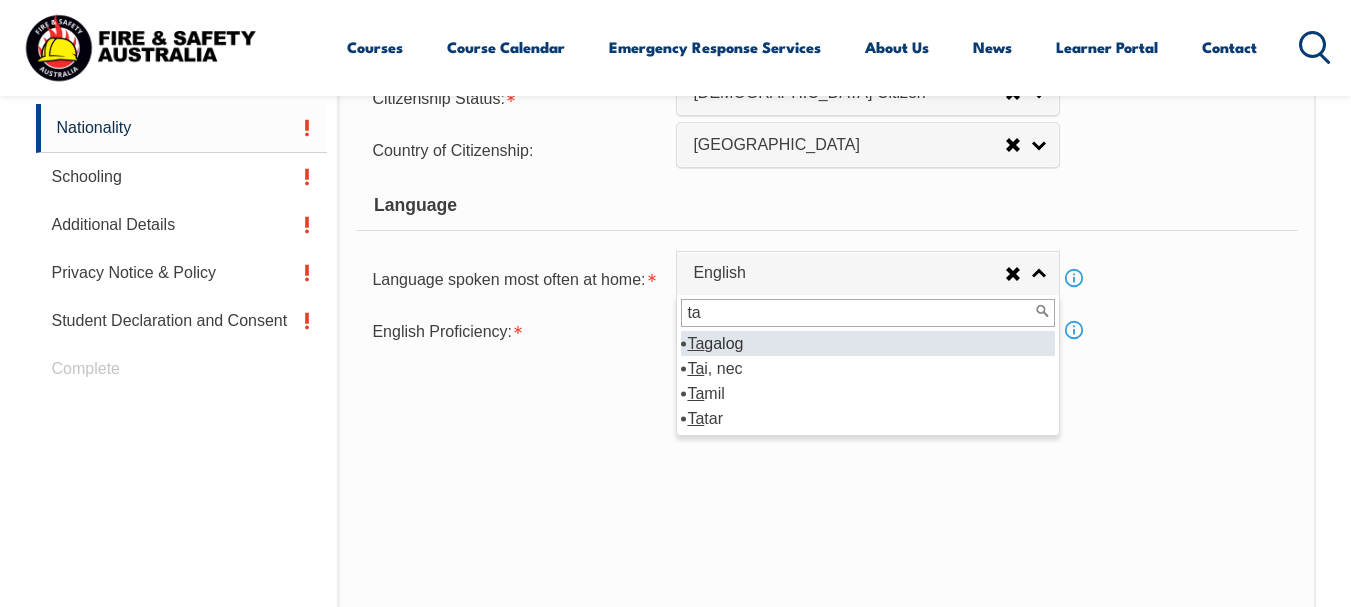 type on "ta" 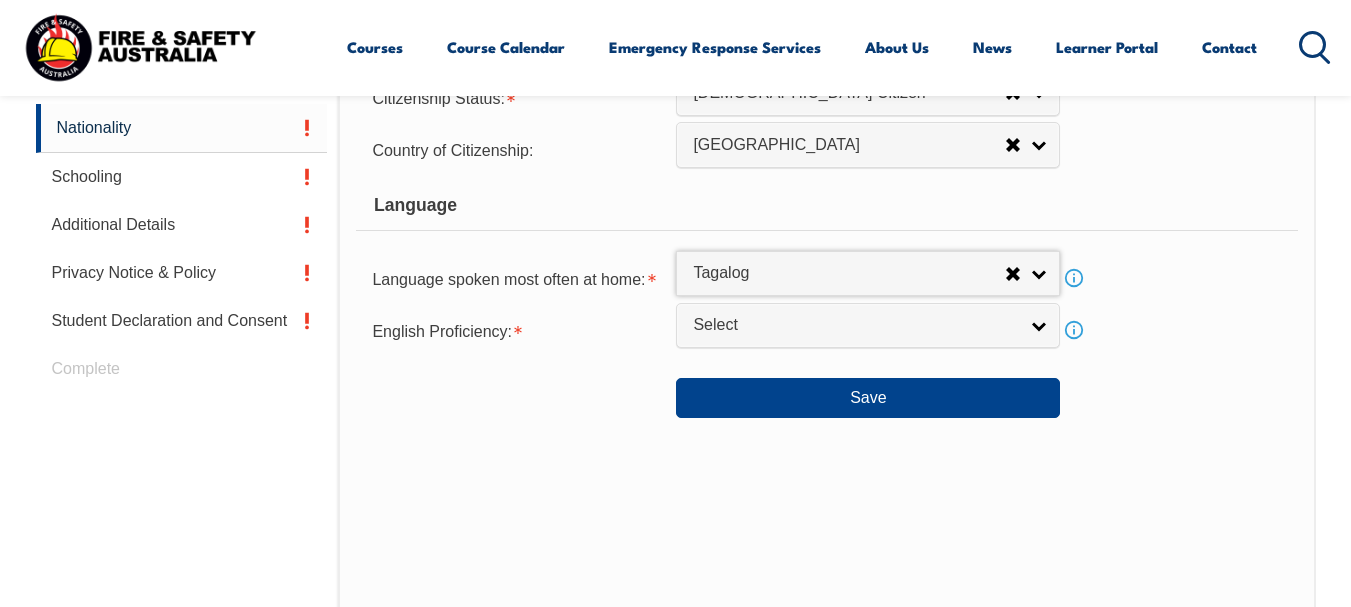 click on "Citizenship City of Birth: quezon city Country of Birth: Adelie Land (France) Afghanistan Aland Islands Albania Algeria Andorra Angola Anguilla Antigua and Barbuda Argentina Argentinian Antarctic Territory Armenia Aruba Australia Australian Antarctic Territory Austria Azerbaijan Bahamas Bahrain Bangladesh Barbados Belarus Belgium Belize Benin Bermuda Bhutan Bolivia Bonaire, Sint Eustatius and Saba Bosnia and Herzegovina Botswana Brazil British Antarctic Territory Brunei Darussalam Bulgaria Burkina Faso Burundi Cambodia Cameroon Canada Cape Verde Cayman Islands Central African Republic Chad Chile Chilean Antarctic Territory China (excludes SARs and Taiwan) Colombia Comoros Congo, Democratic Republic of Congo, Republic of Cook Islands Costa Rica Cote d'Ivoire Croatia Cuba Curacao Cyprus Czechia Denmark Djibouti Dominica Dominican Republic Ecuador Egypt El Salvador England Equatorial Guinea Eritrea Estonia Eswatini Ethiopia Falkland Islands Faroe Islands Fiji Finland France French Guiana French Polynesia Gabon" at bounding box center [826, 156] 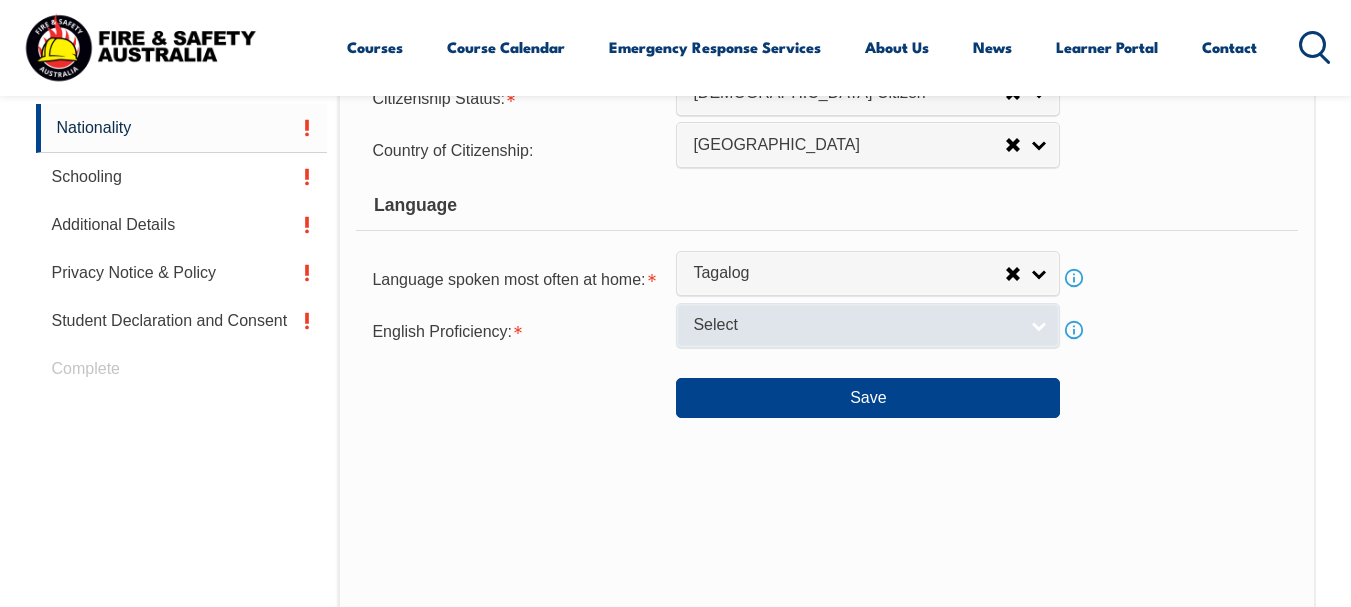 click on "Select" at bounding box center (868, 325) 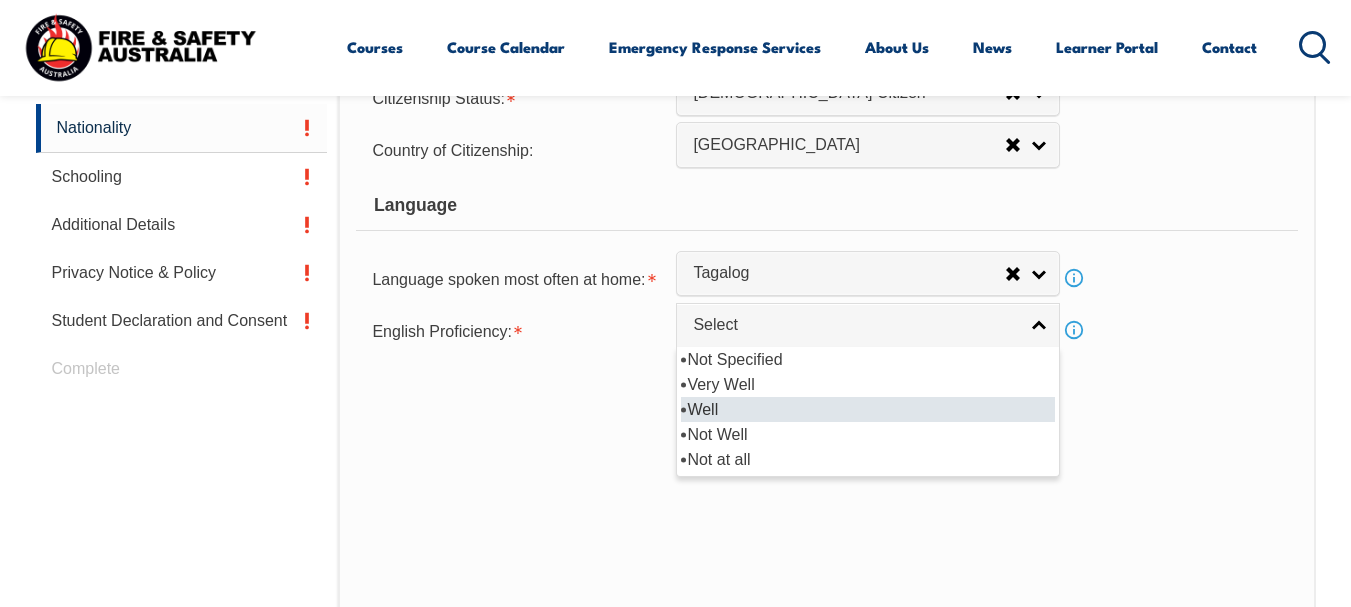 click on "Well" at bounding box center [868, 409] 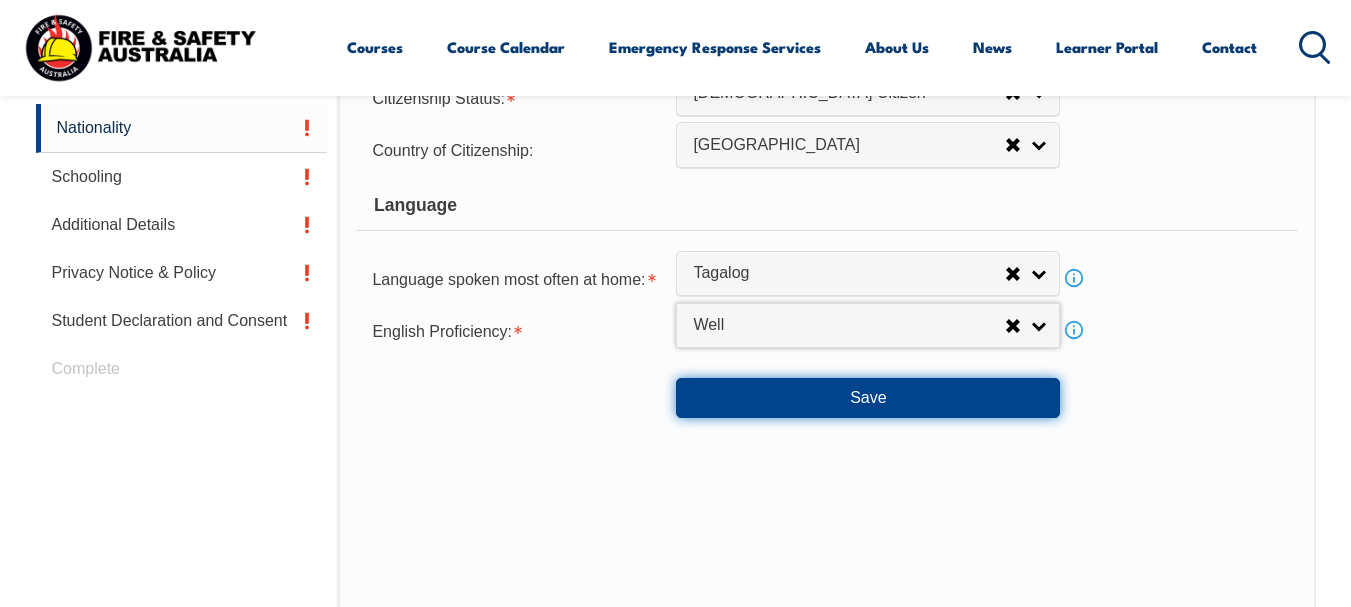 click on "Save" at bounding box center (868, 398) 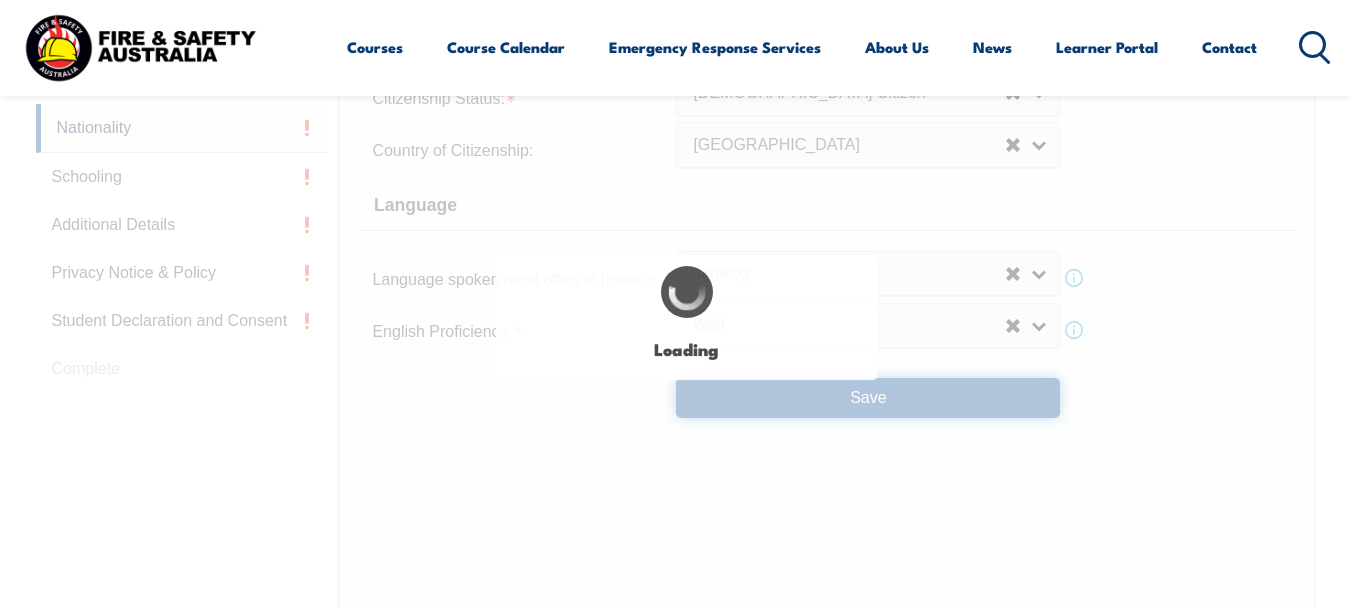select on "false" 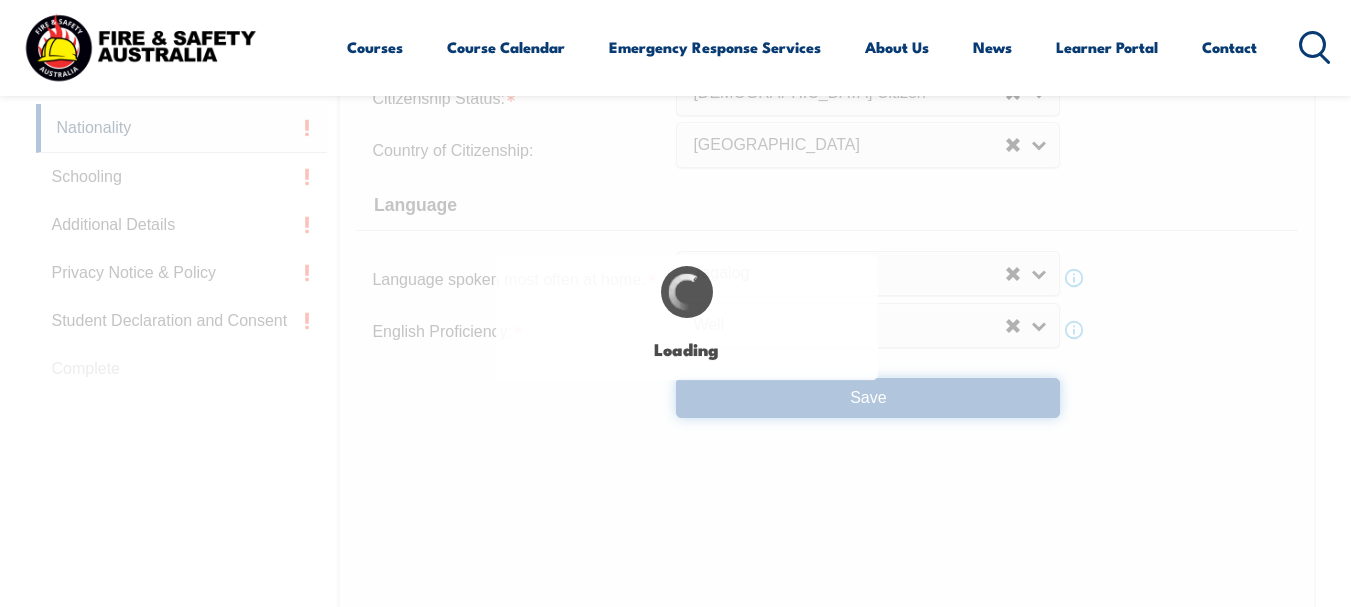 scroll, scrollTop: 0, scrollLeft: 0, axis: both 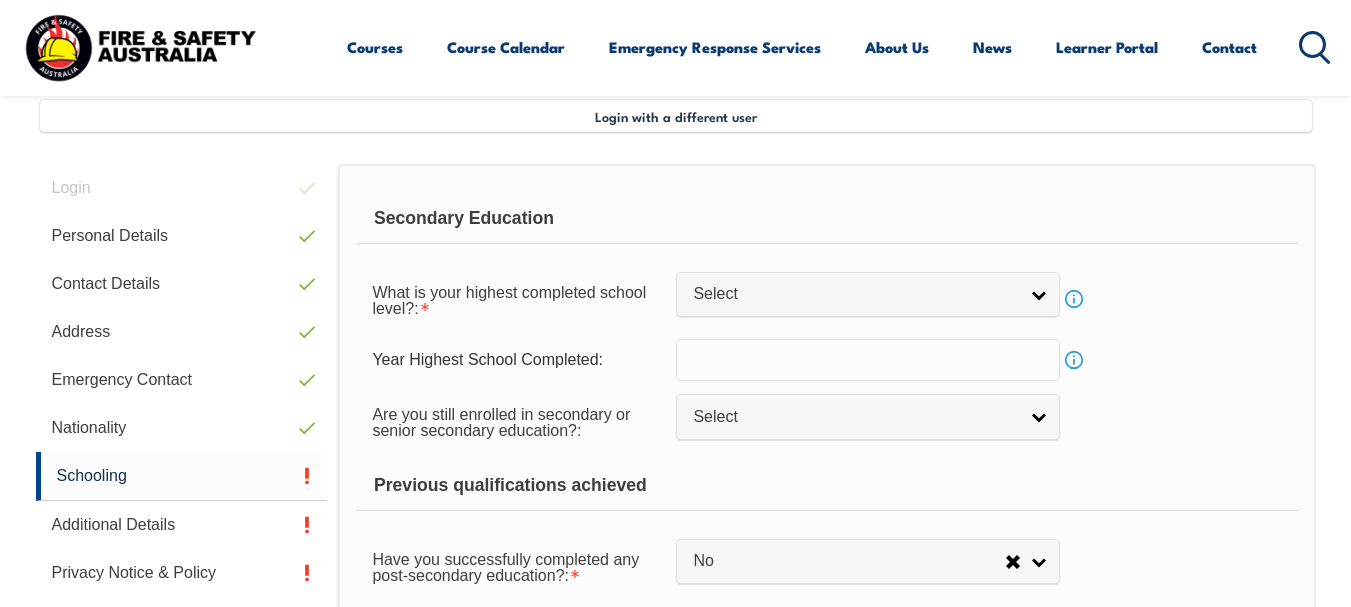 click on "Secondary Education What is your highest completed school level?: Did not attend school Year 8 or Below Year 9 Year 10 Year 11 Year 12
Select
Info Year Highest School Completed: Info Are you still enrolled in secondary or senior secondary education?: Not Specified Yes No
Select
Previous qualifications achieved Have you successfully completed any post-secondary education?: Yes No
No
Prior Education: Info Bachelor Degree or Higher Degree level Not Specified Australian Qualification Australian Equivalent International
Not Specified
Advanced Diploma or Associate Degree Level Not Specified Australian Qualification Australian Equivalent International
Not Specified
Diploma Level Not Specified Australian Qualification Australian Equivalent International
Not Specified
Certificate IV Not Specified Australian Qualification" at bounding box center (826, 428) 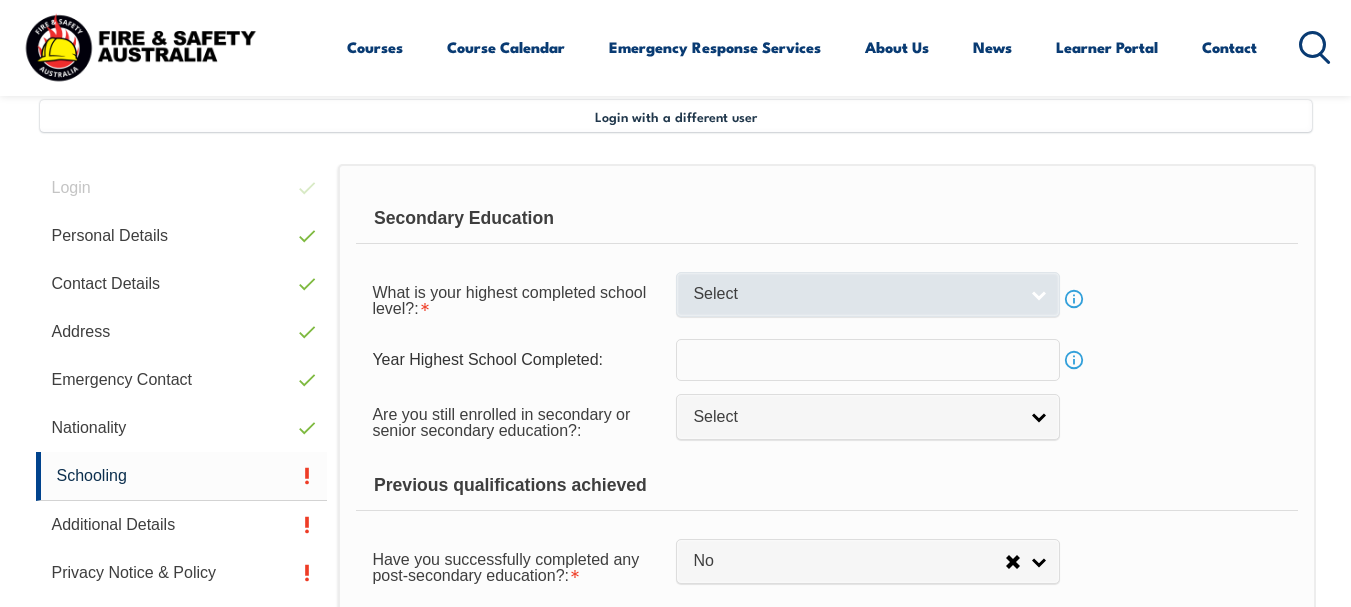 click on "Select" at bounding box center (855, 294) 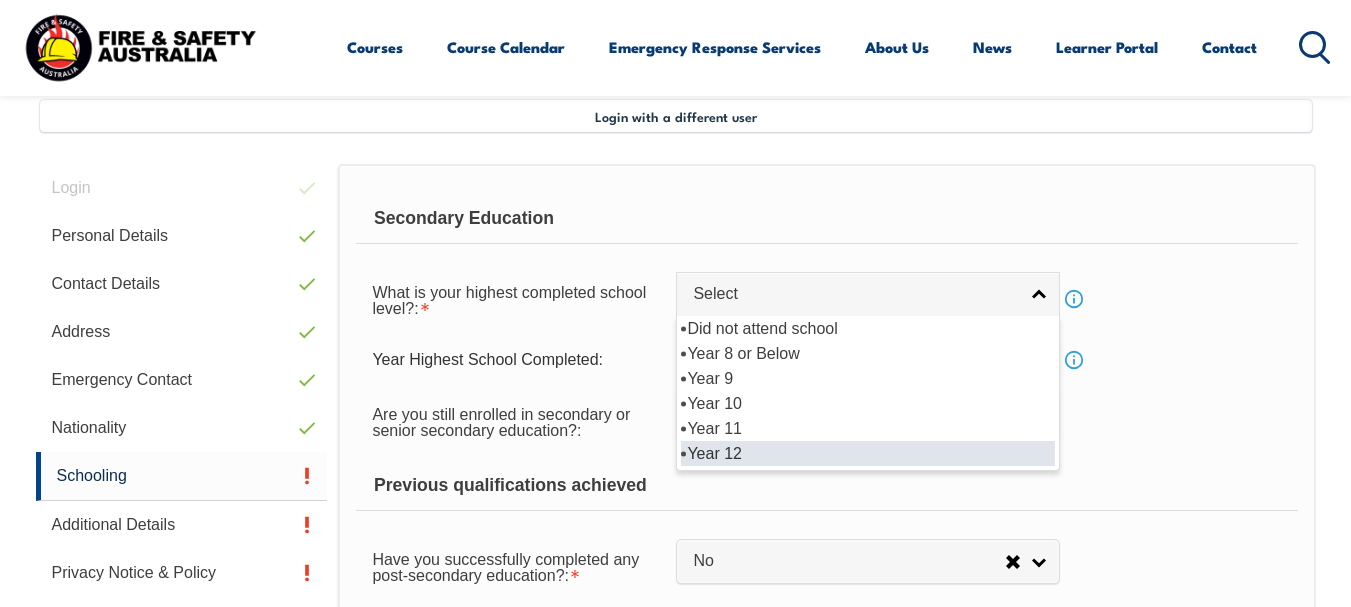 click on "Year 12" at bounding box center [868, 453] 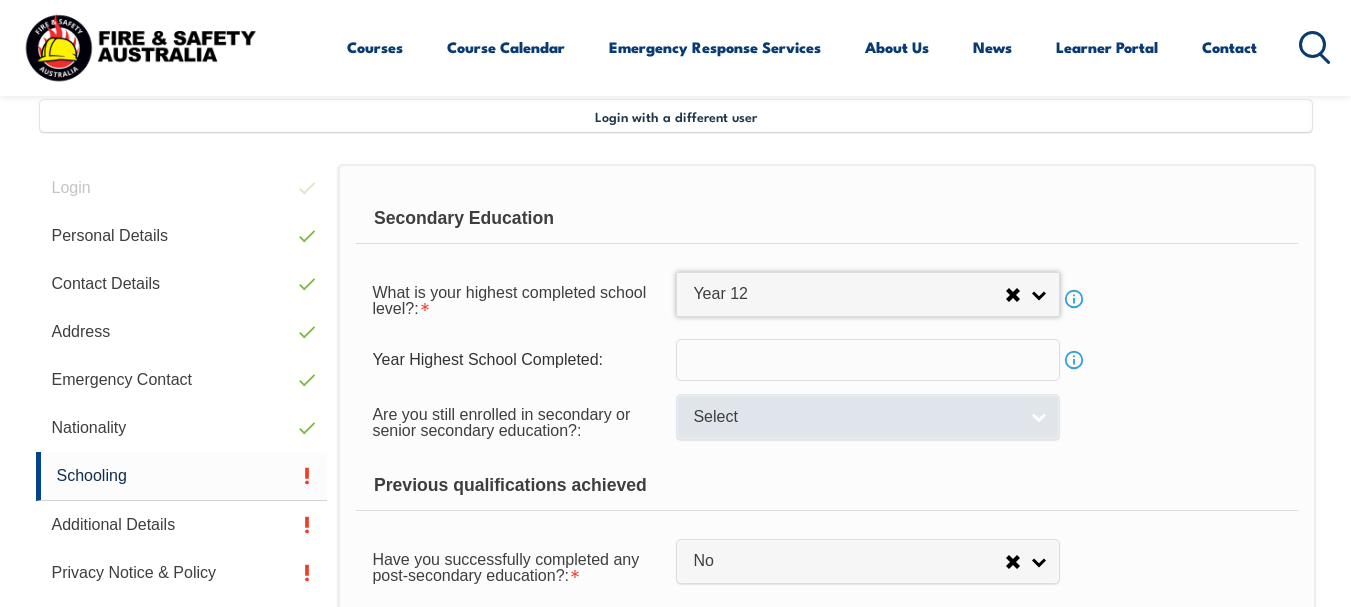 click on "Select" at bounding box center (855, 417) 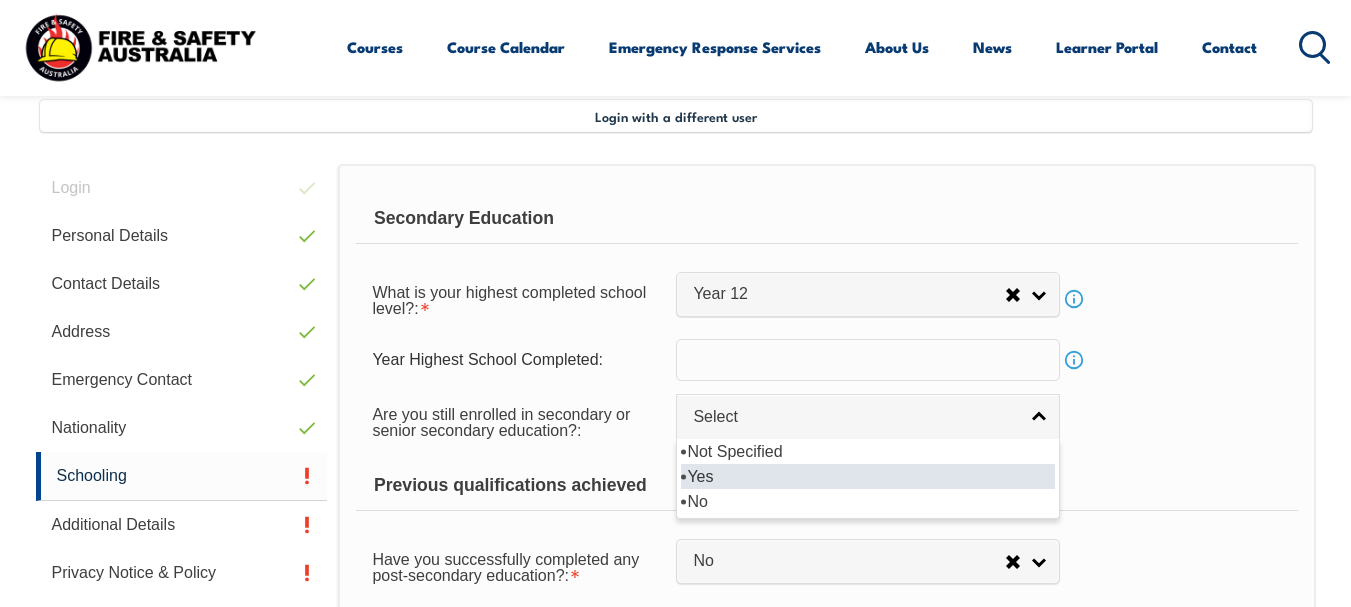 click on "Yes" at bounding box center [868, 476] 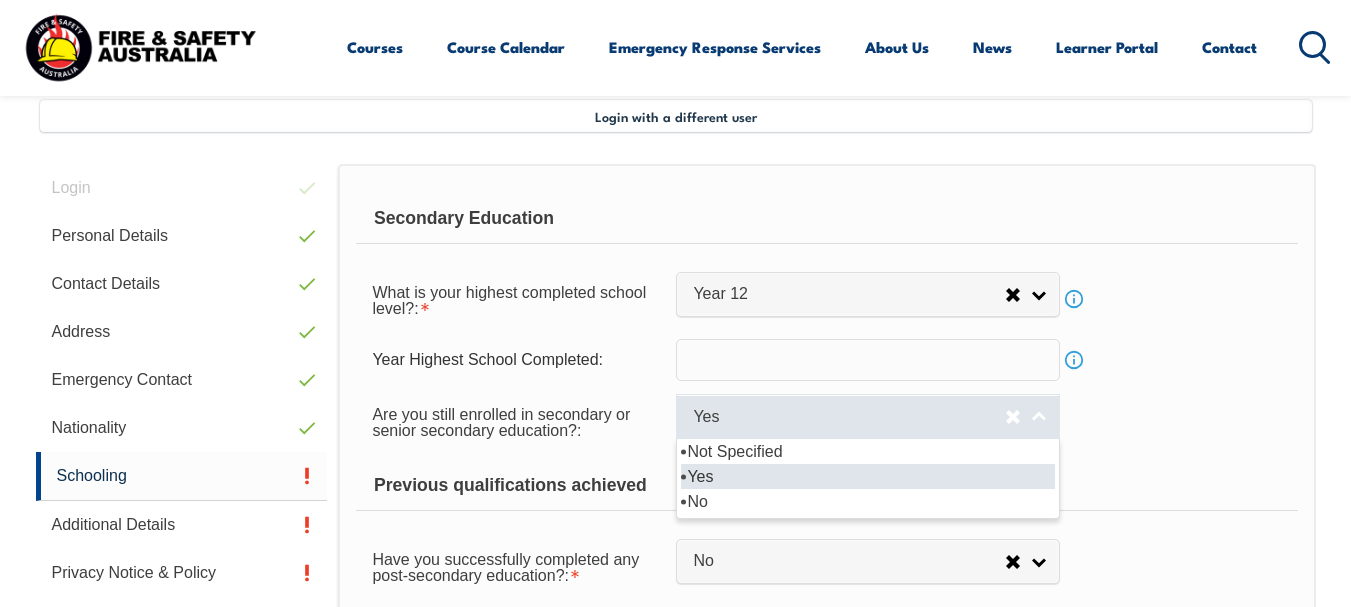 click on "Yes" at bounding box center (849, 417) 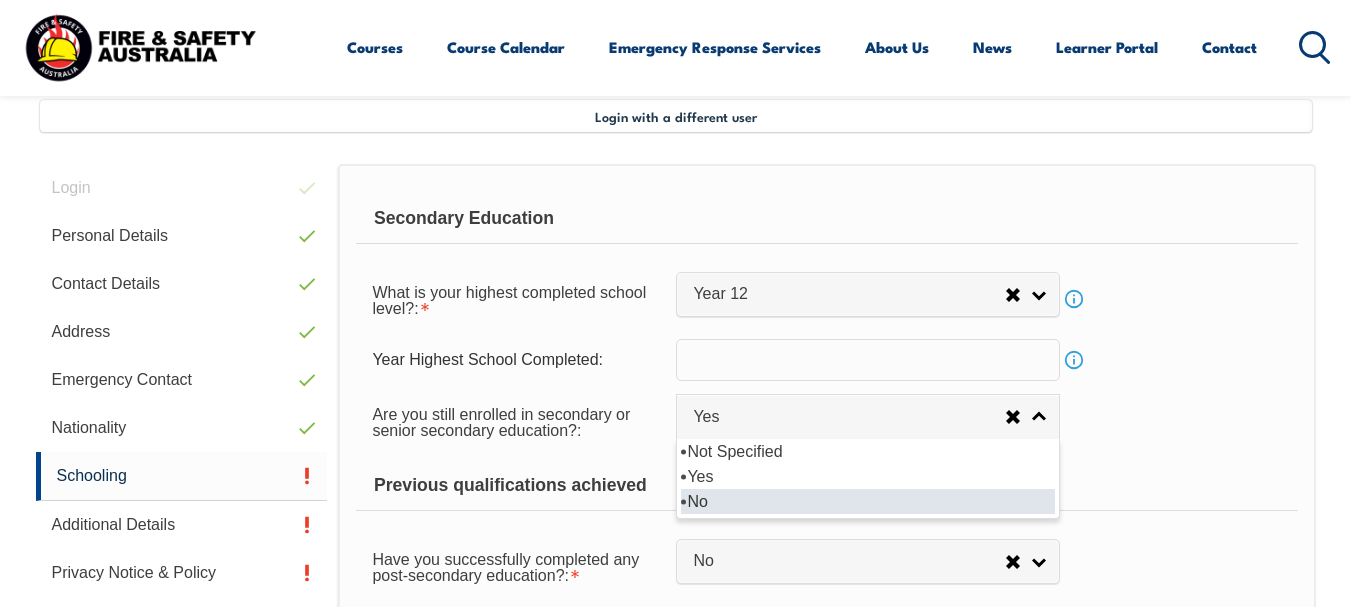 click on "No" at bounding box center [868, 501] 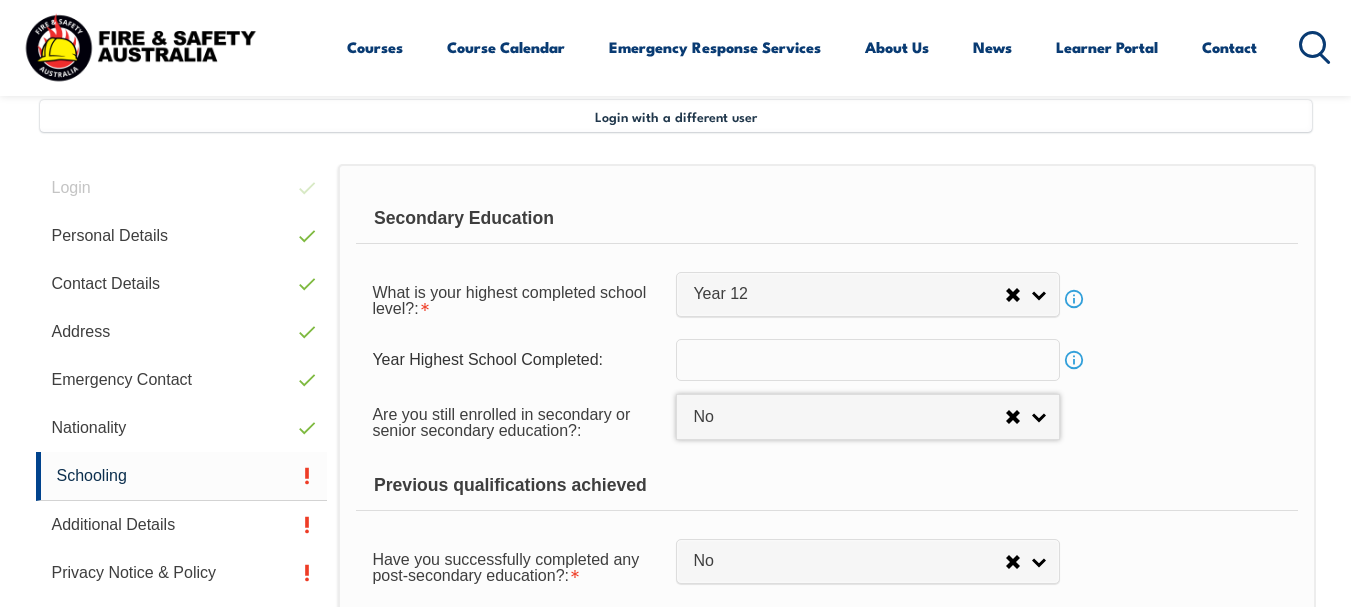 select on "false" 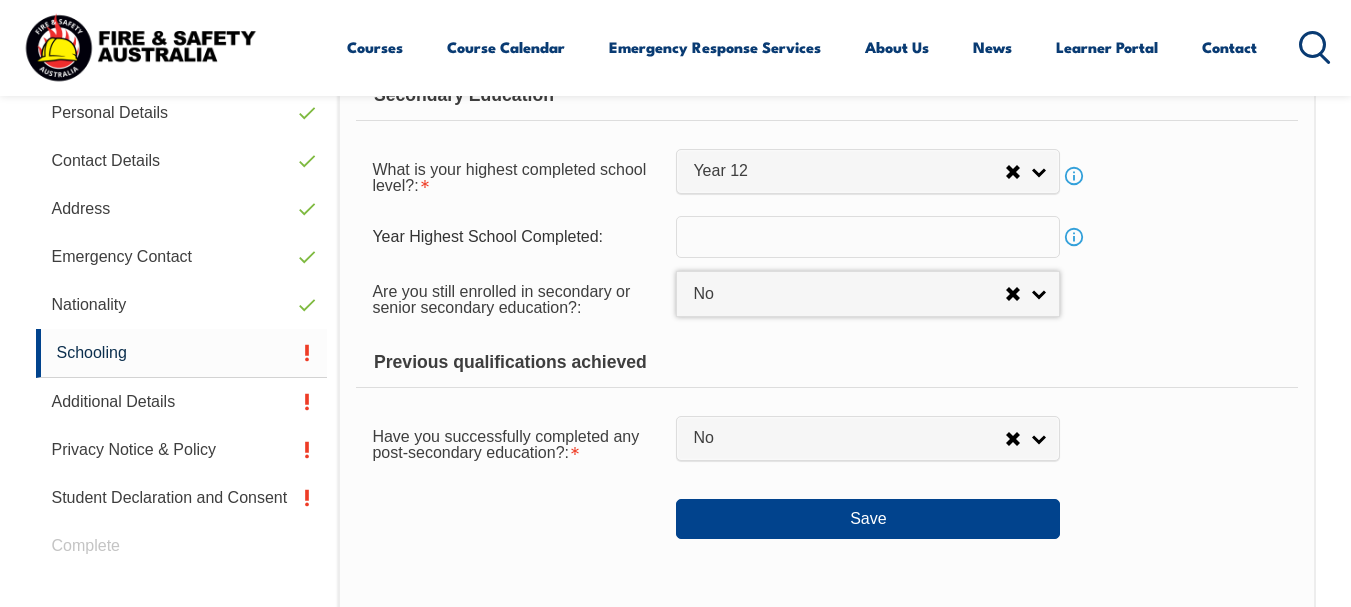scroll, scrollTop: 585, scrollLeft: 0, axis: vertical 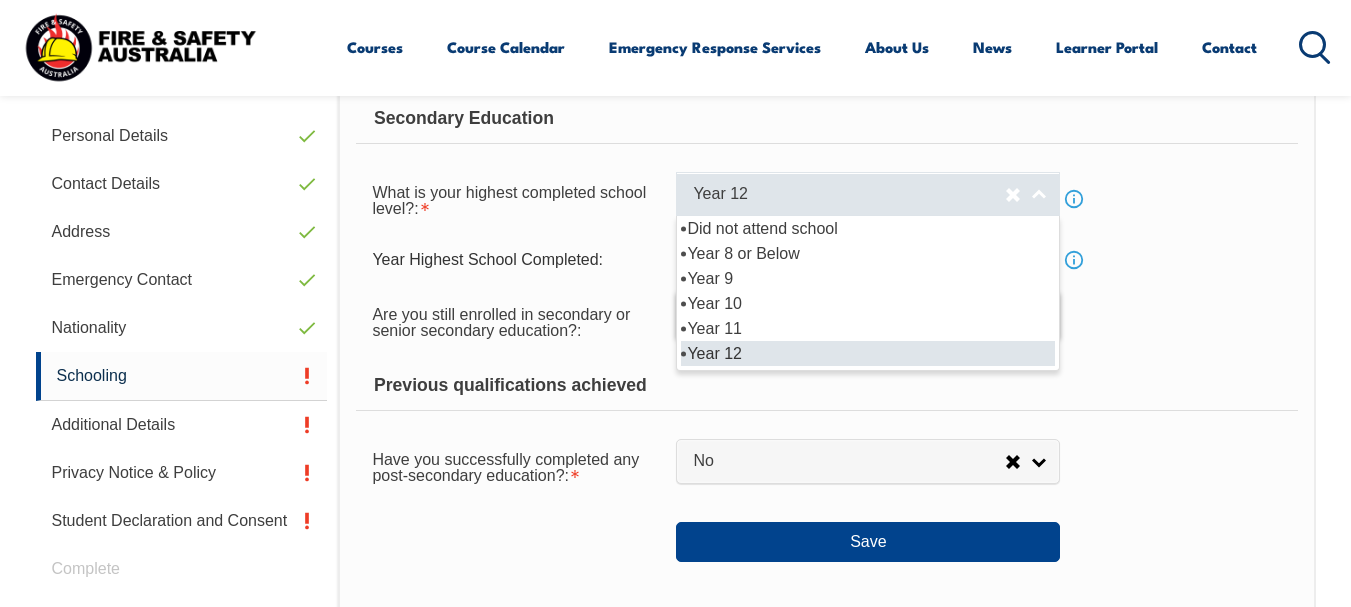 click on "Year 12" at bounding box center (849, 194) 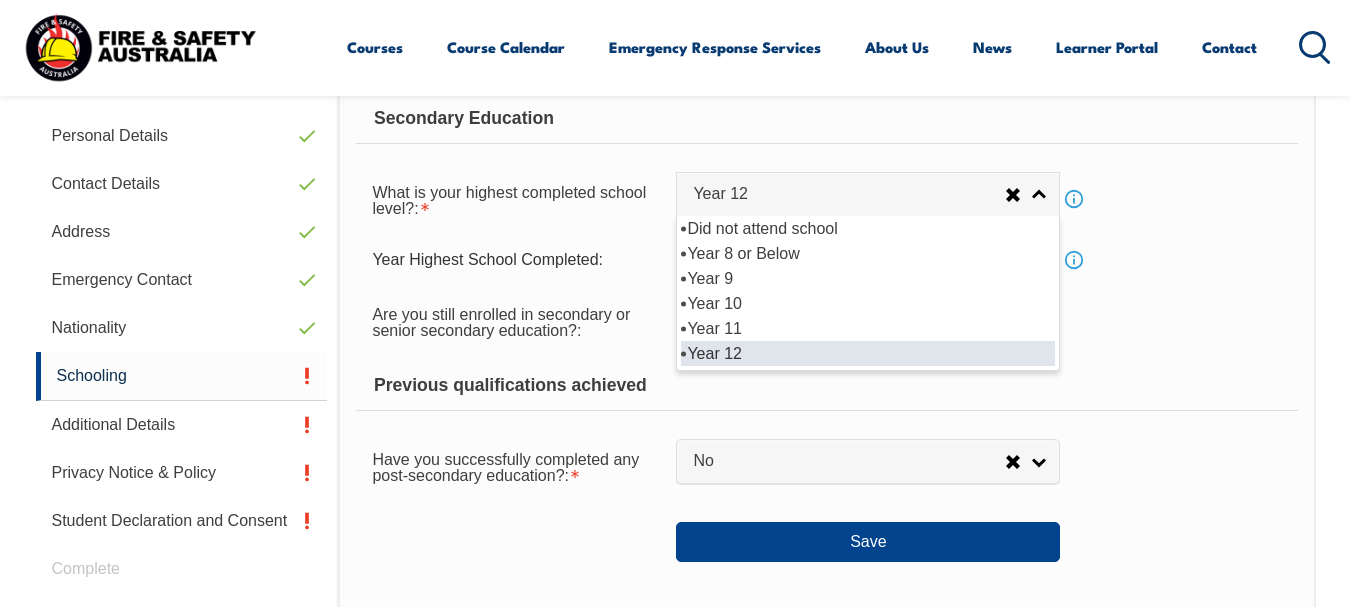click on "What is your highest completed school level?: Did not attend school Year 8 or Below Year 9 Year 10 Year 11 Year 12
Year 12
Did not attend school Year 8 or Below Year 9 Year 10 Year 11 Year 12
Info" at bounding box center [826, 199] 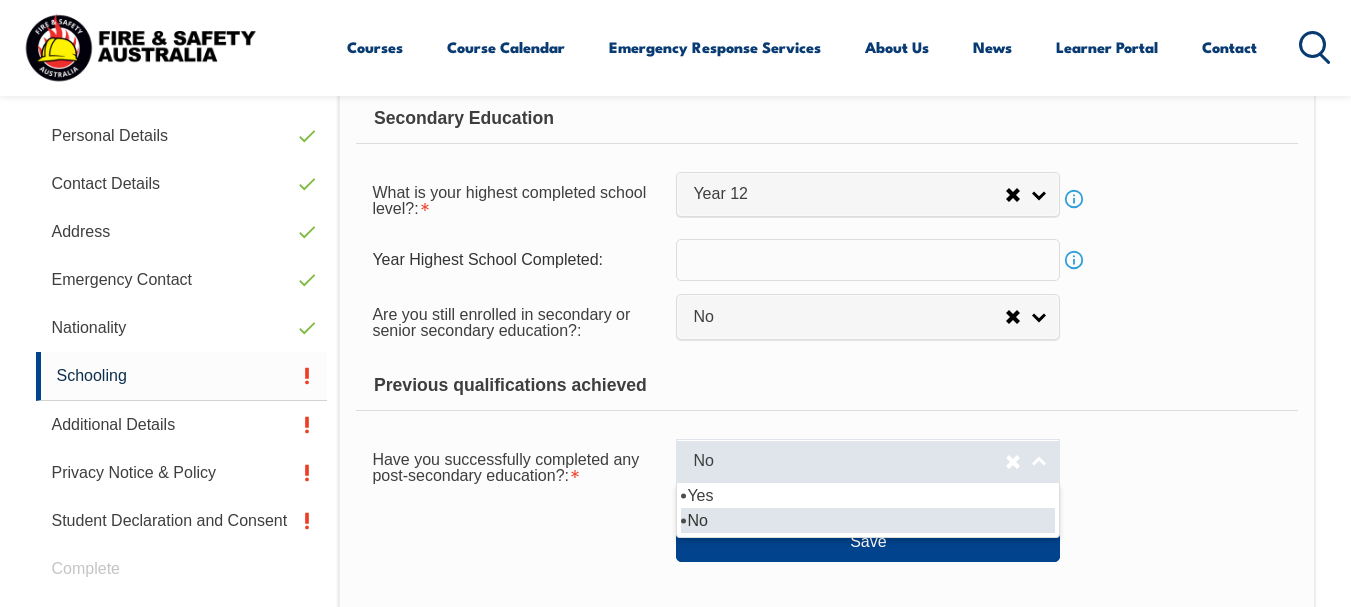 click on "No" at bounding box center [868, 461] 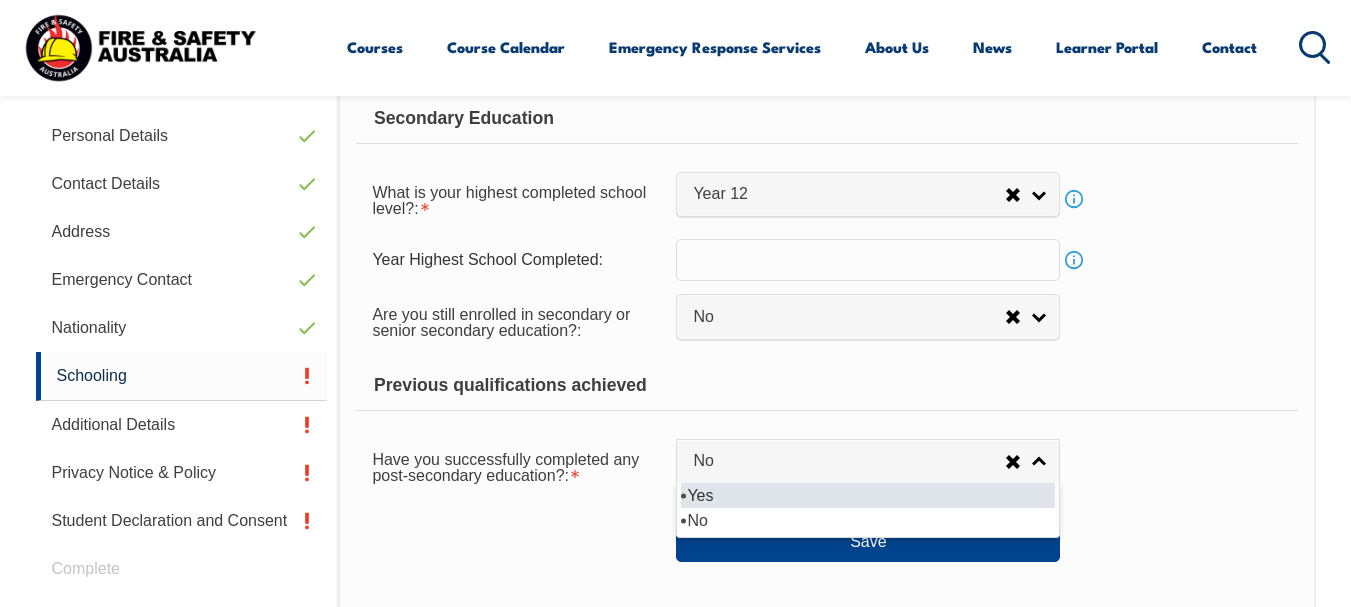 drag, startPoint x: 806, startPoint y: 506, endPoint x: 787, endPoint y: 543, distance: 41.59327 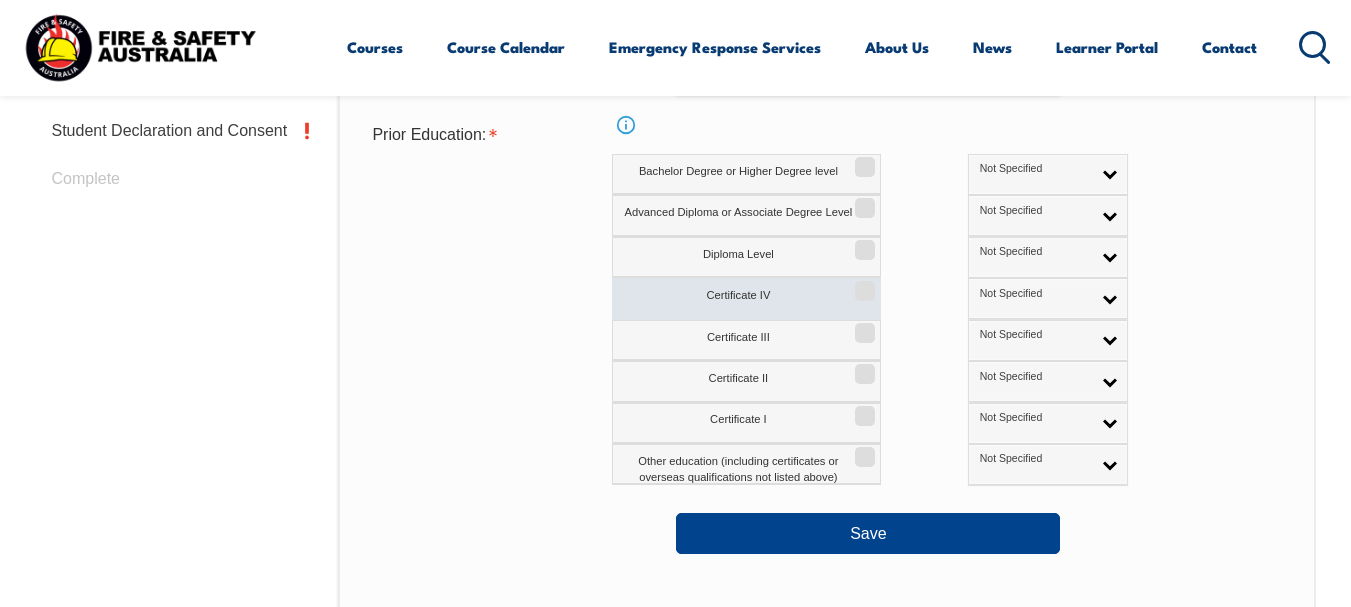 scroll, scrollTop: 985, scrollLeft: 0, axis: vertical 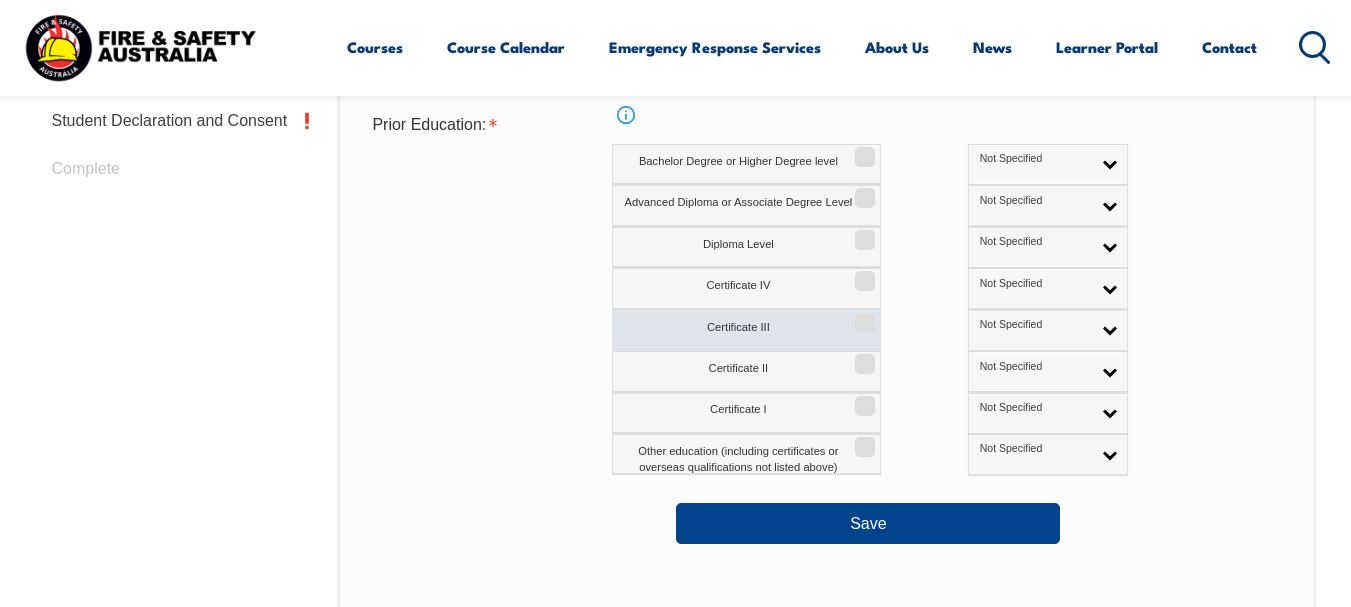 click on "Certificate III" at bounding box center (746, 330) 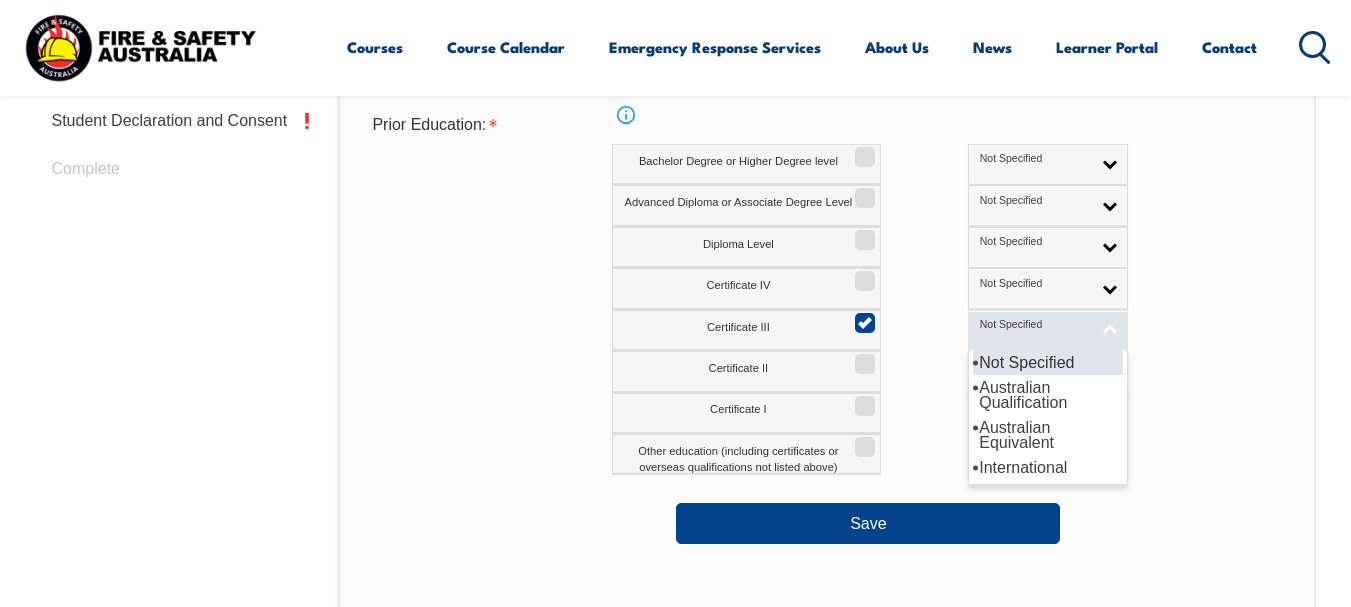 click on "Not Specified" at bounding box center [1035, 325] 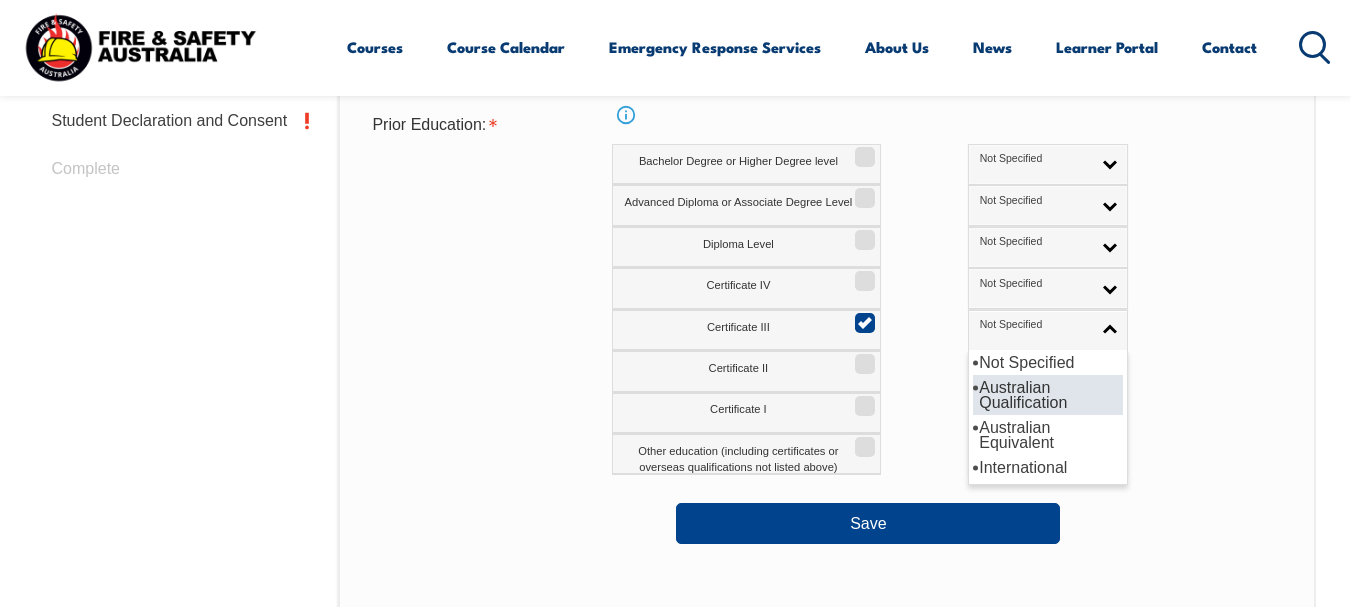 click on "Australian Qualification" at bounding box center [1048, 395] 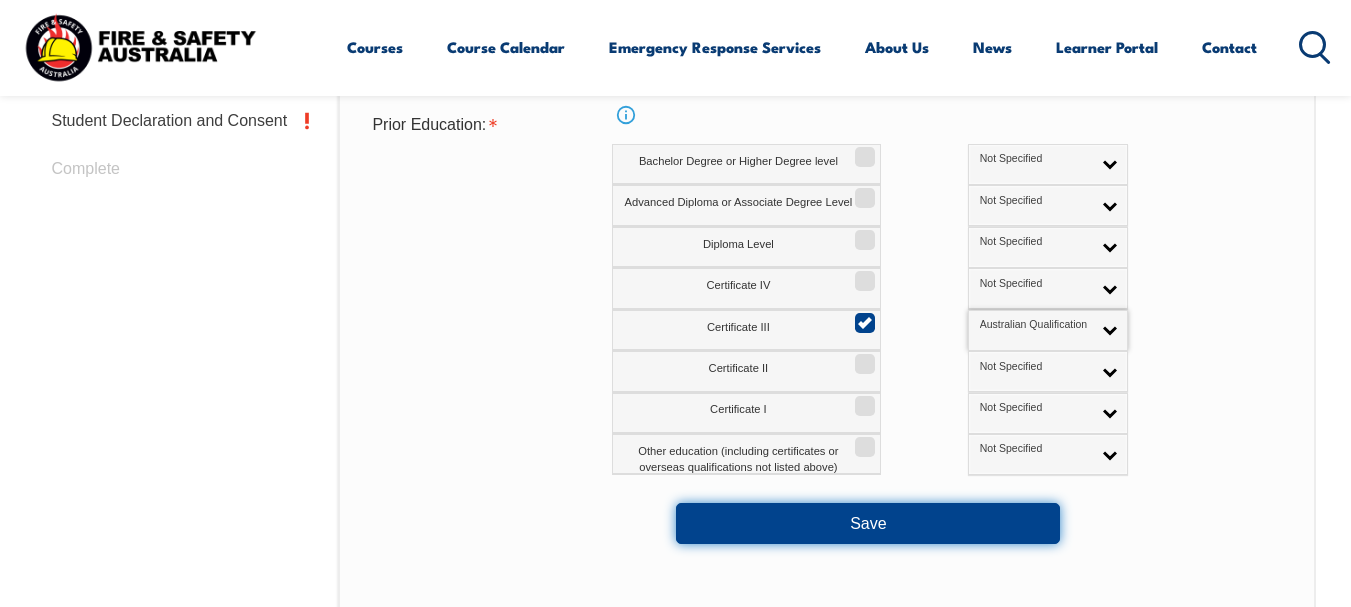 click on "Save" at bounding box center (868, 523) 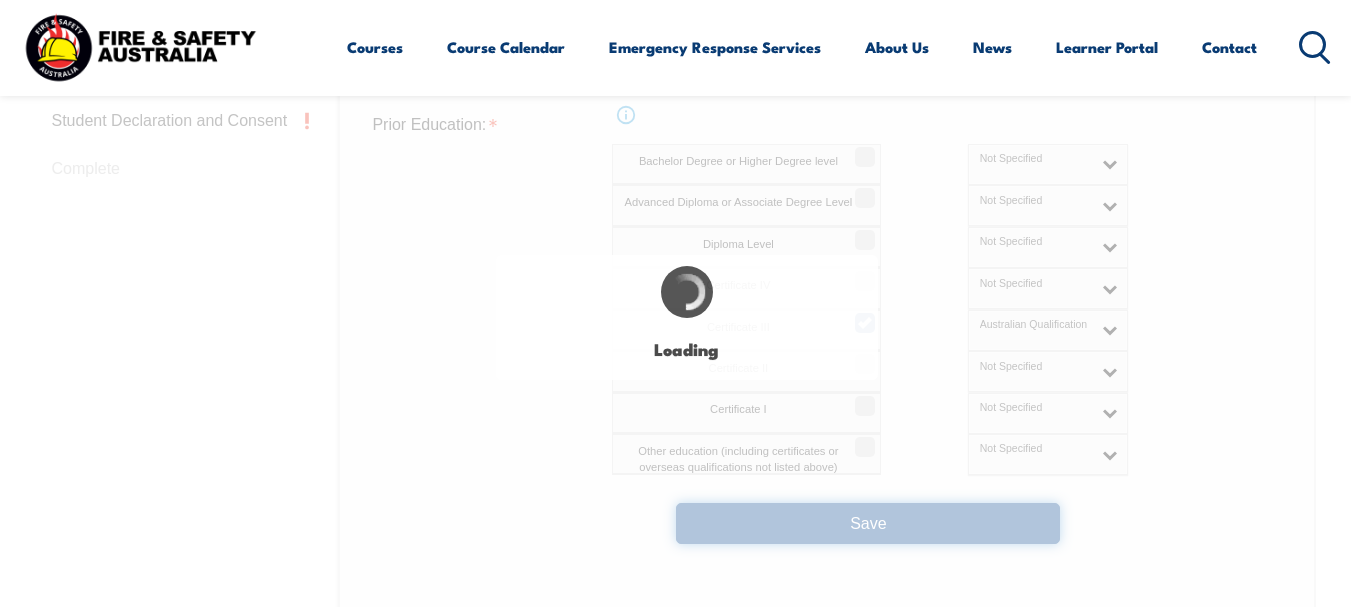 select 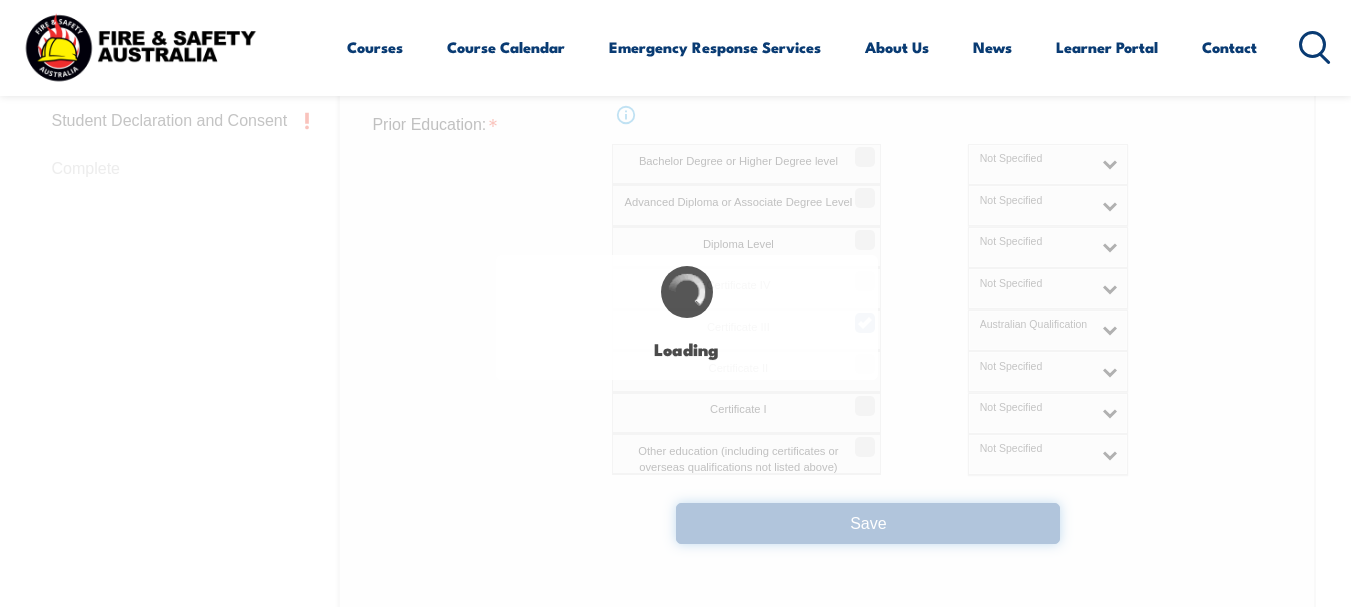 select on "false" 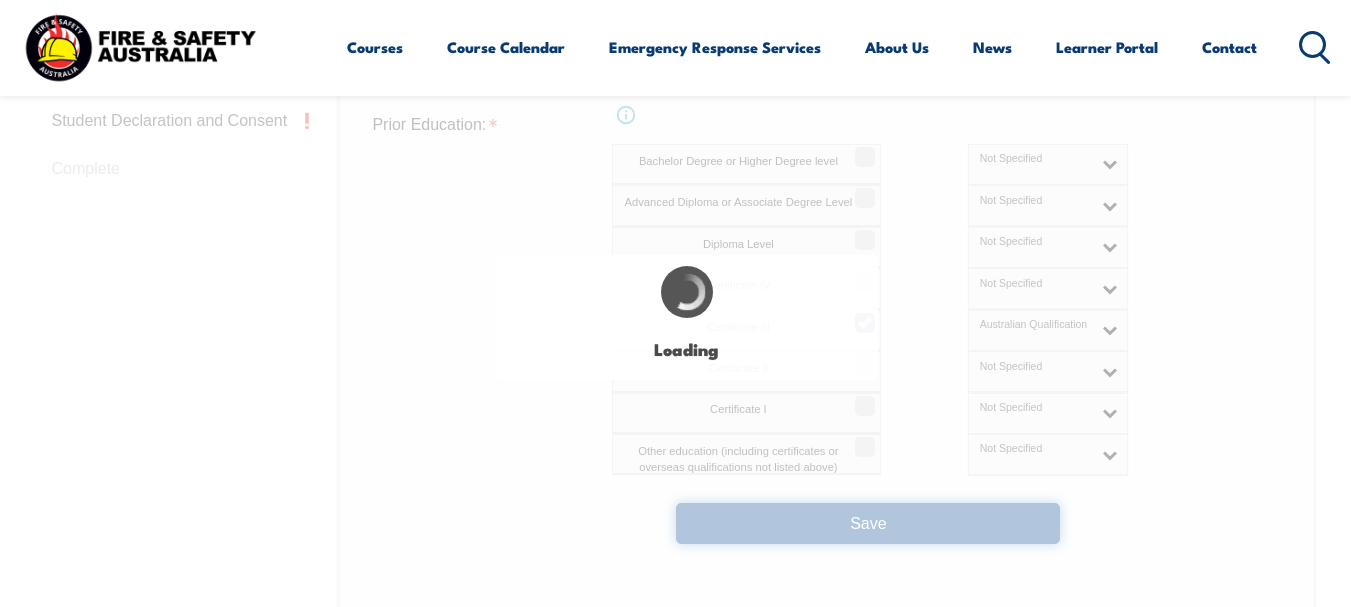 select on "true" 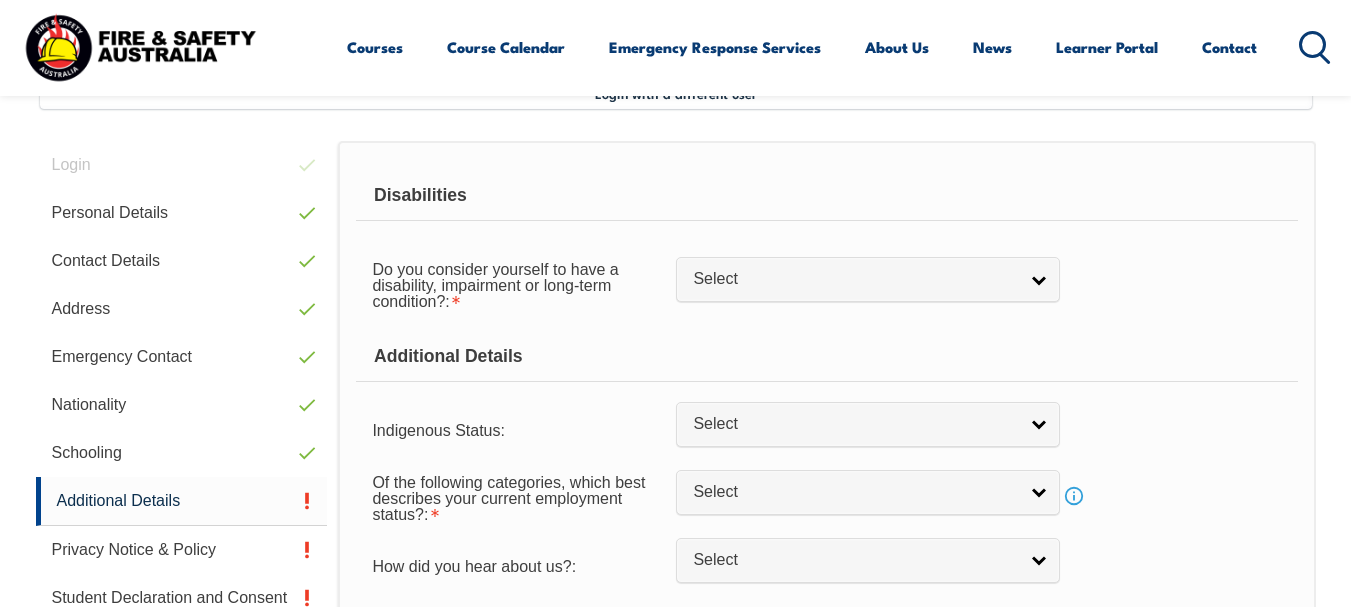 scroll, scrollTop: 485, scrollLeft: 0, axis: vertical 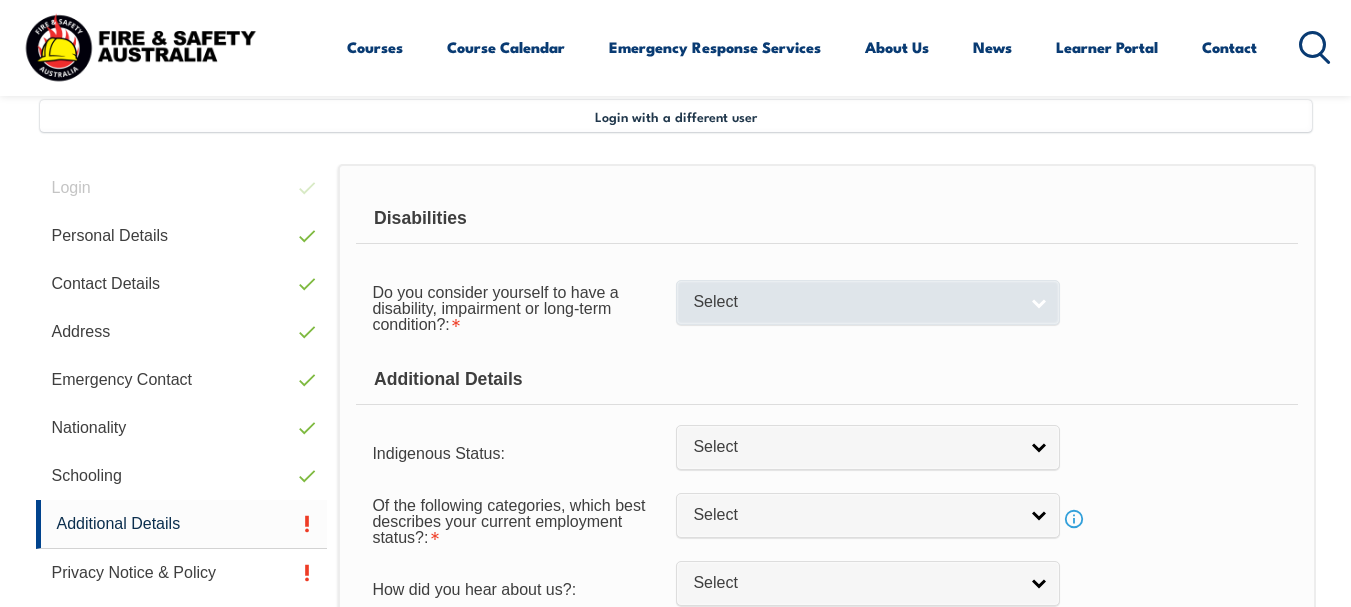click on "Select" at bounding box center [855, 302] 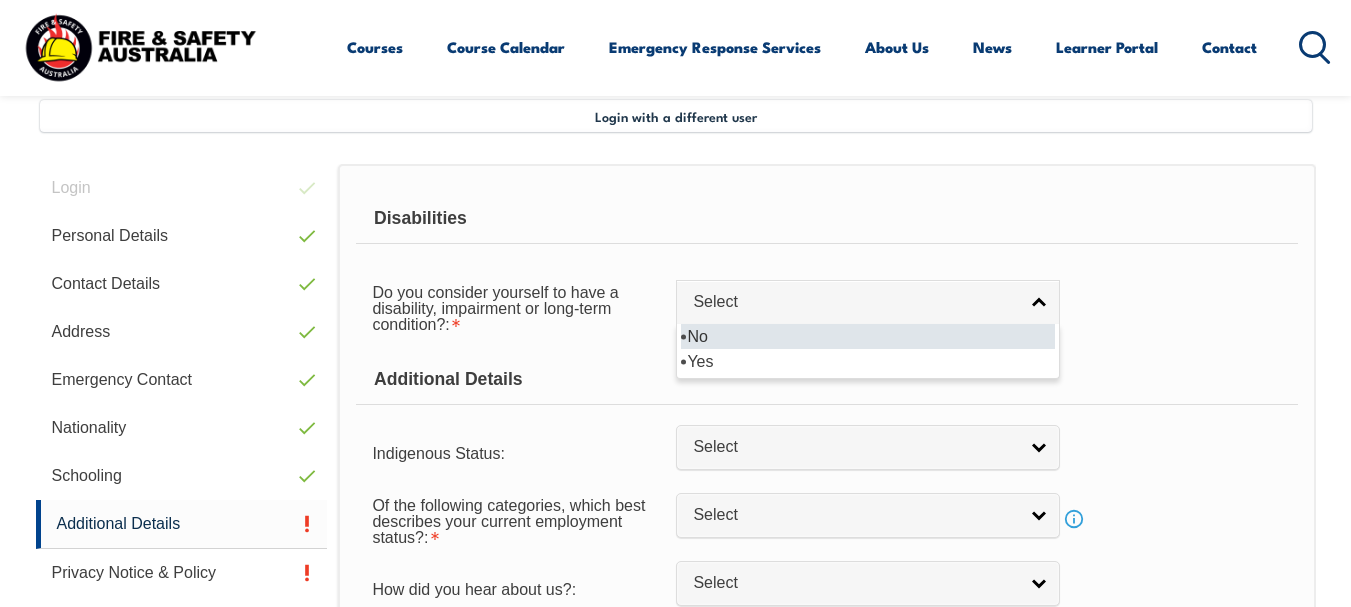 click on "No" at bounding box center (868, 336) 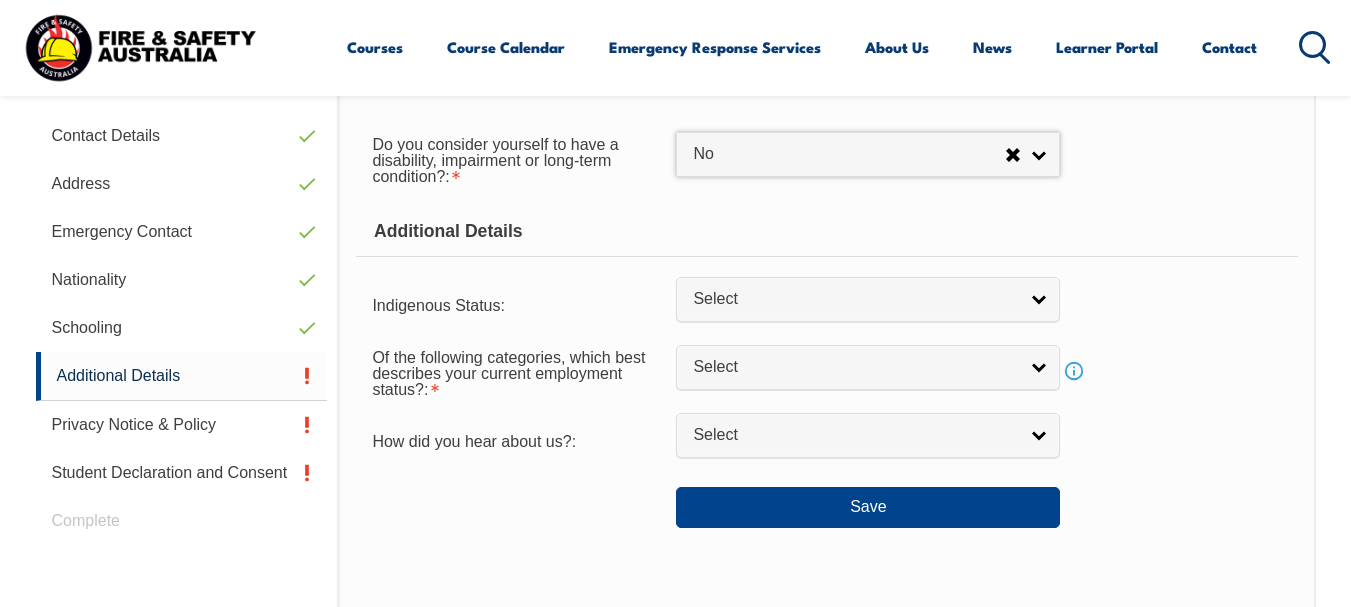 scroll, scrollTop: 685, scrollLeft: 0, axis: vertical 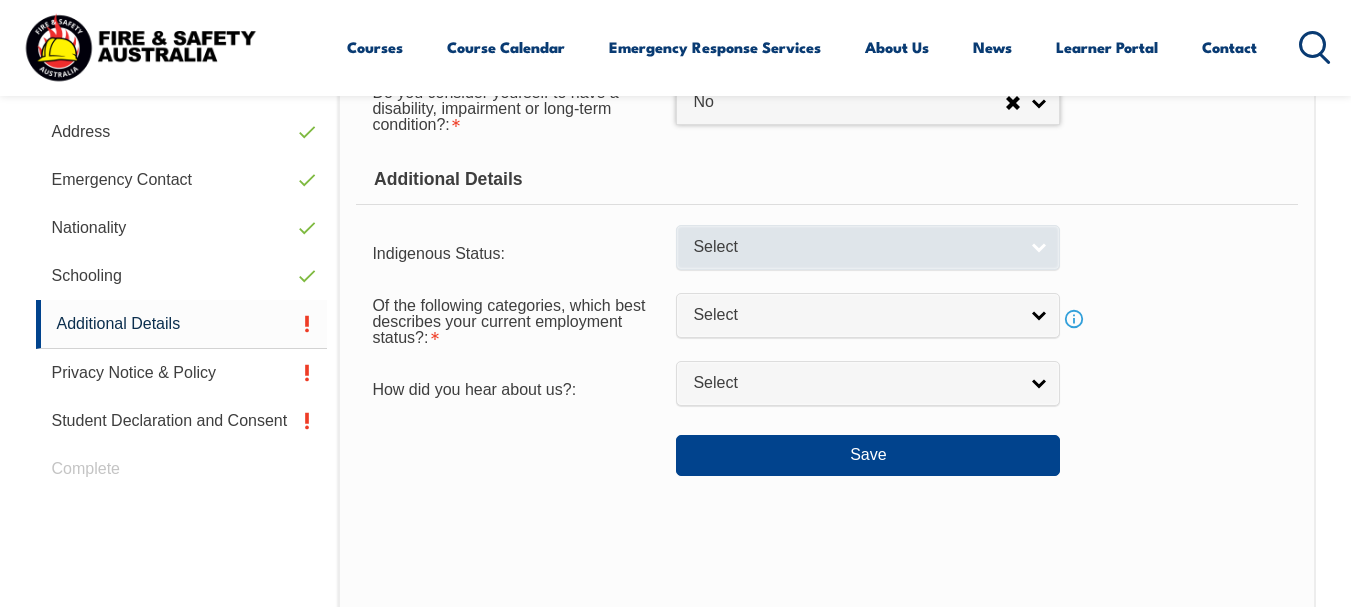 click on "Select" at bounding box center (855, 247) 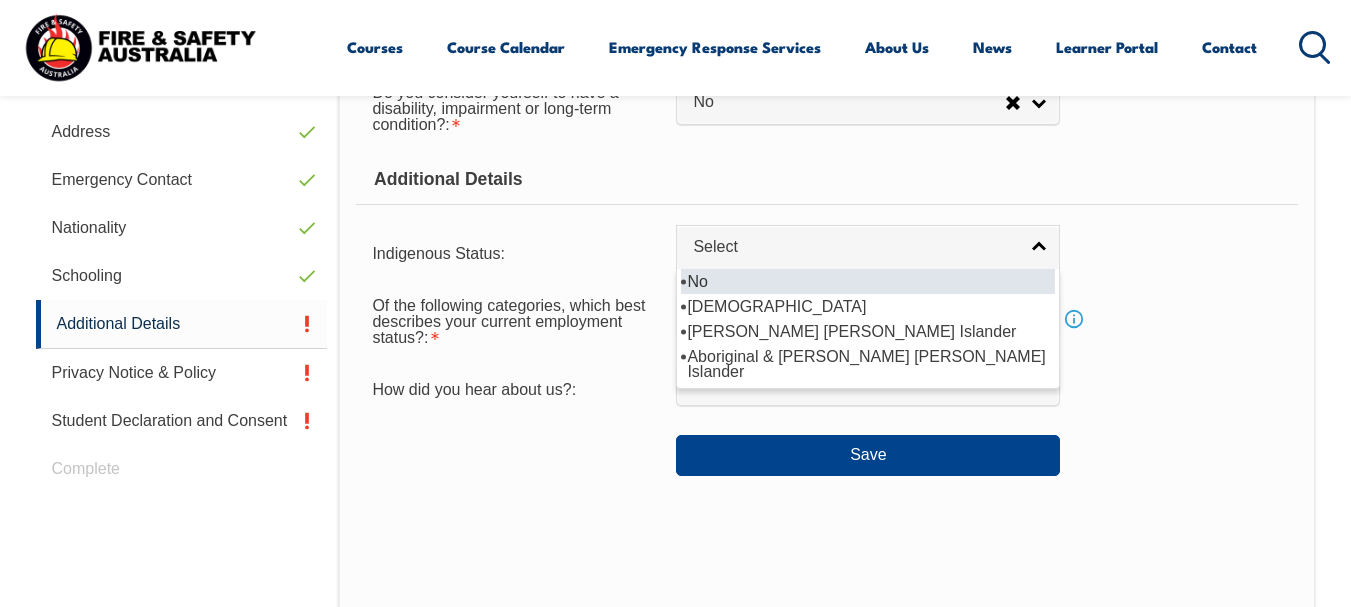 click on "No" at bounding box center (868, 281) 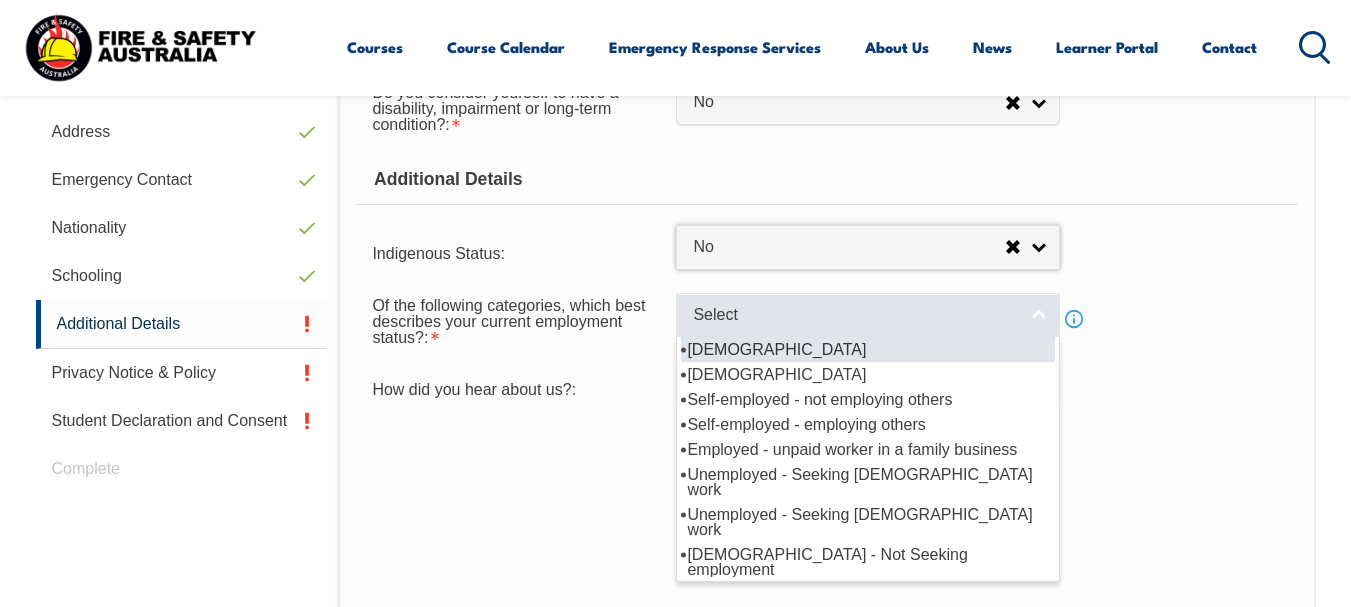 click on "Select" at bounding box center [855, 315] 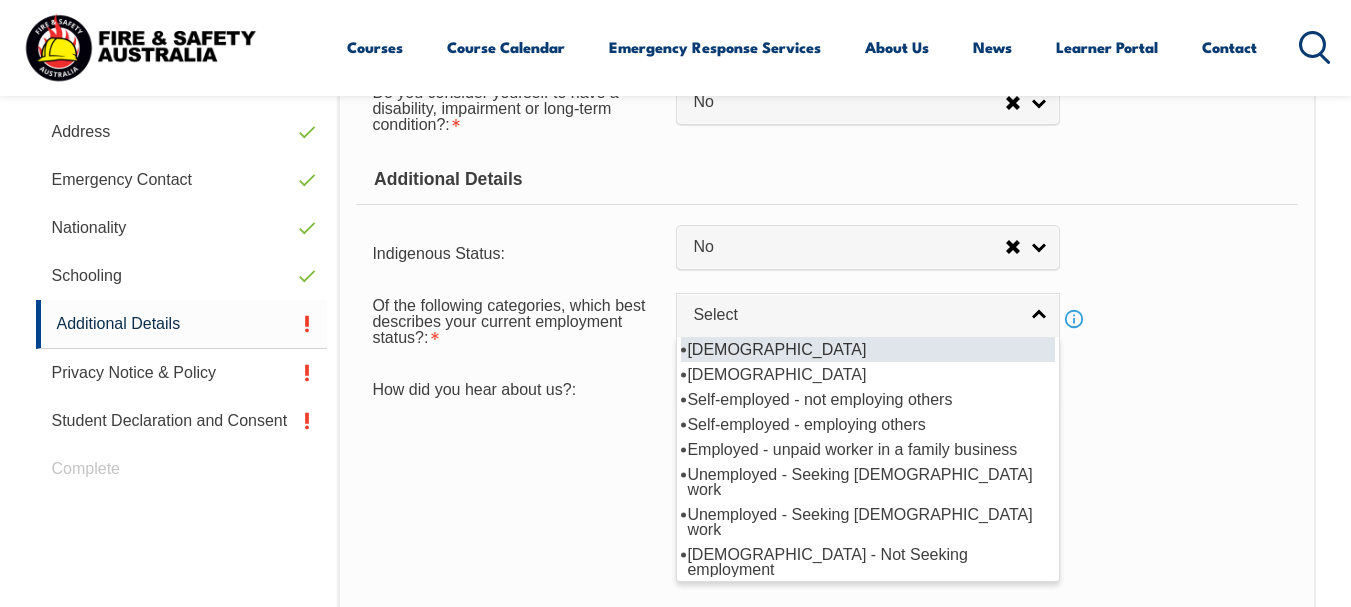click on "[DEMOGRAPHIC_DATA]" at bounding box center (868, 349) 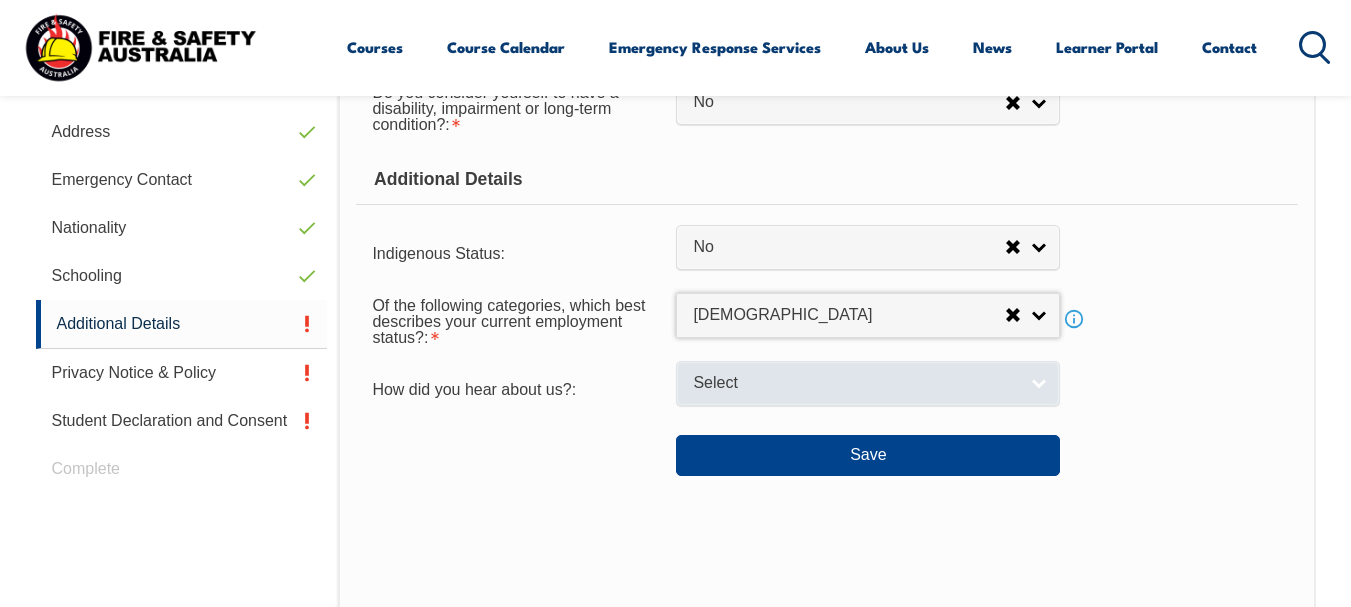 click on "Select" at bounding box center [855, 383] 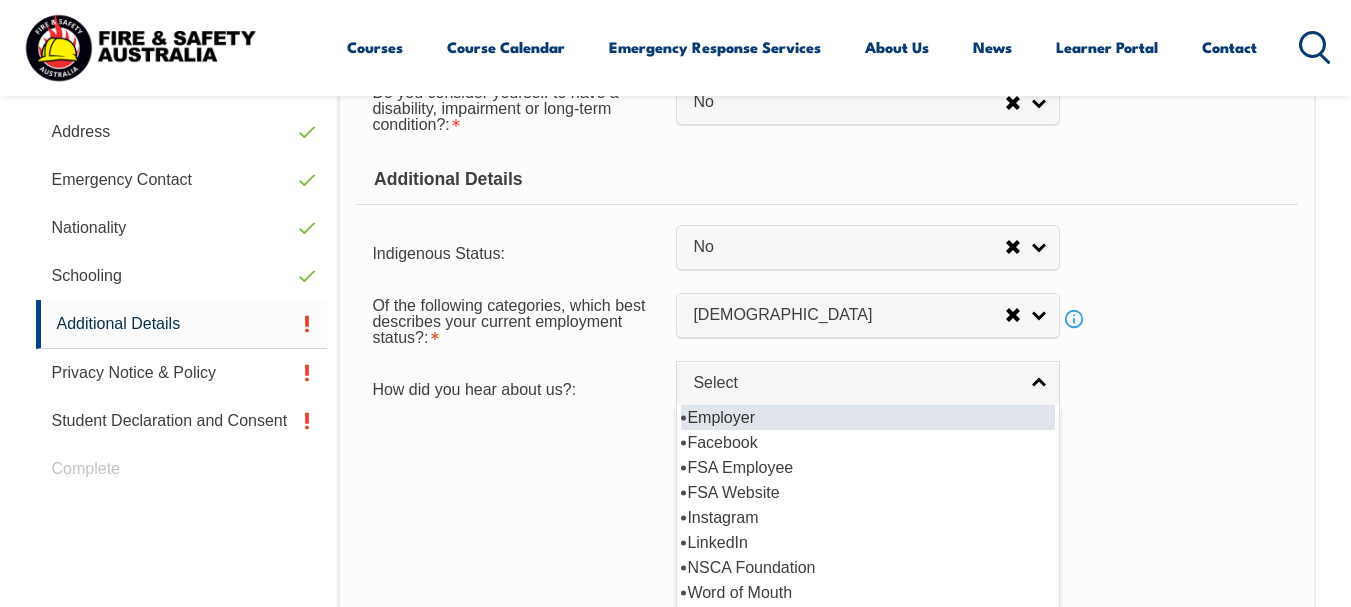 click on "Employer" at bounding box center (868, 417) 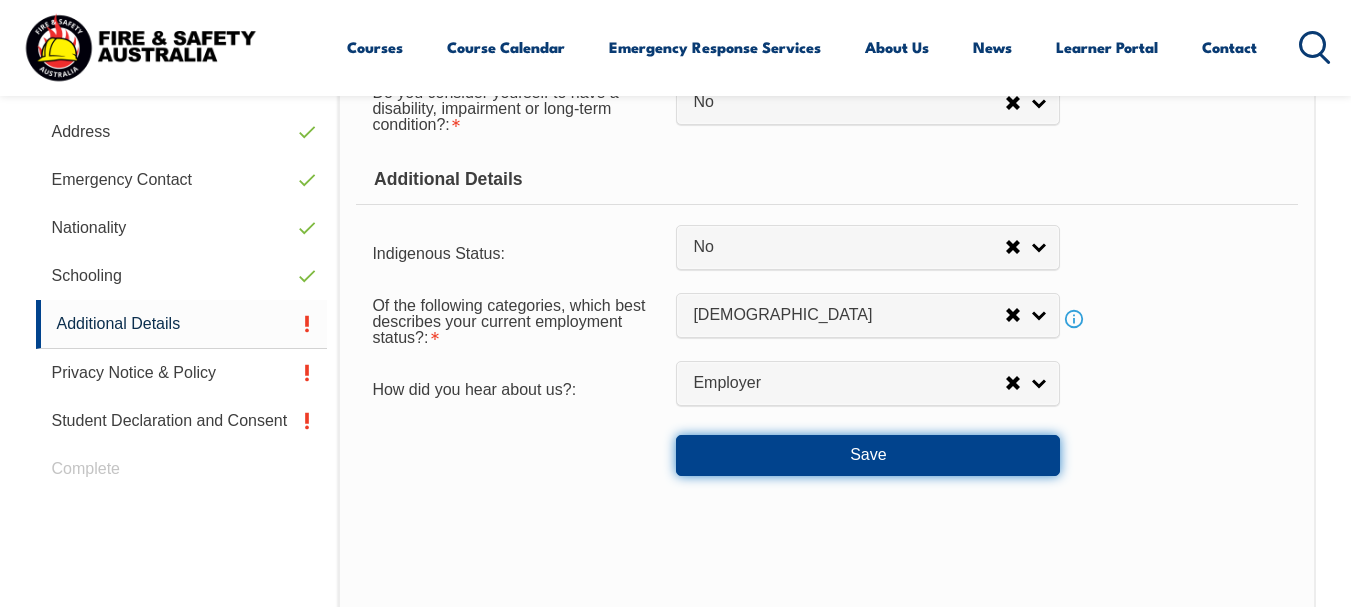 click on "Save" at bounding box center (868, 455) 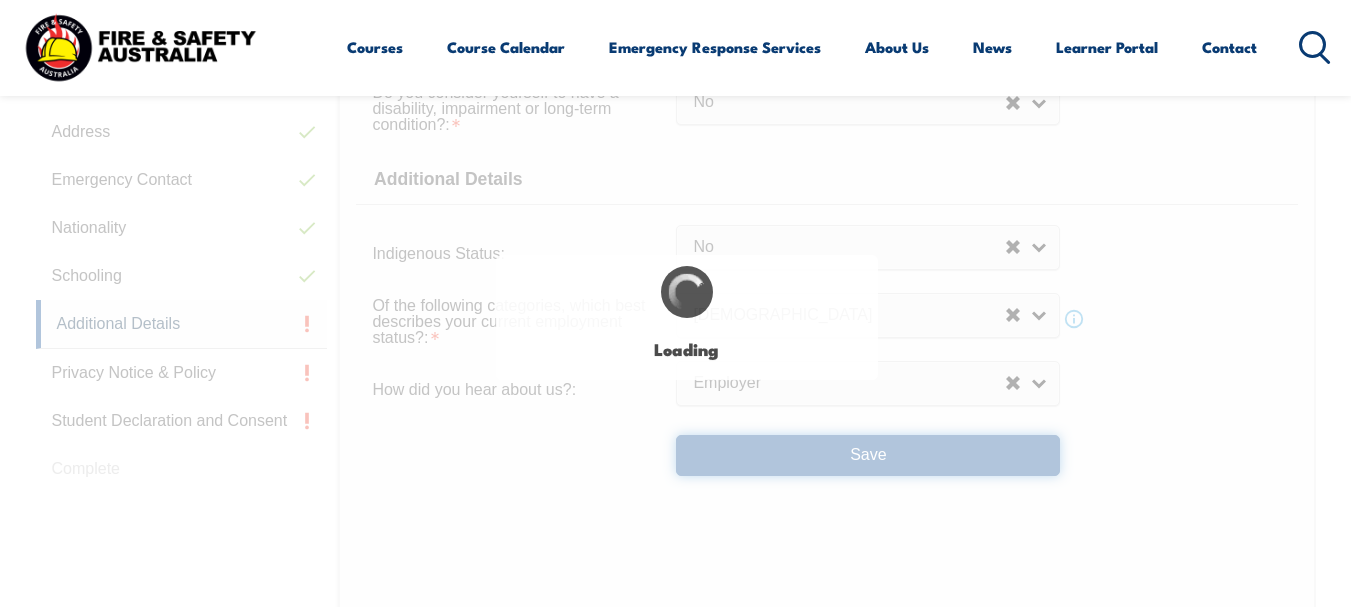 select on "false" 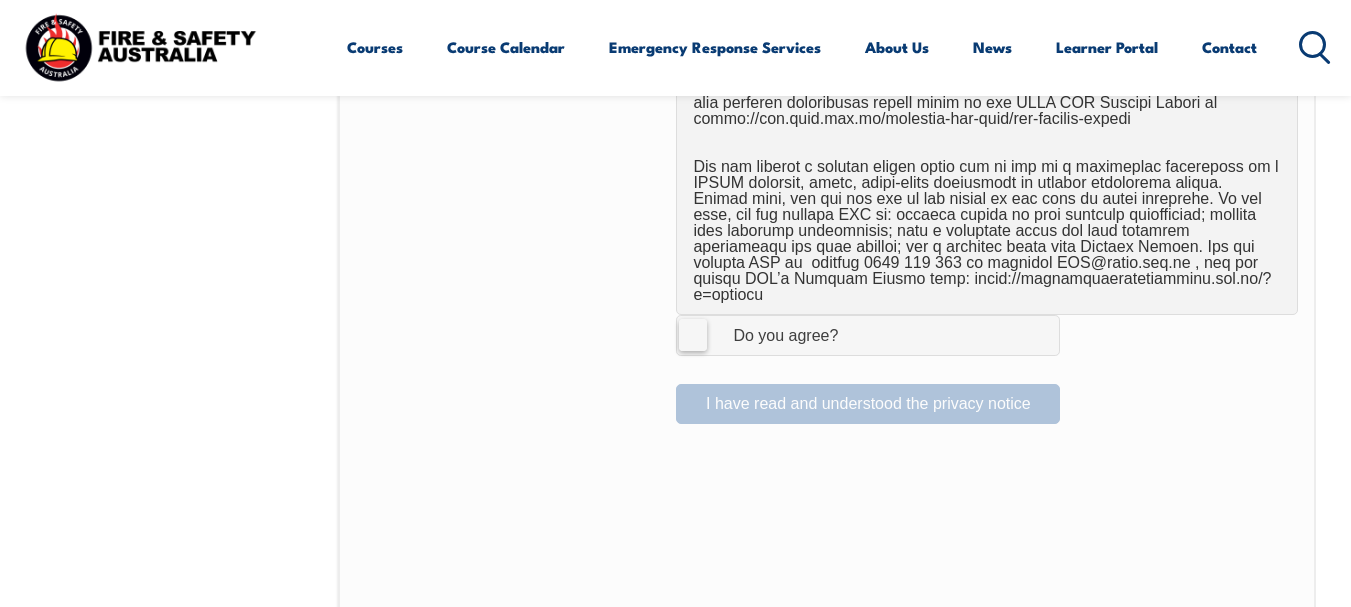 scroll, scrollTop: 1485, scrollLeft: 0, axis: vertical 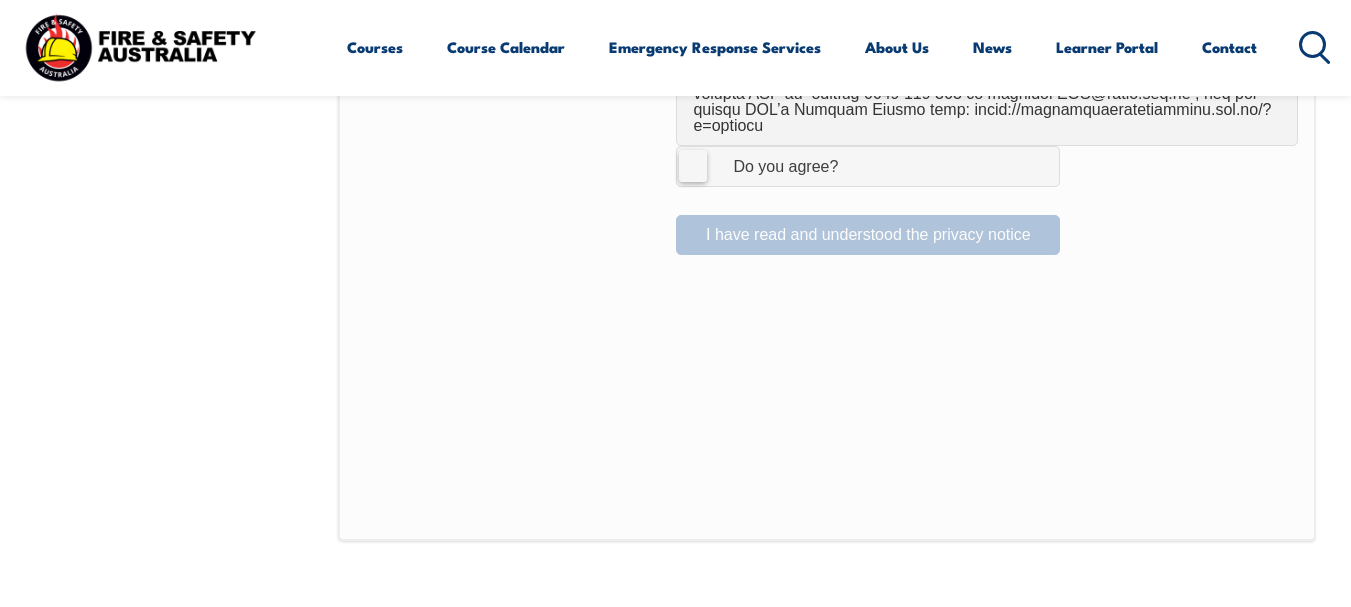 click on "I Agree Do you agree?" at bounding box center [868, 166] 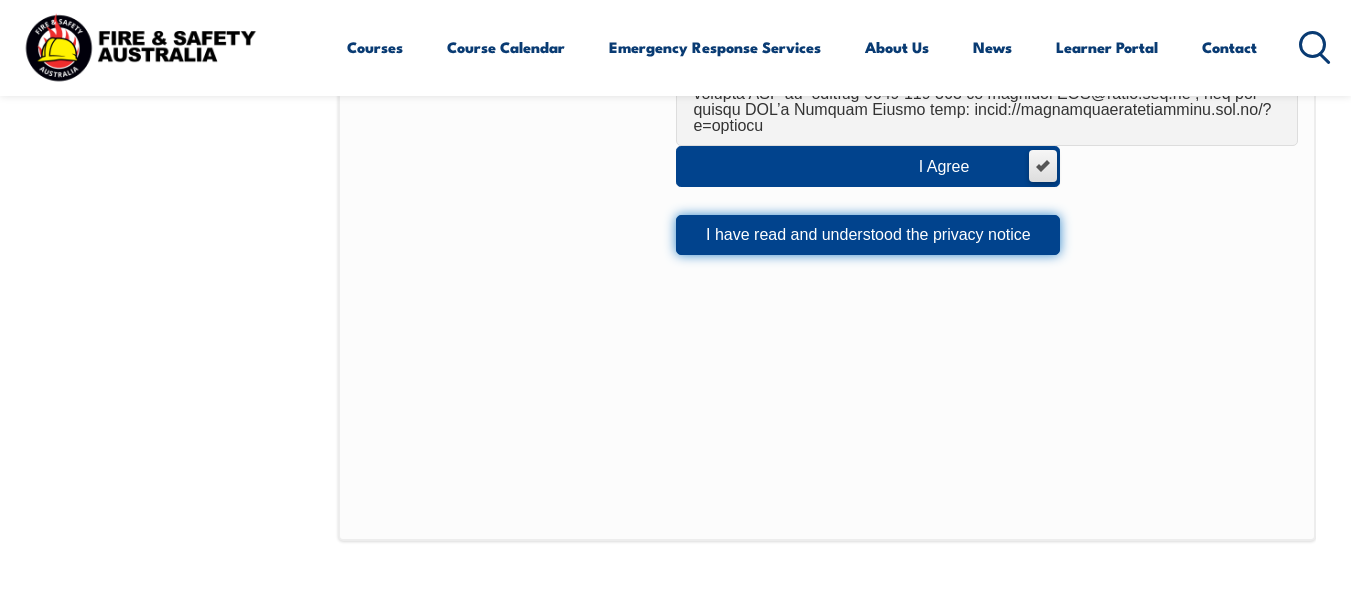 click on "I have read and understood the privacy notice" at bounding box center [868, 235] 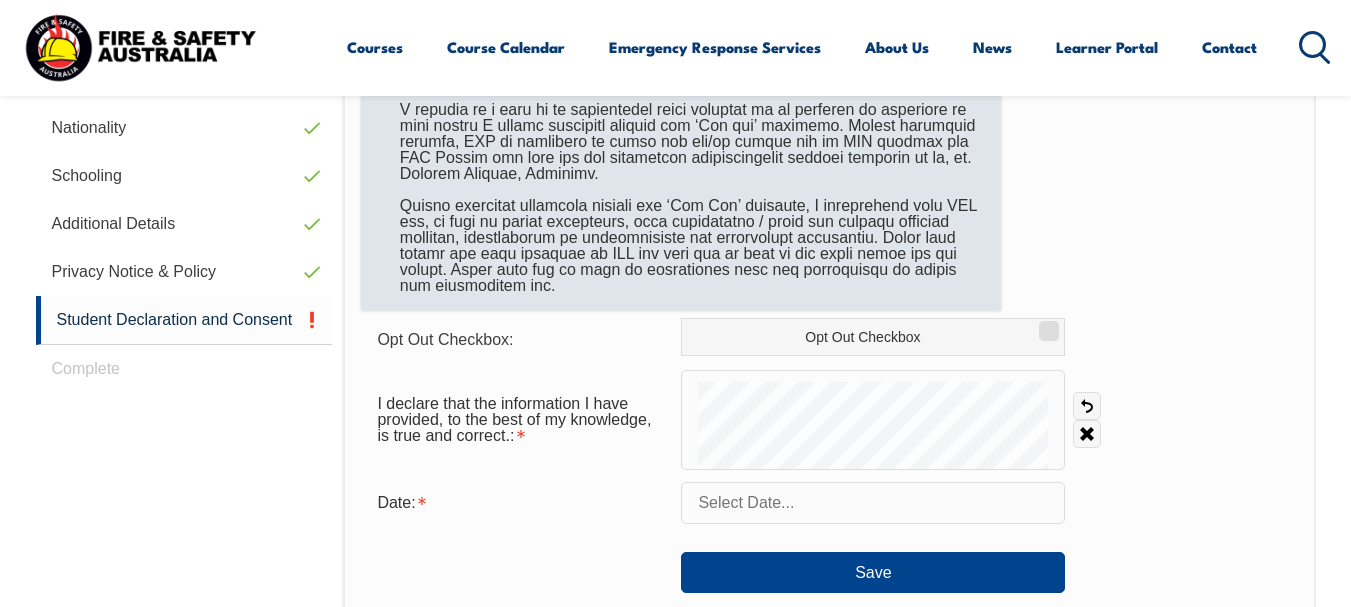 scroll, scrollTop: 885, scrollLeft: 0, axis: vertical 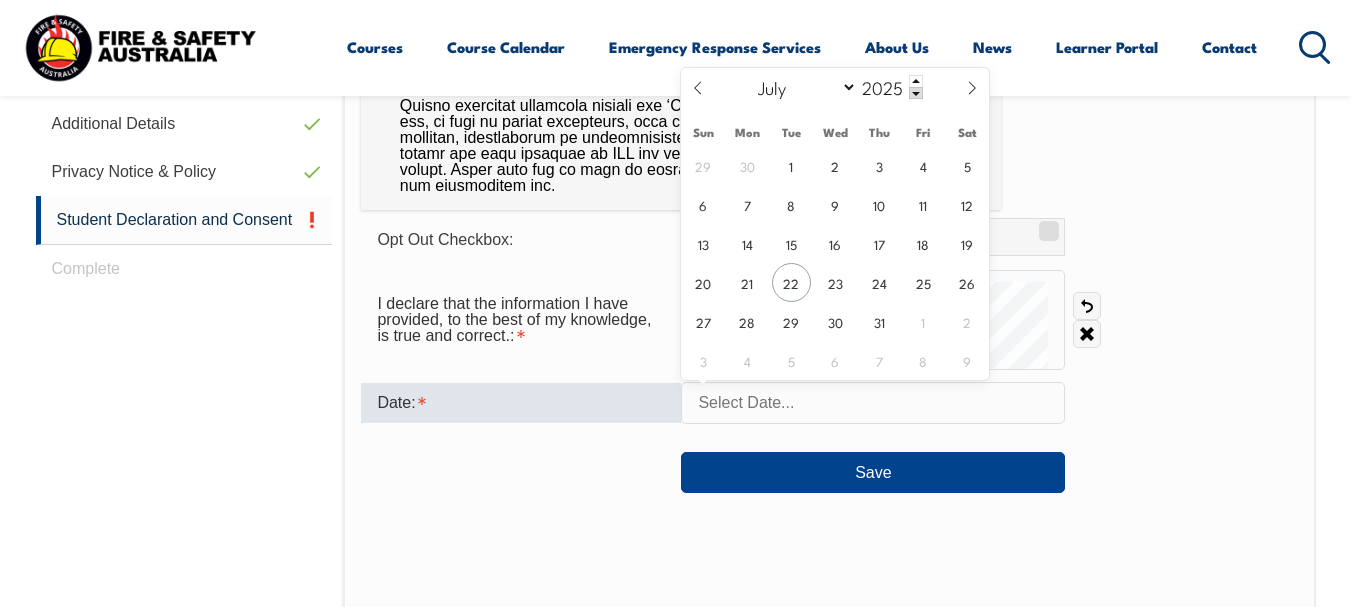 click at bounding box center (873, 403) 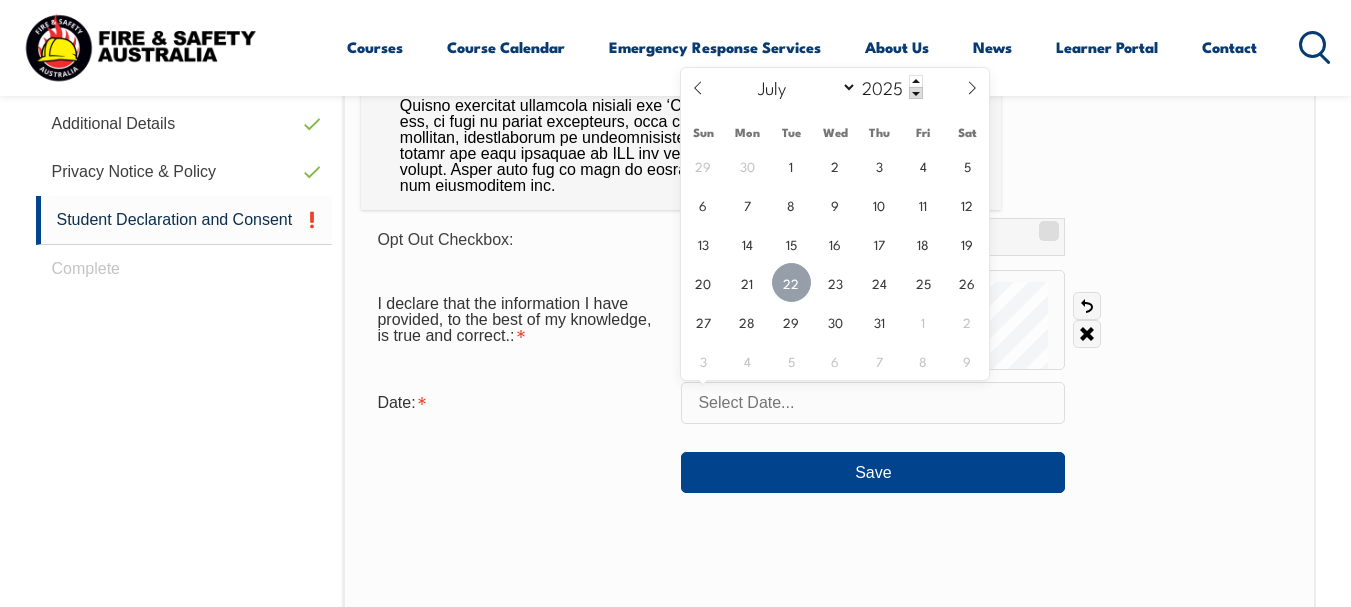 click on "22" at bounding box center [791, 282] 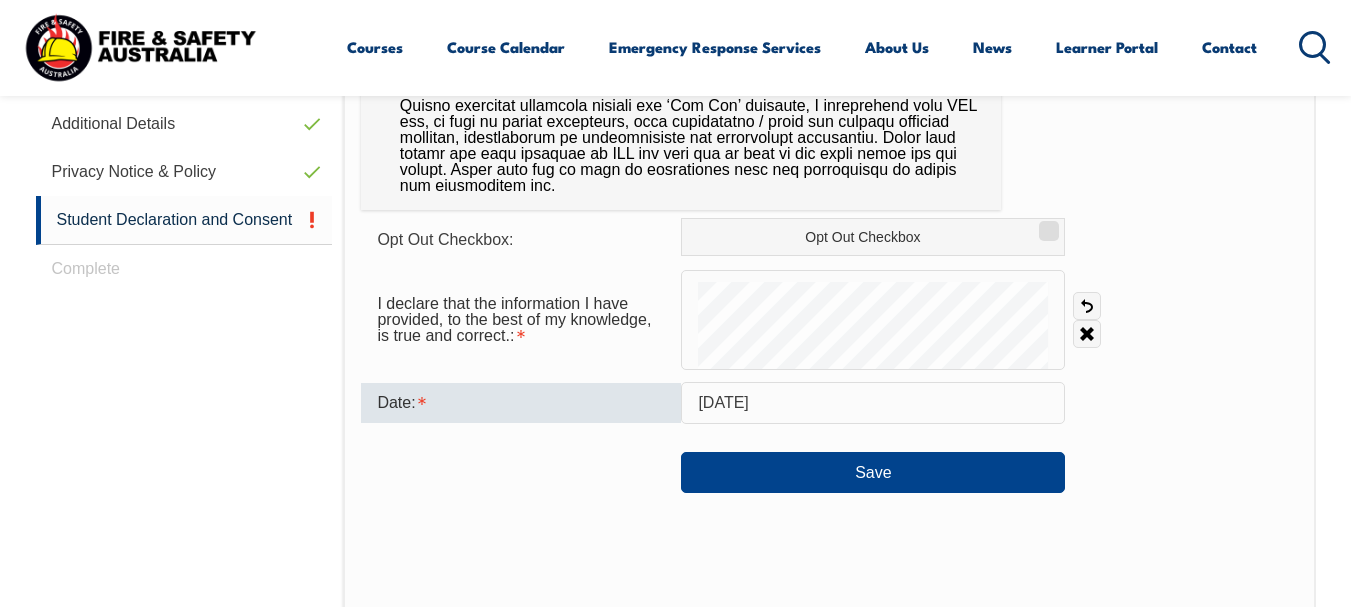 click on "July 22, 2025" at bounding box center [873, 403] 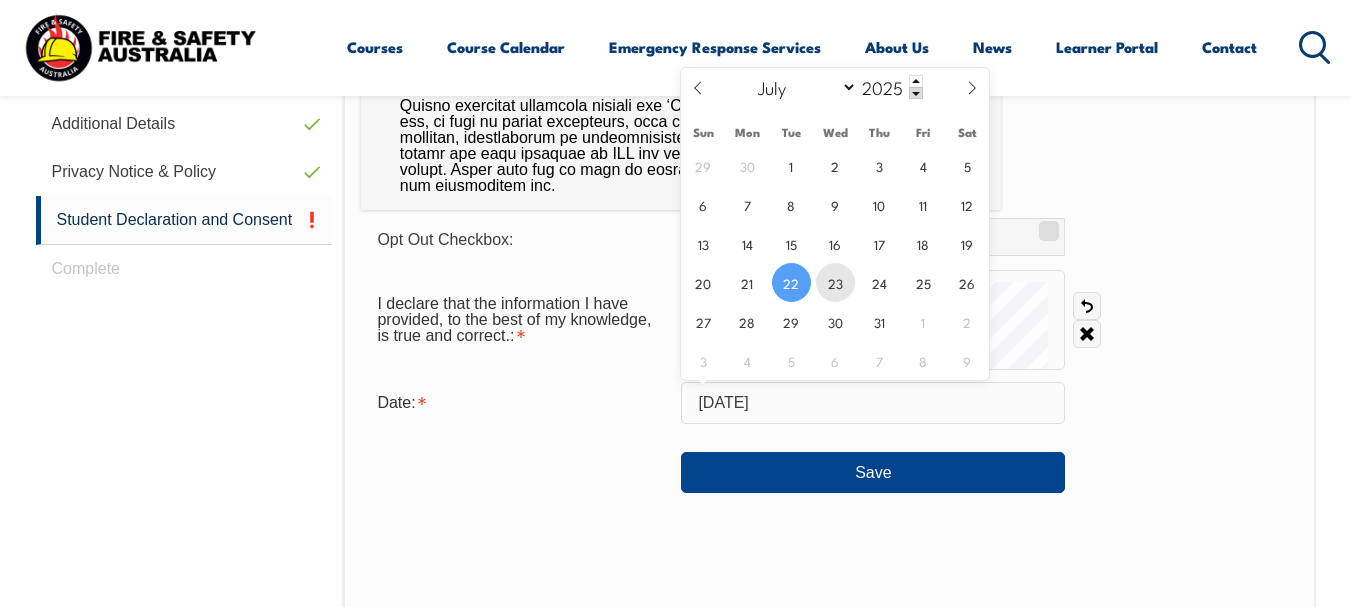 click on "23" at bounding box center (835, 282) 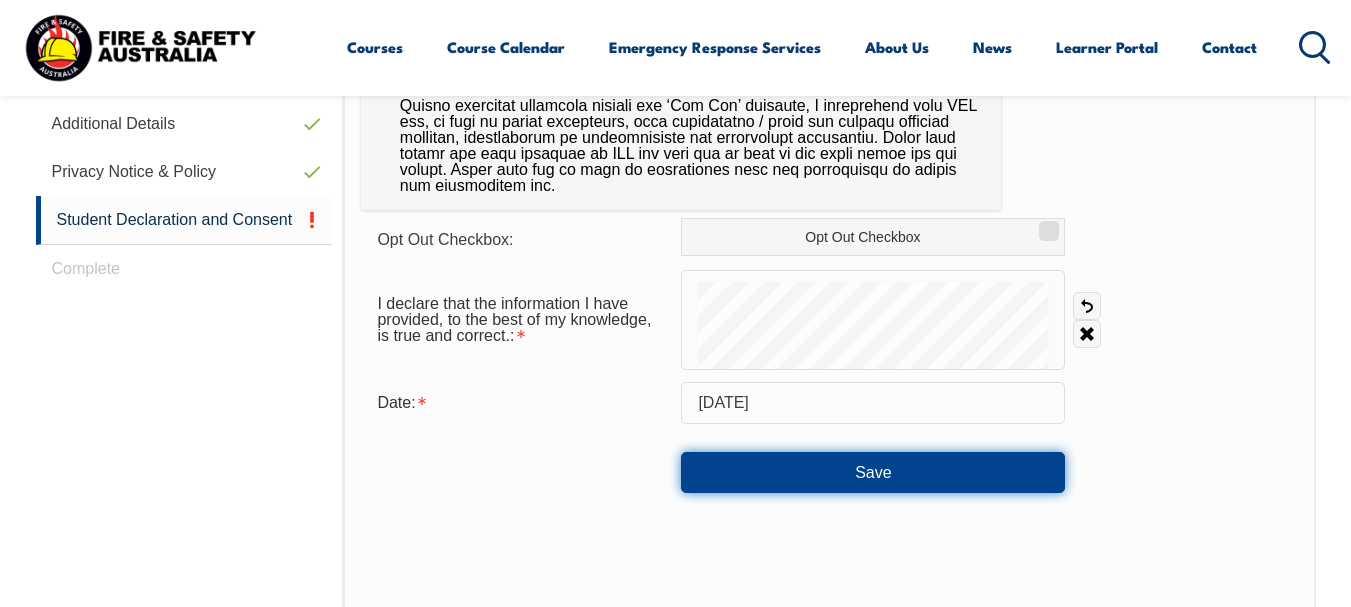 click on "Save" at bounding box center (873, 472) 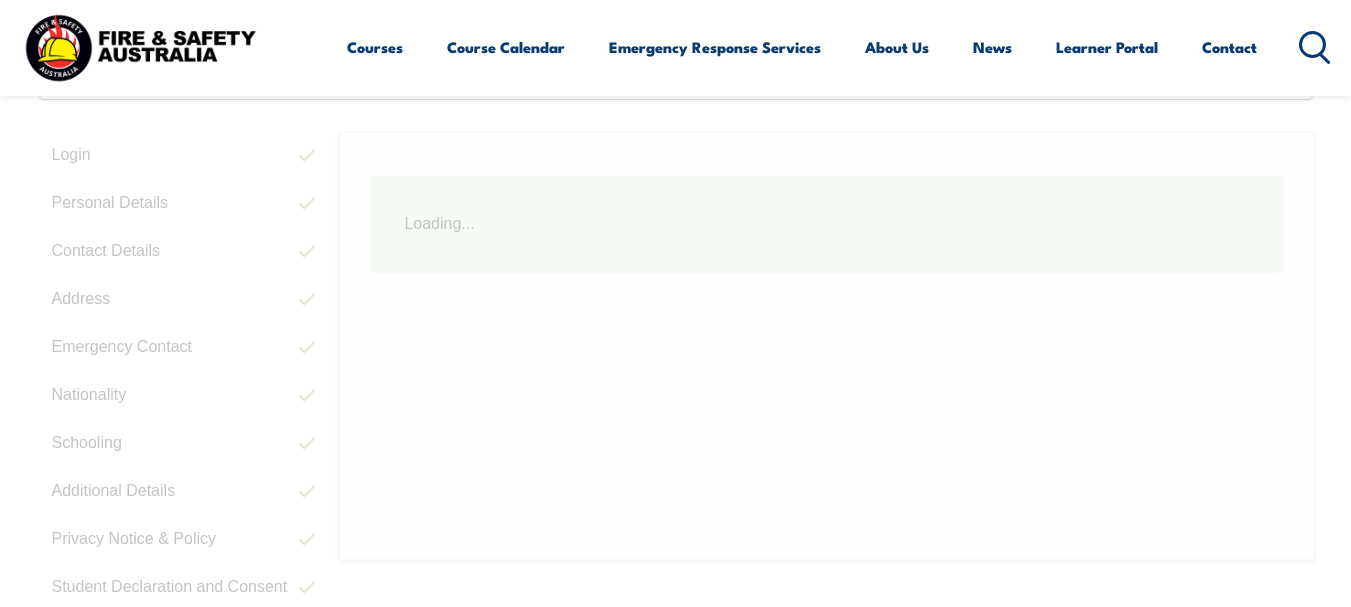 scroll, scrollTop: 485, scrollLeft: 0, axis: vertical 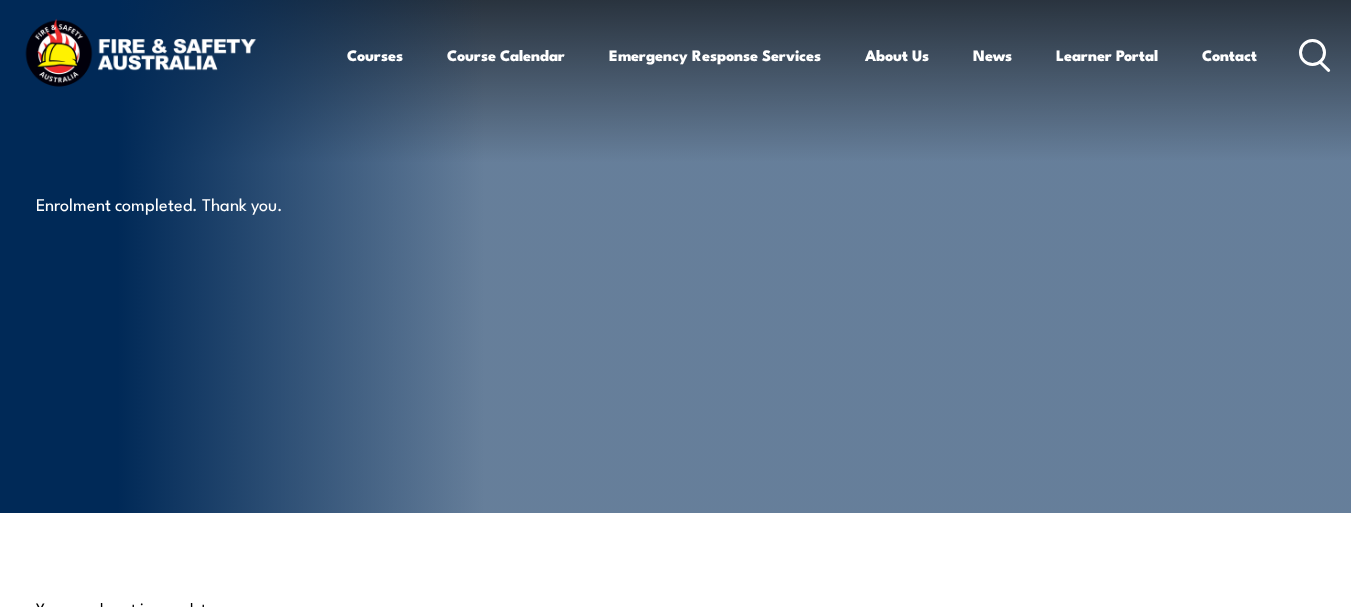 click on "Enrolment completed. Thank you." at bounding box center [218, 203] 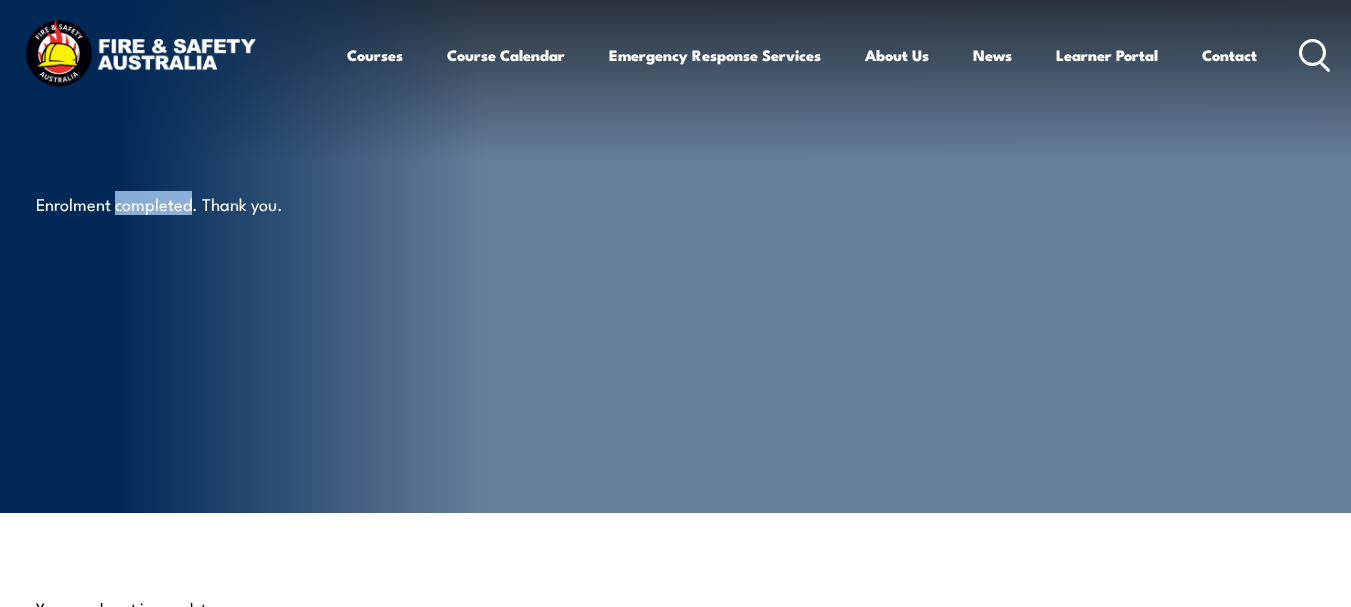 click on "Enrolment completed. Thank you." at bounding box center (218, 203) 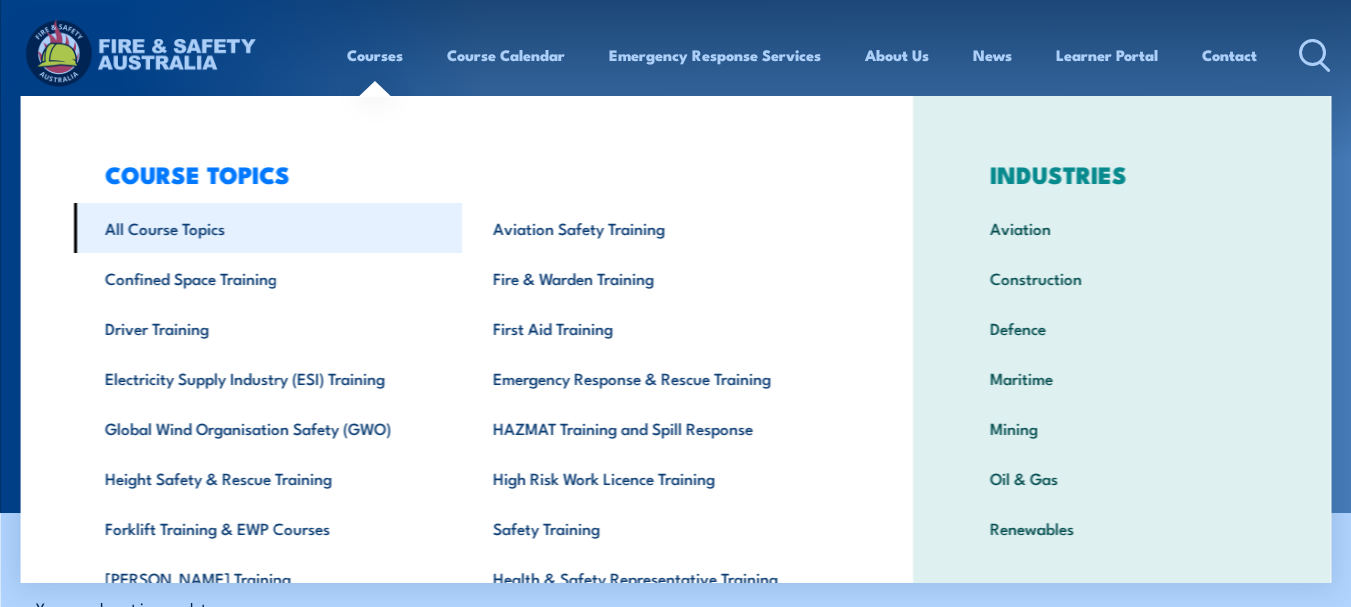 scroll, scrollTop: 100, scrollLeft: 0, axis: vertical 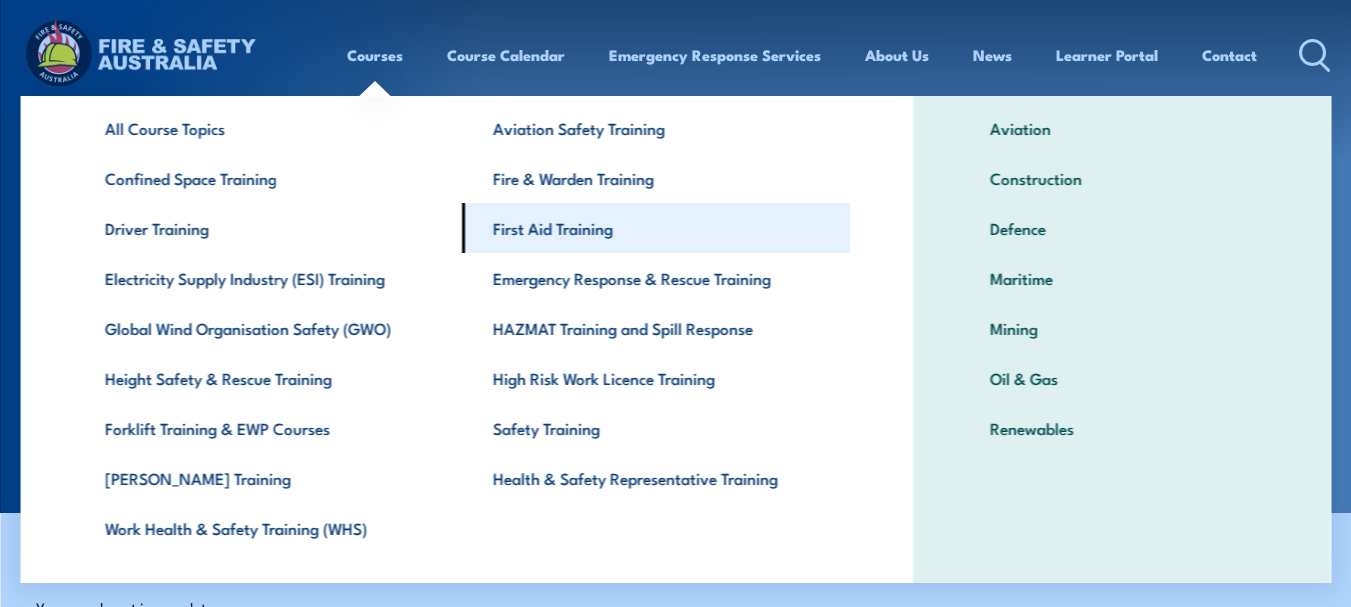 click on "First Aid Training" at bounding box center (655, 228) 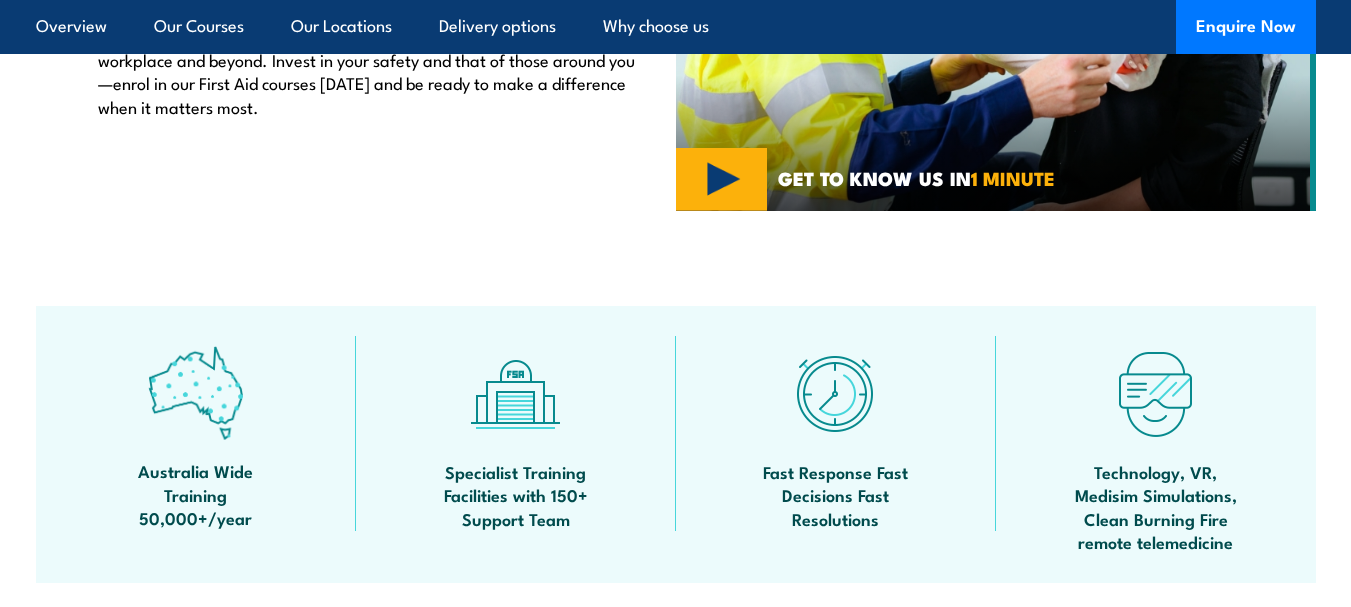 scroll, scrollTop: 1000, scrollLeft: 0, axis: vertical 